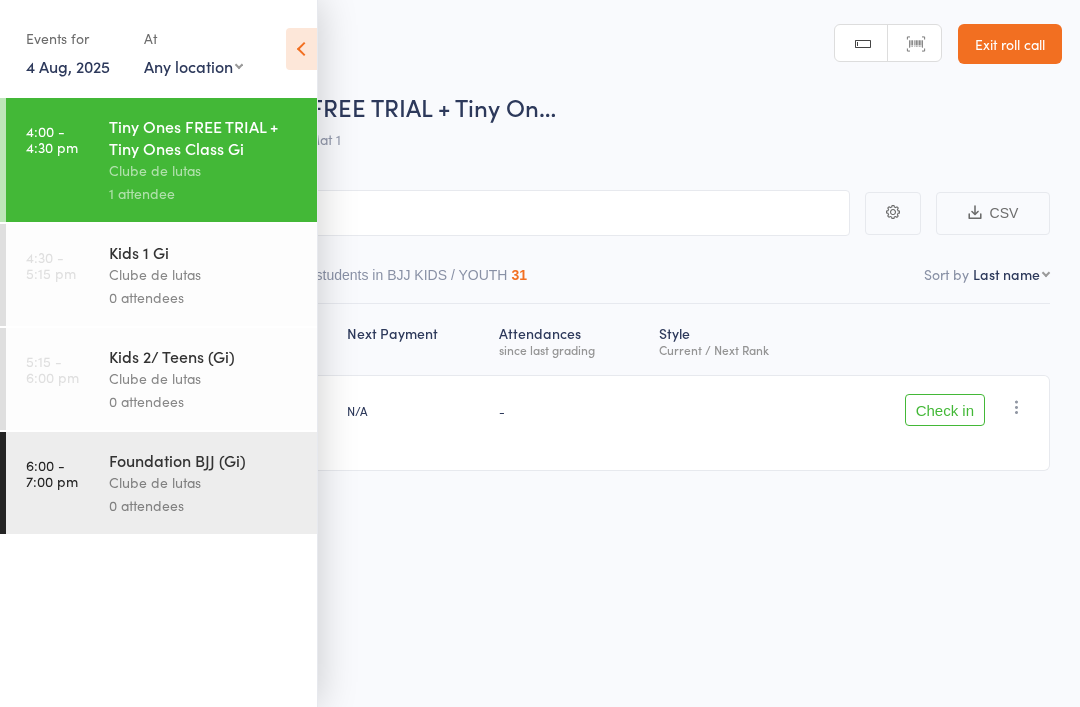 scroll, scrollTop: 15, scrollLeft: 0, axis: vertical 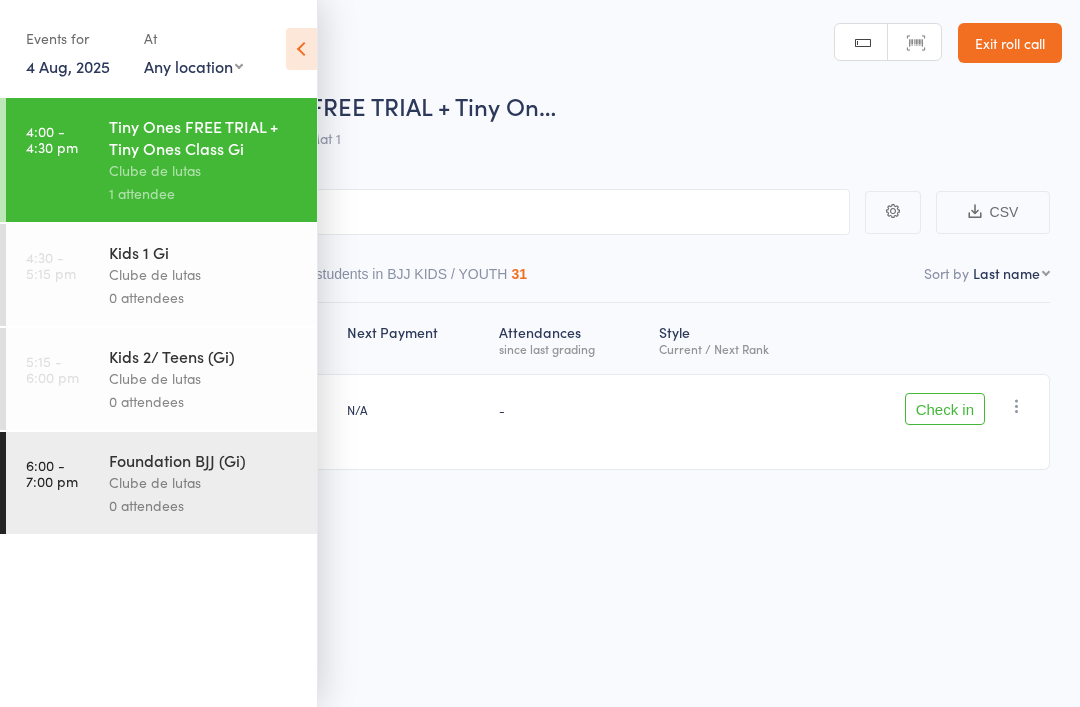 click at bounding box center [301, 49] 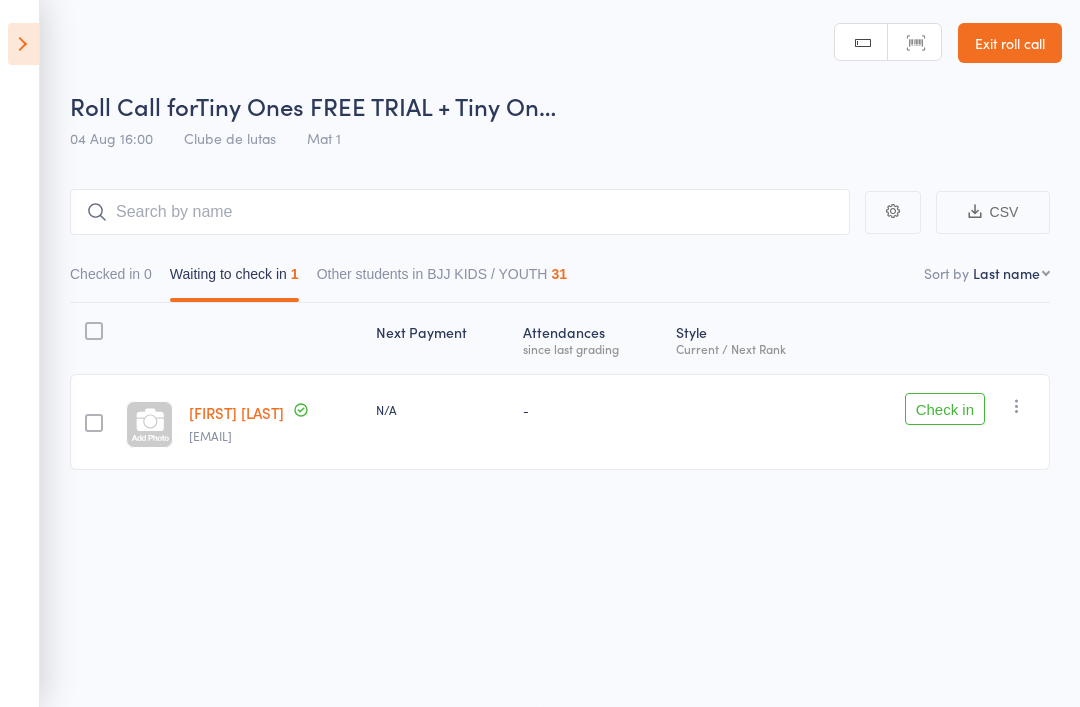 click on "Exit roll call" at bounding box center [1010, 43] 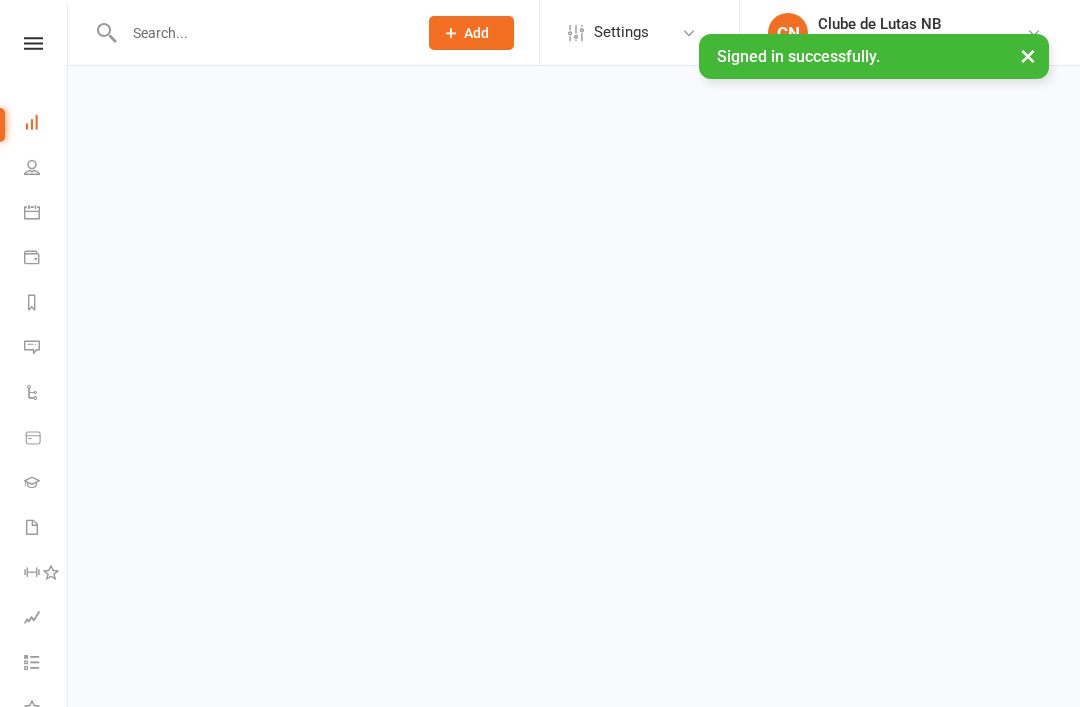 scroll, scrollTop: 0, scrollLeft: 0, axis: both 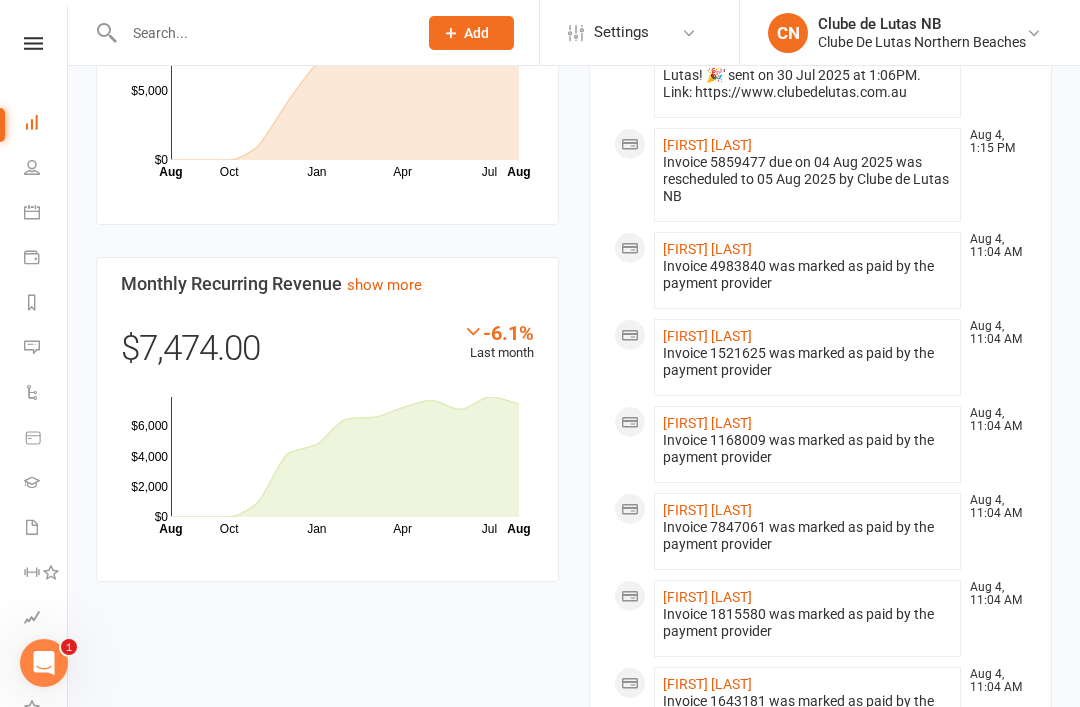 click at bounding box center [32, 167] 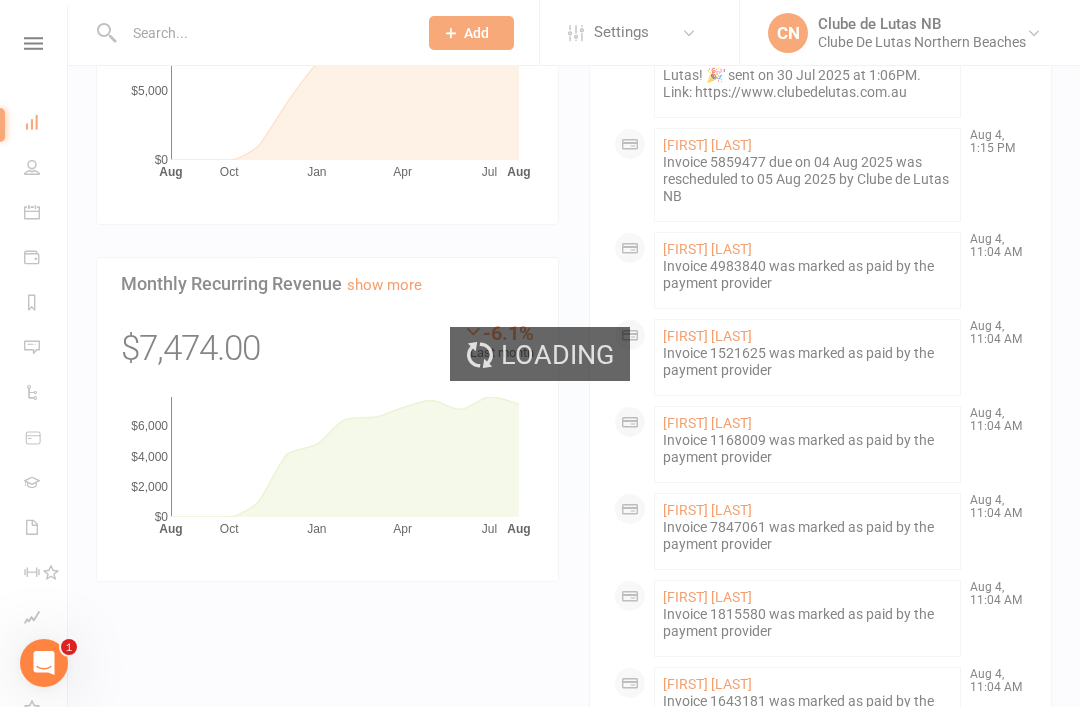 select on "100" 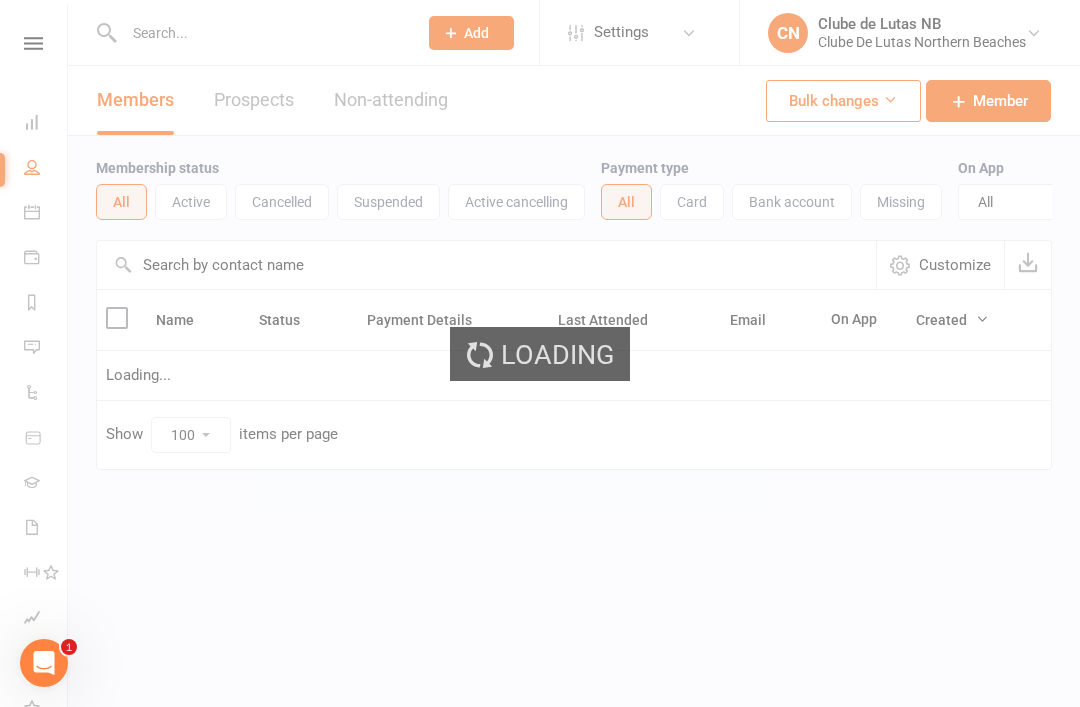 scroll, scrollTop: 0, scrollLeft: 0, axis: both 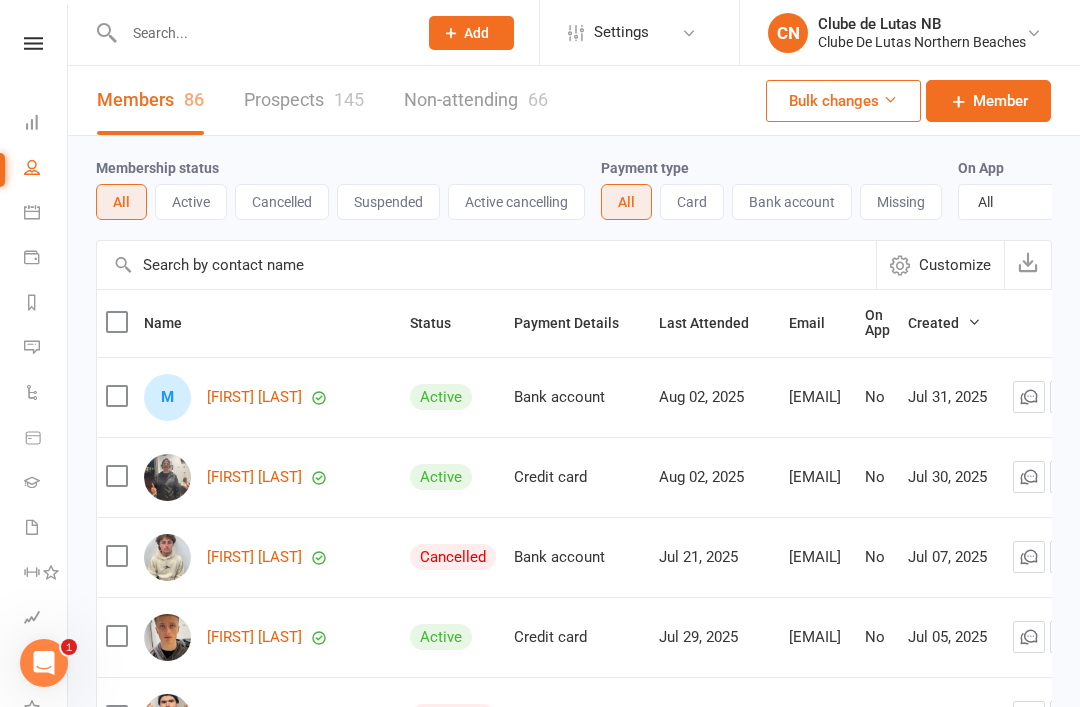 click at bounding box center (32, 122) 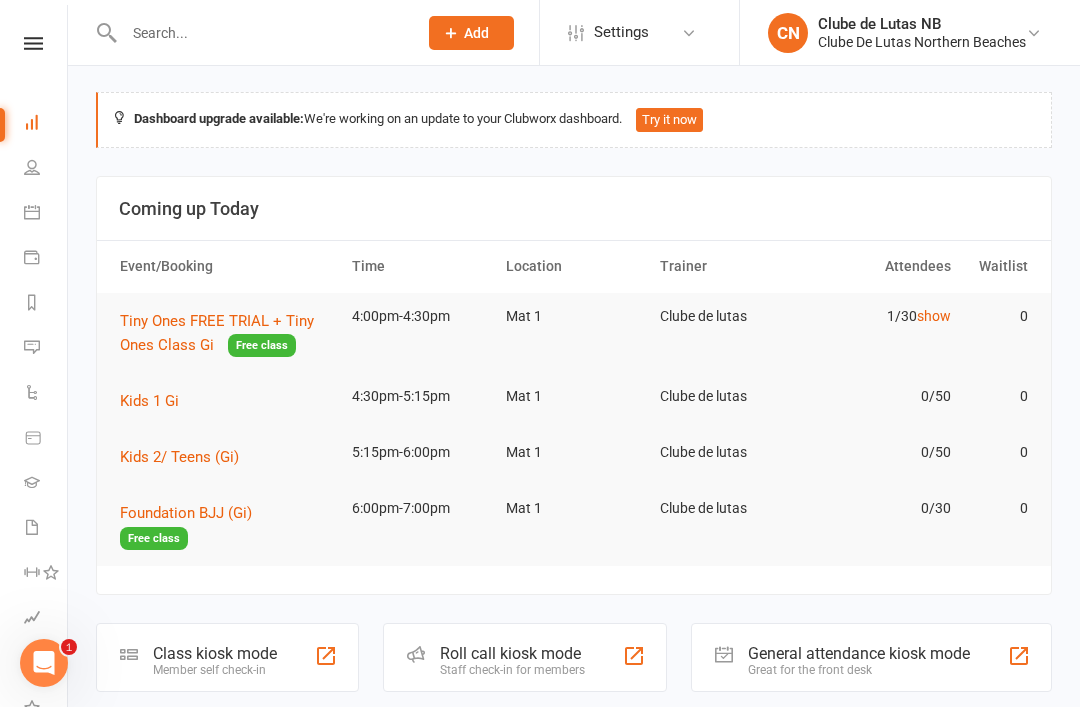 scroll, scrollTop: 55, scrollLeft: 0, axis: vertical 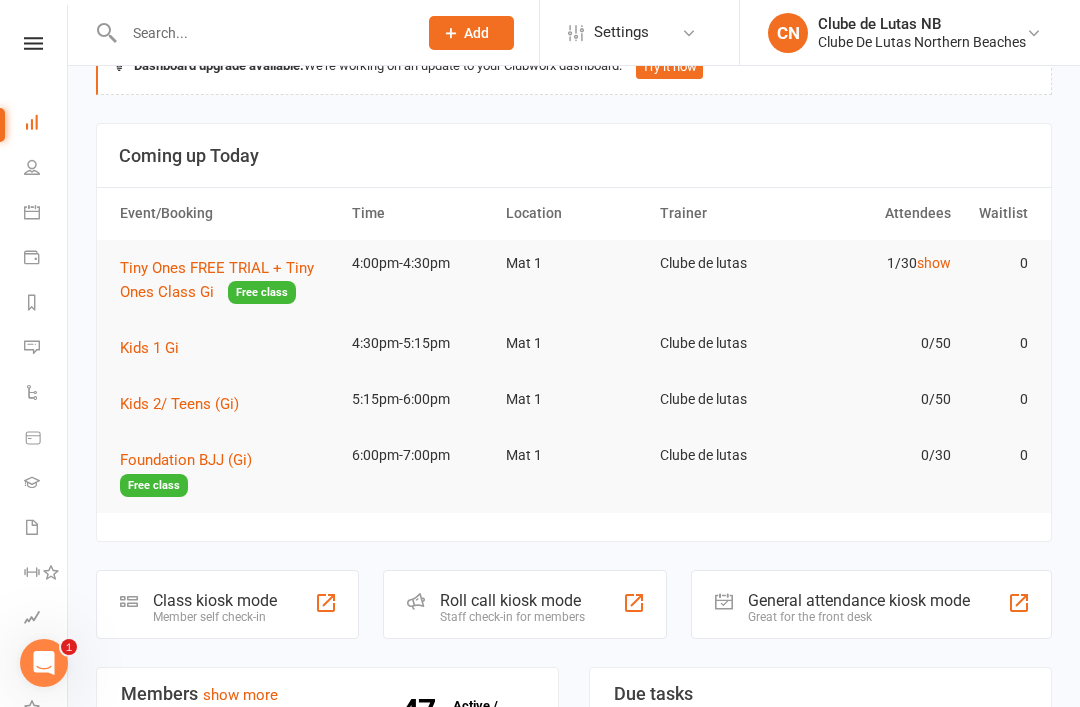click on "Gradings" at bounding box center [33, 484] 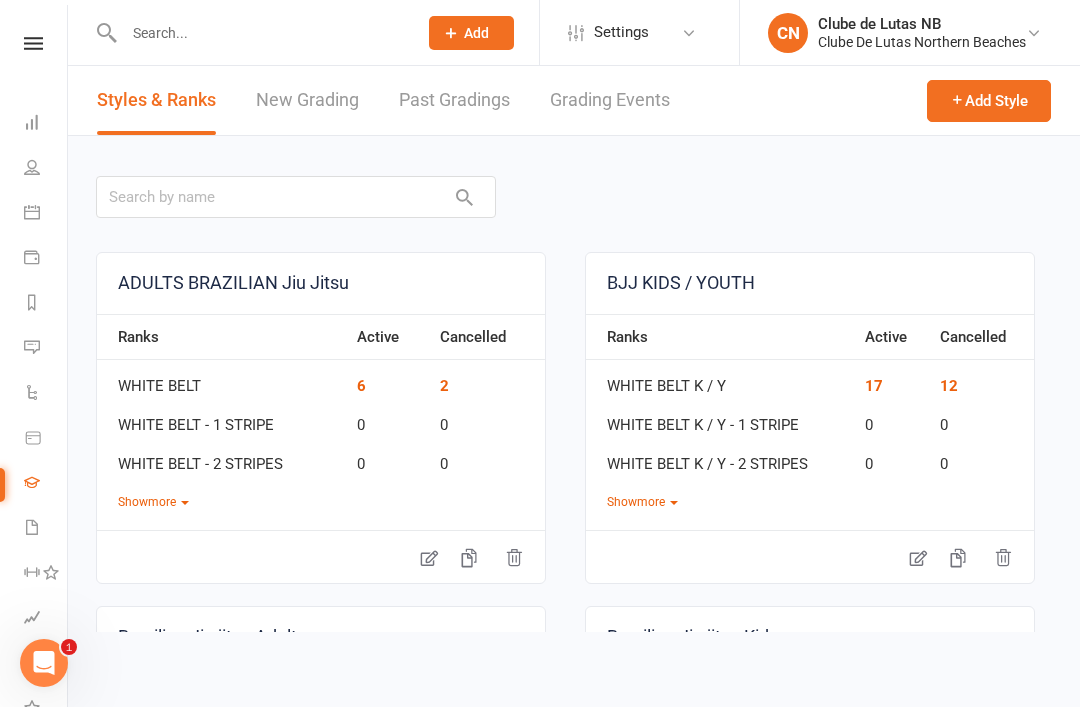 click on "Waivers" at bounding box center [33, 529] 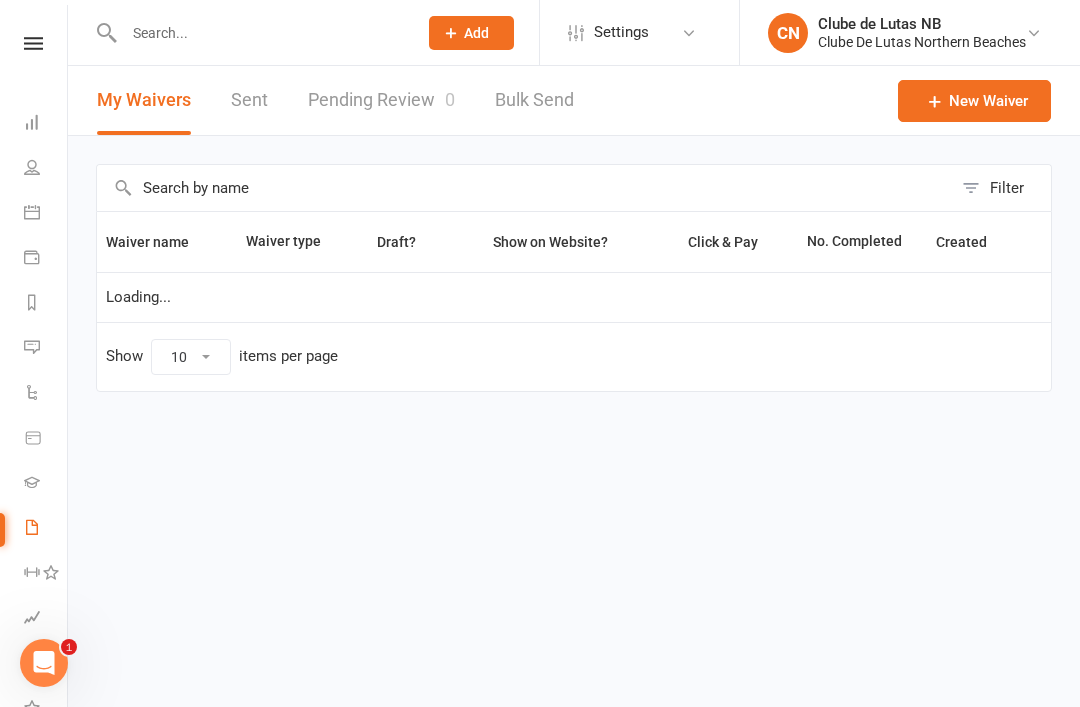 click at bounding box center [32, 482] 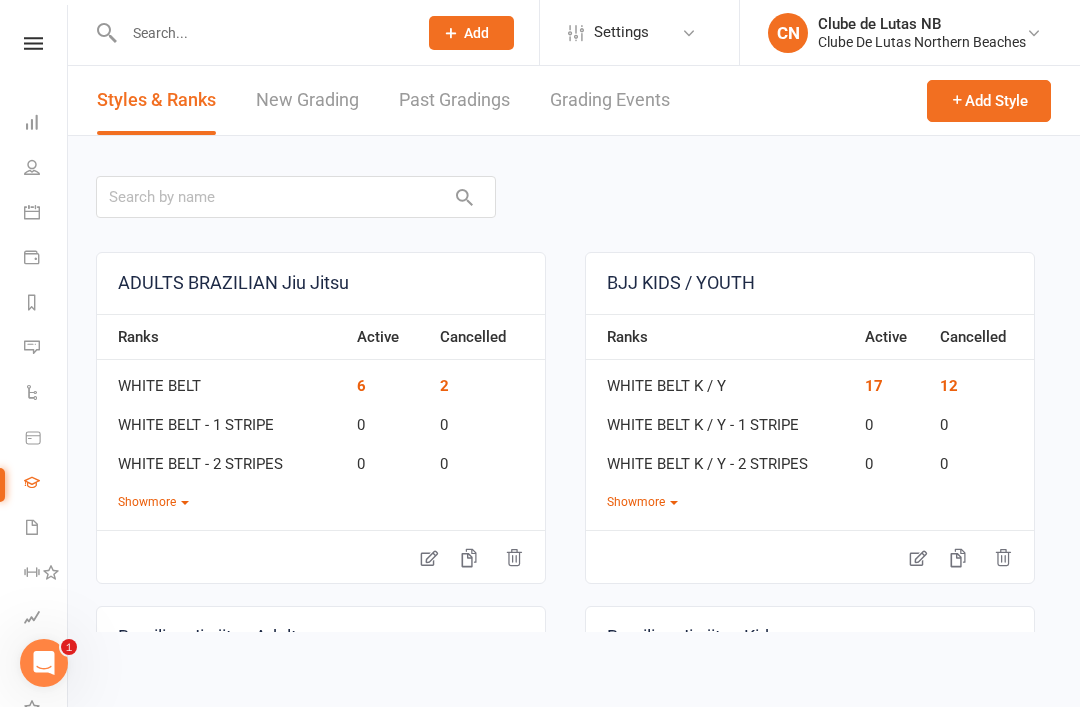 click 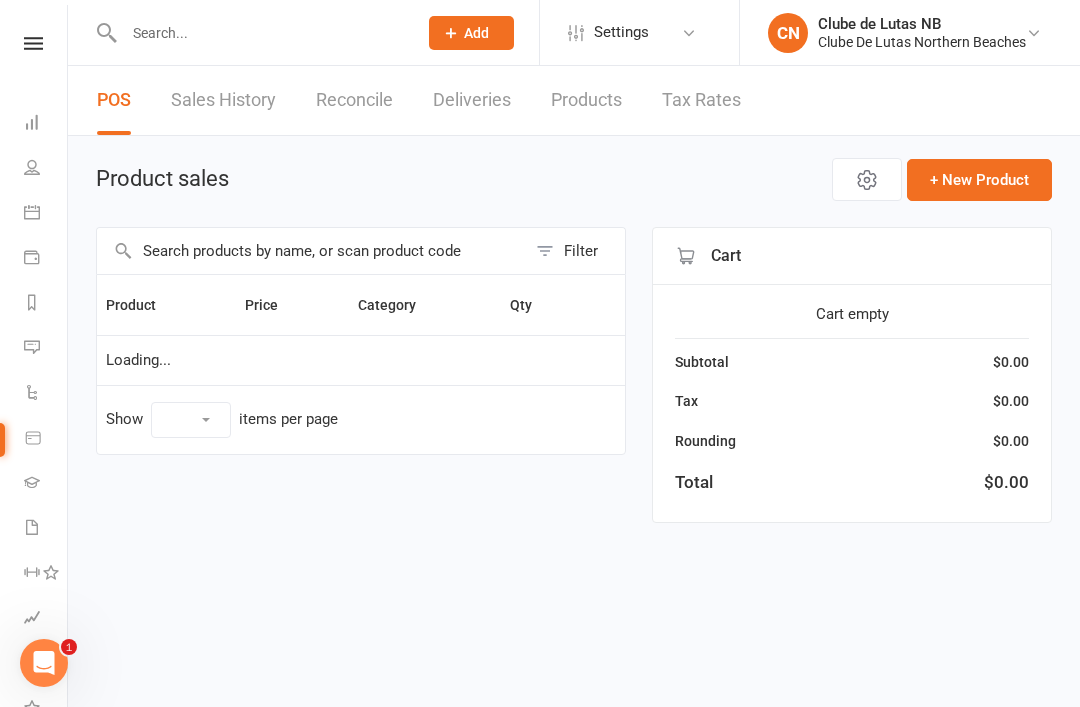 select on "10" 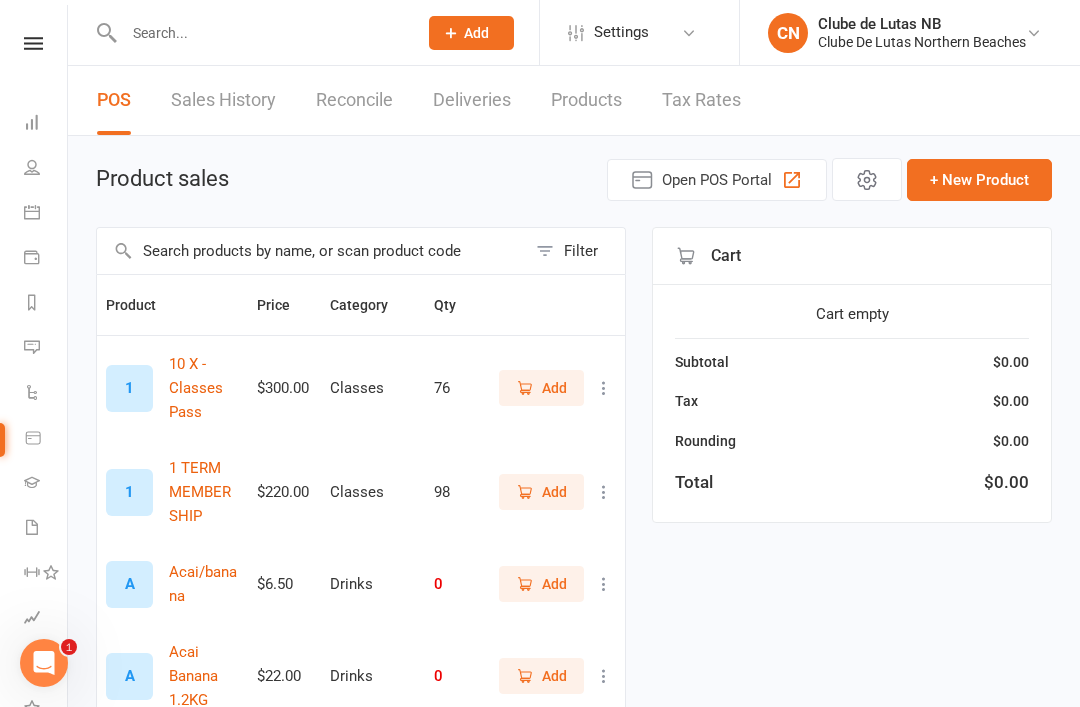 click on "Automations" at bounding box center [46, 394] 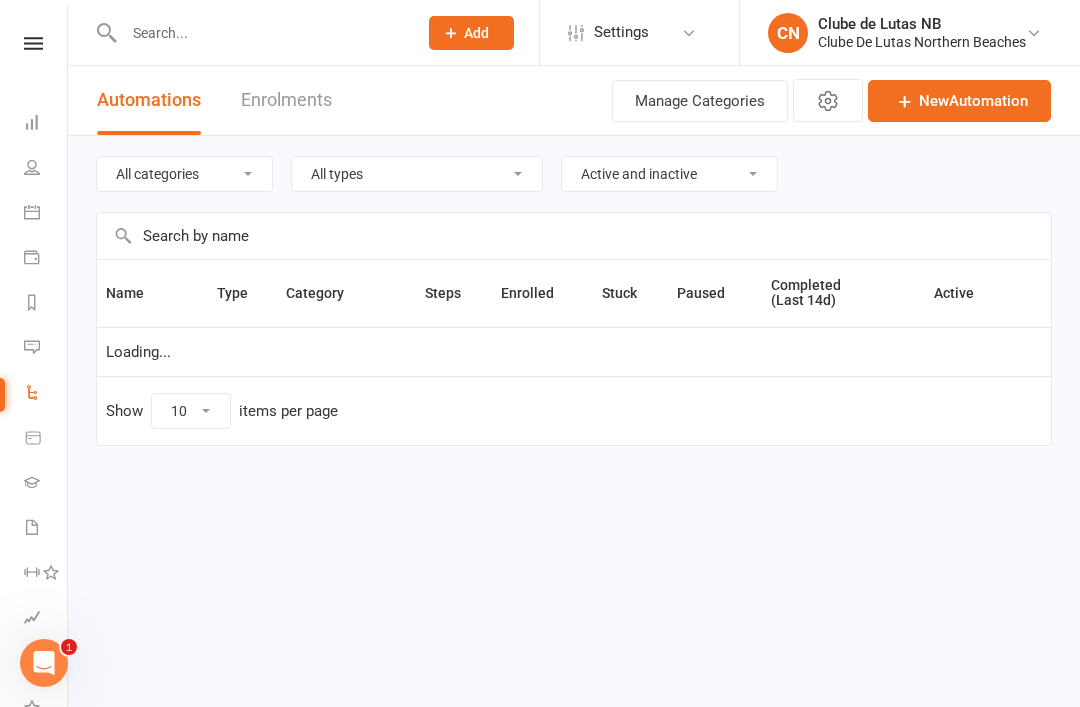 click 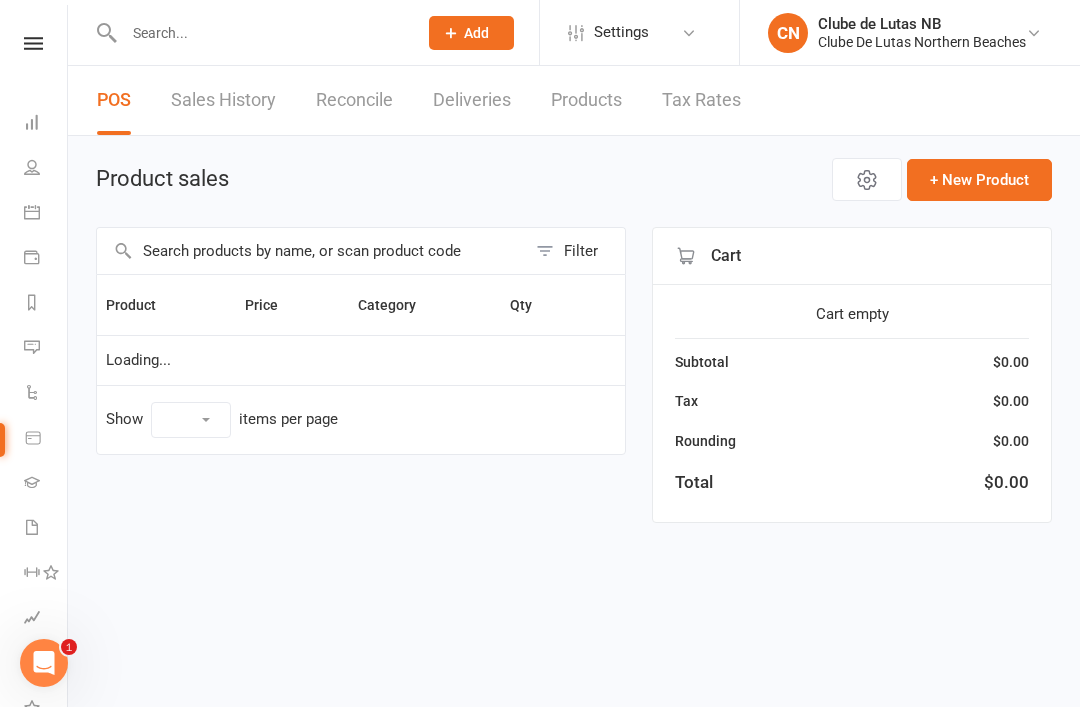 select on "10" 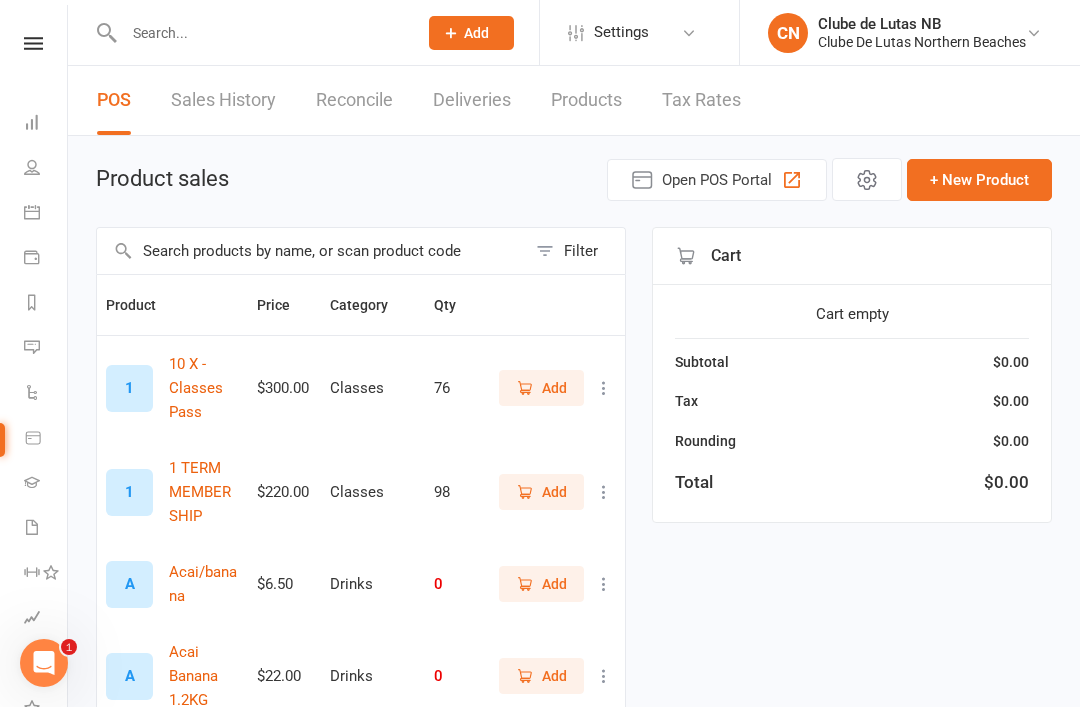 click at bounding box center (32, 392) 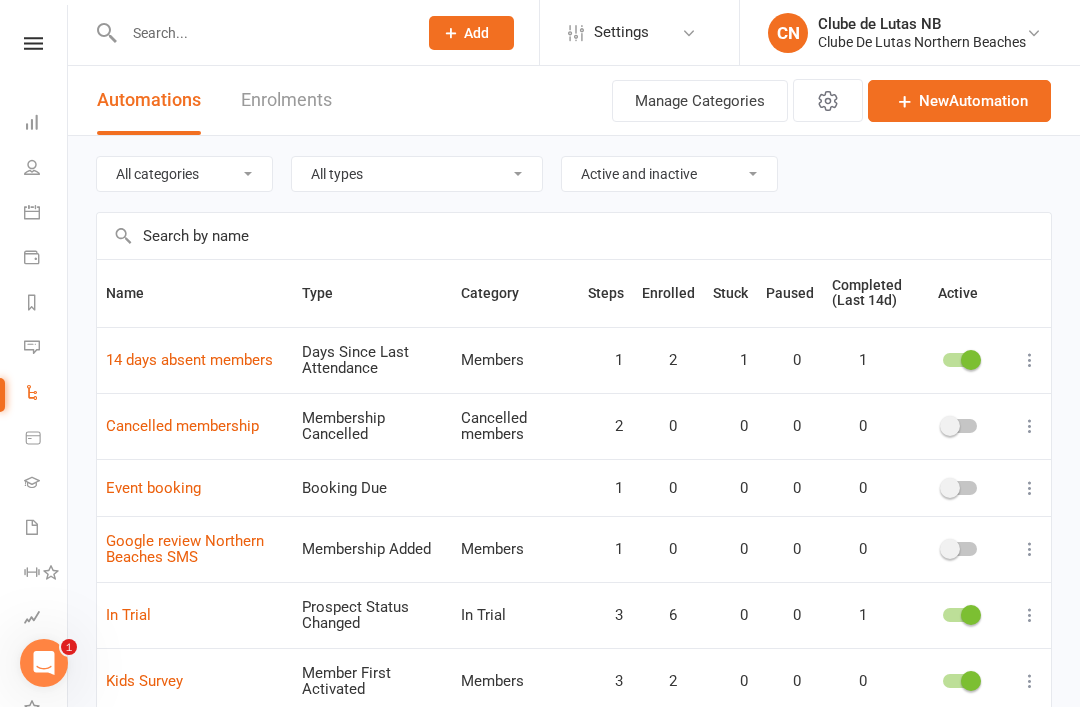 click at bounding box center [32, 347] 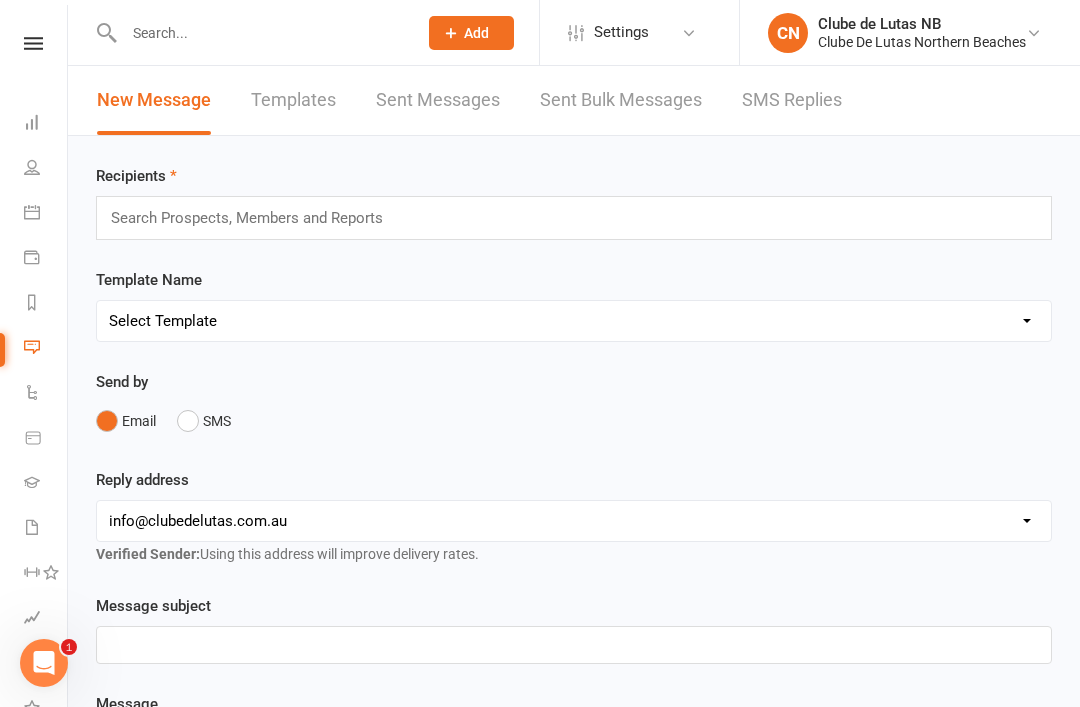 click at bounding box center [32, 302] 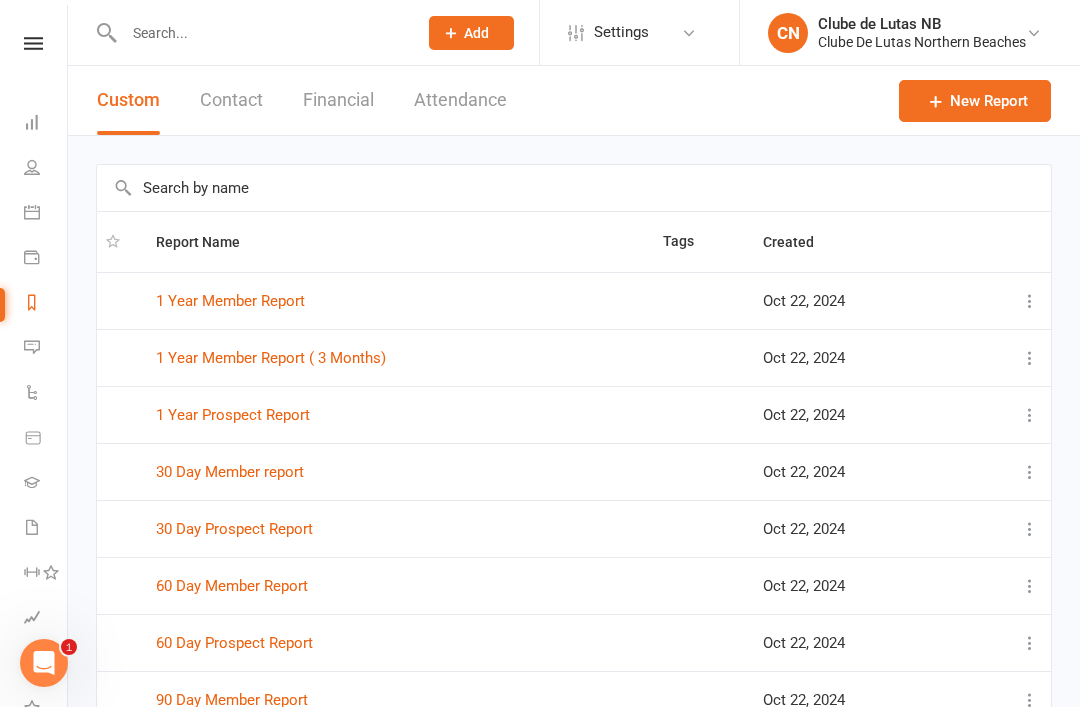 click at bounding box center [32, 257] 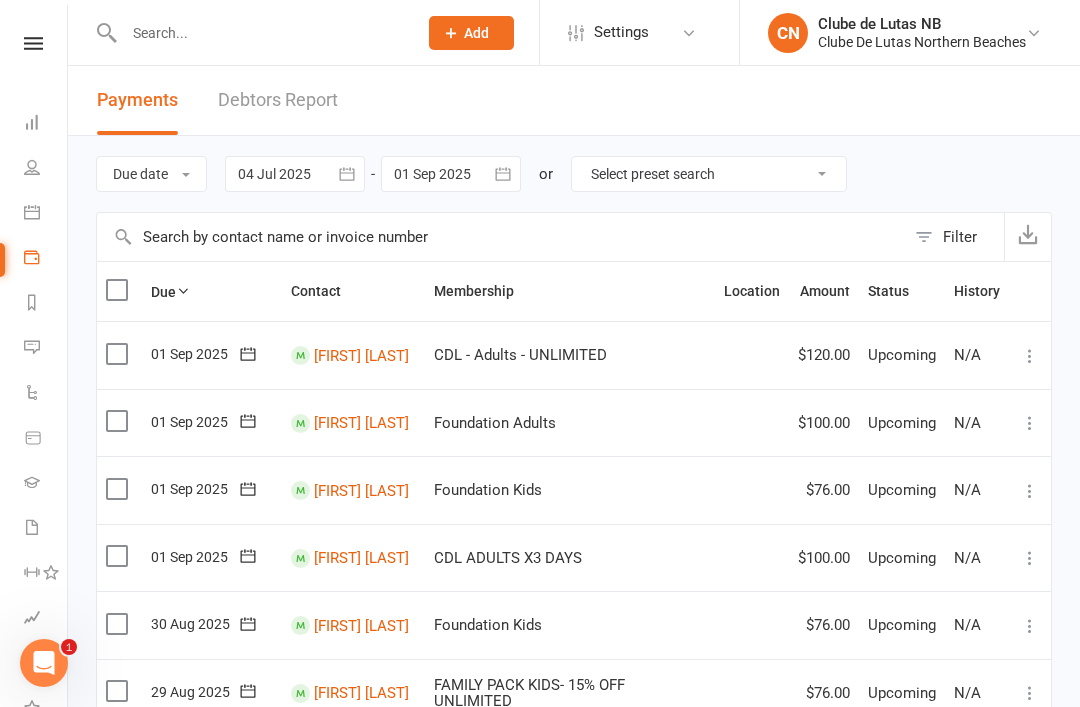 click at bounding box center (32, 212) 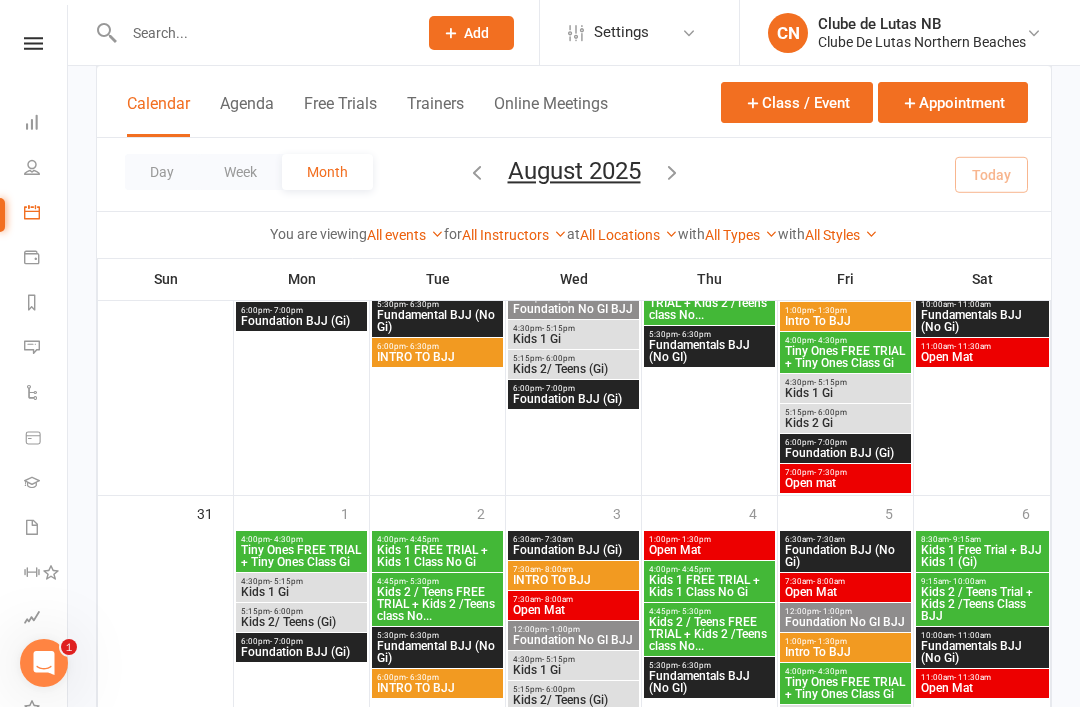scroll, scrollTop: 1717, scrollLeft: 0, axis: vertical 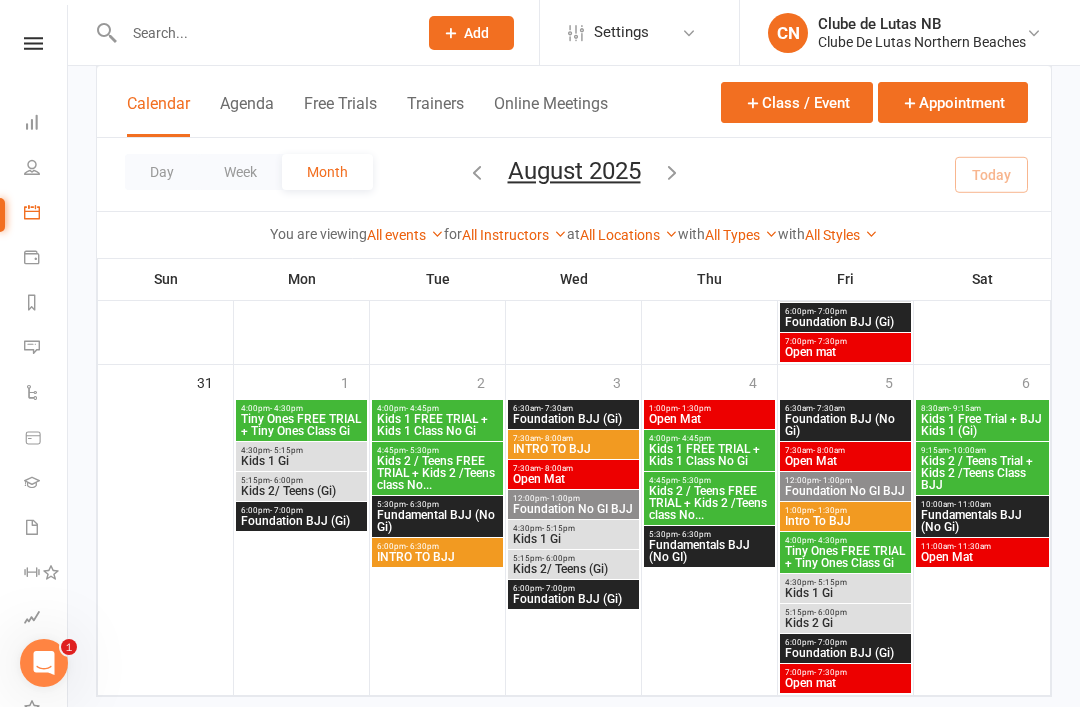 click on "People" at bounding box center (46, 169) 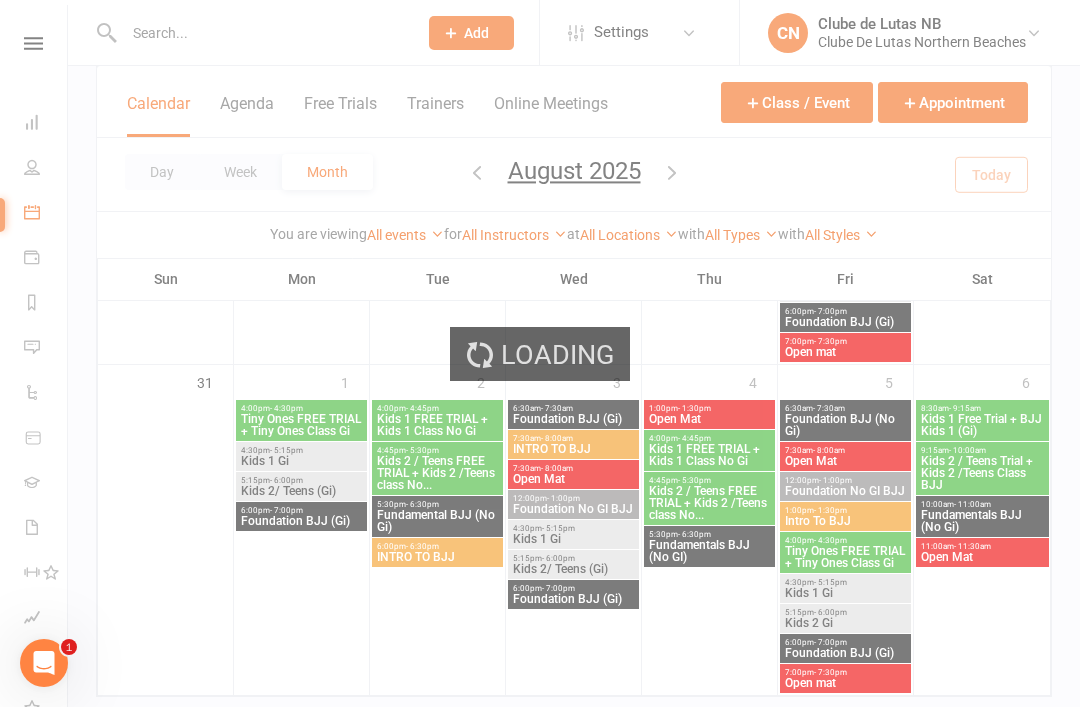 select on "100" 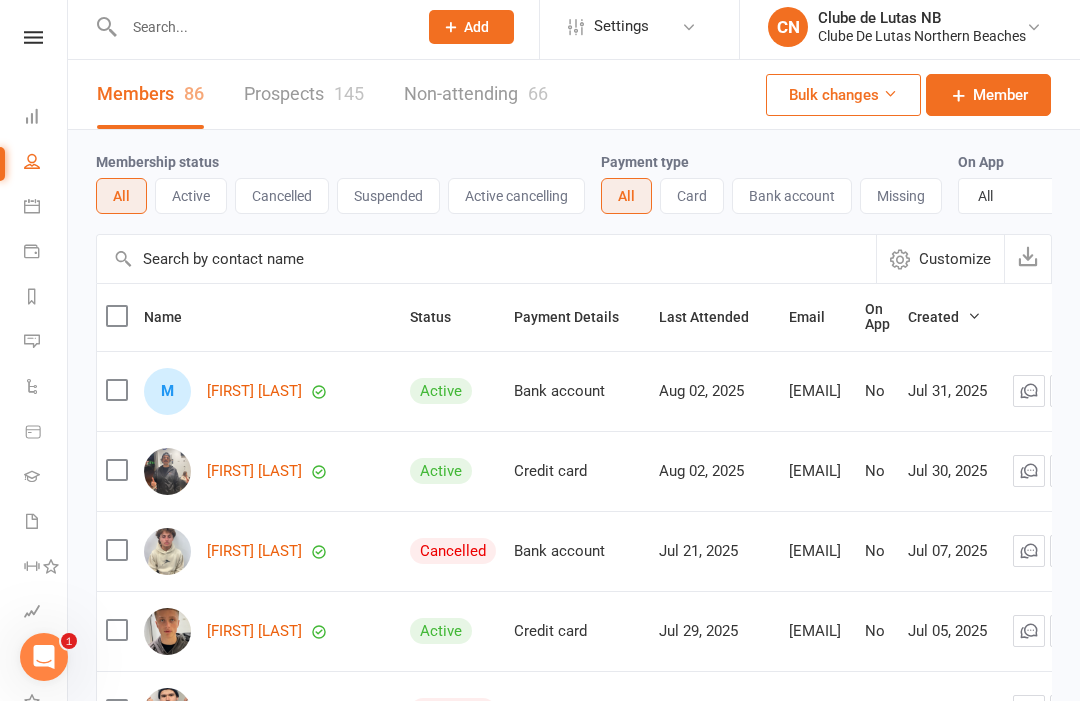 scroll, scrollTop: 6, scrollLeft: 0, axis: vertical 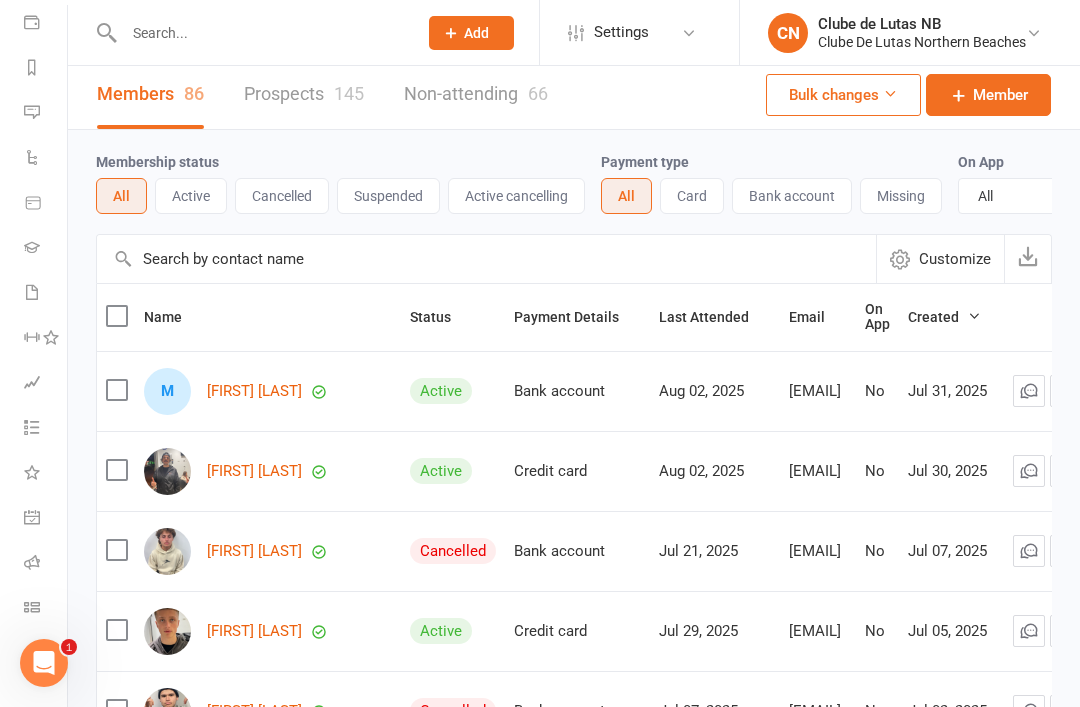 click at bounding box center [32, 562] 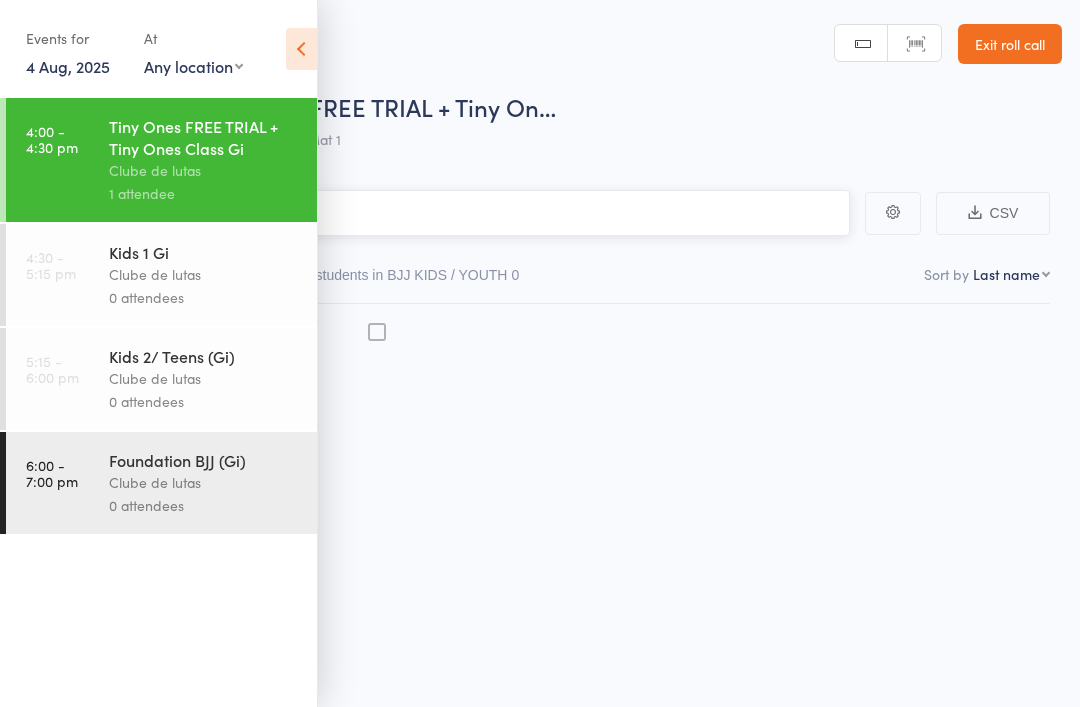 scroll, scrollTop: 0, scrollLeft: 0, axis: both 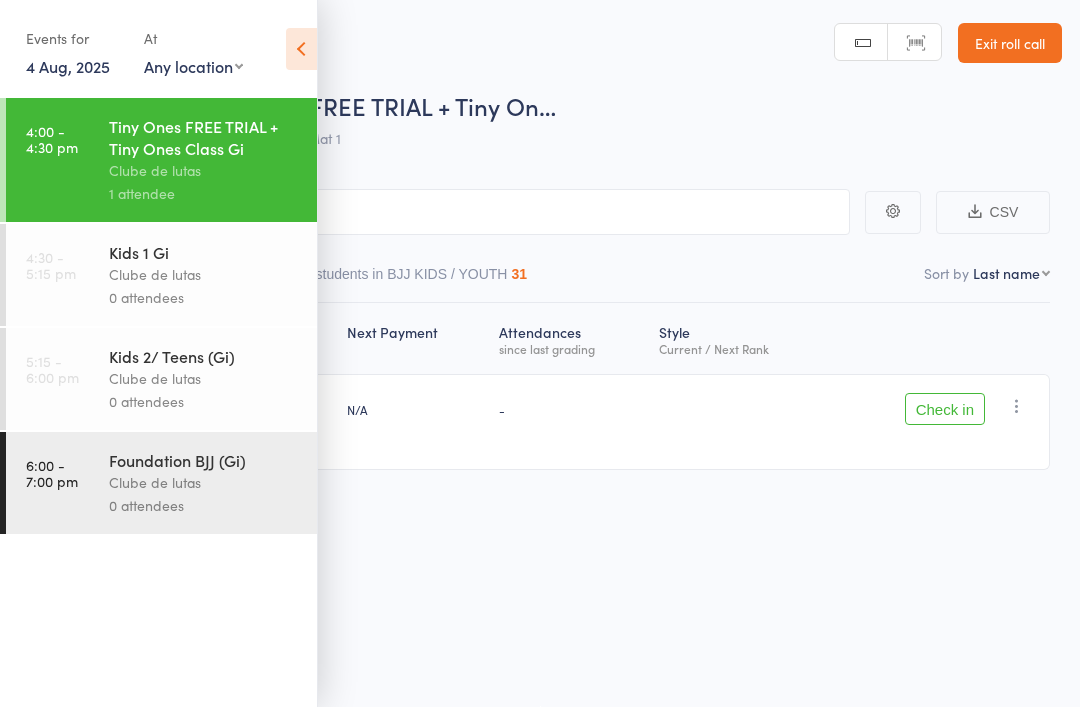 click on "Clube de lutas" at bounding box center [204, 170] 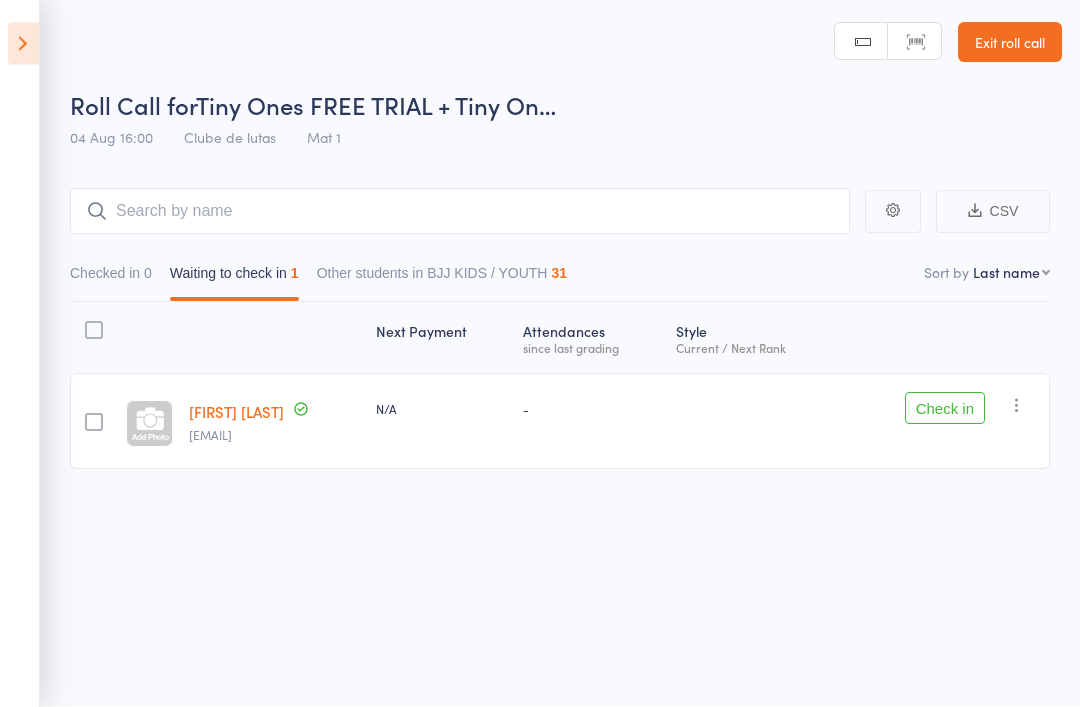 scroll, scrollTop: 0, scrollLeft: 0, axis: both 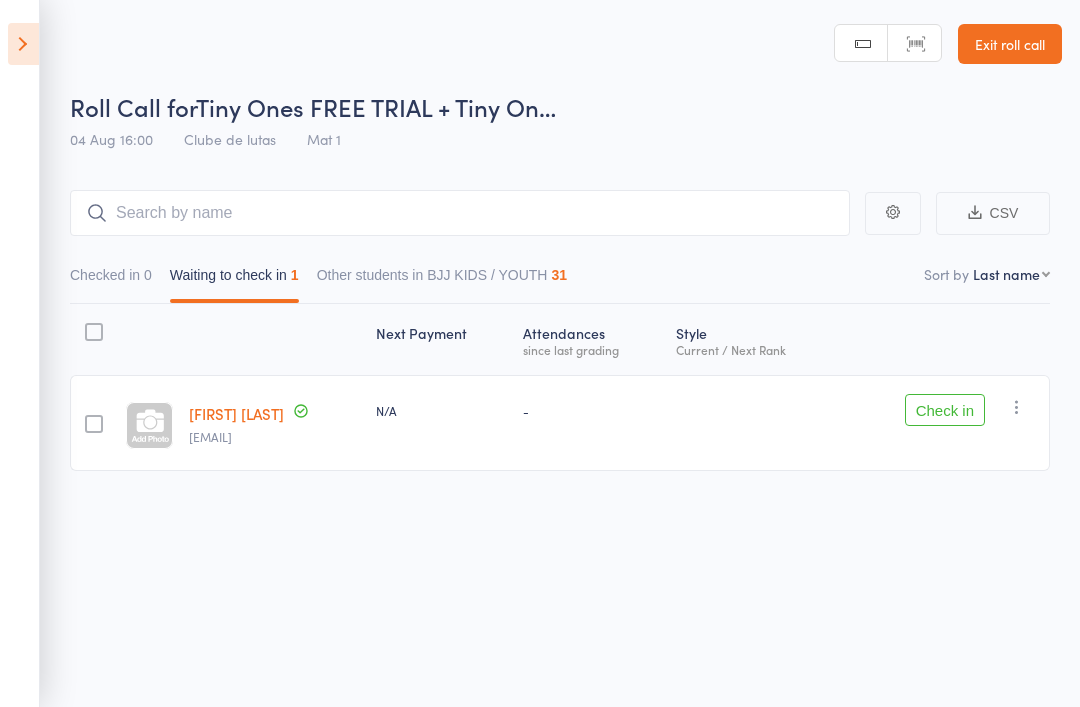 click on "Checked in  0" at bounding box center (111, 280) 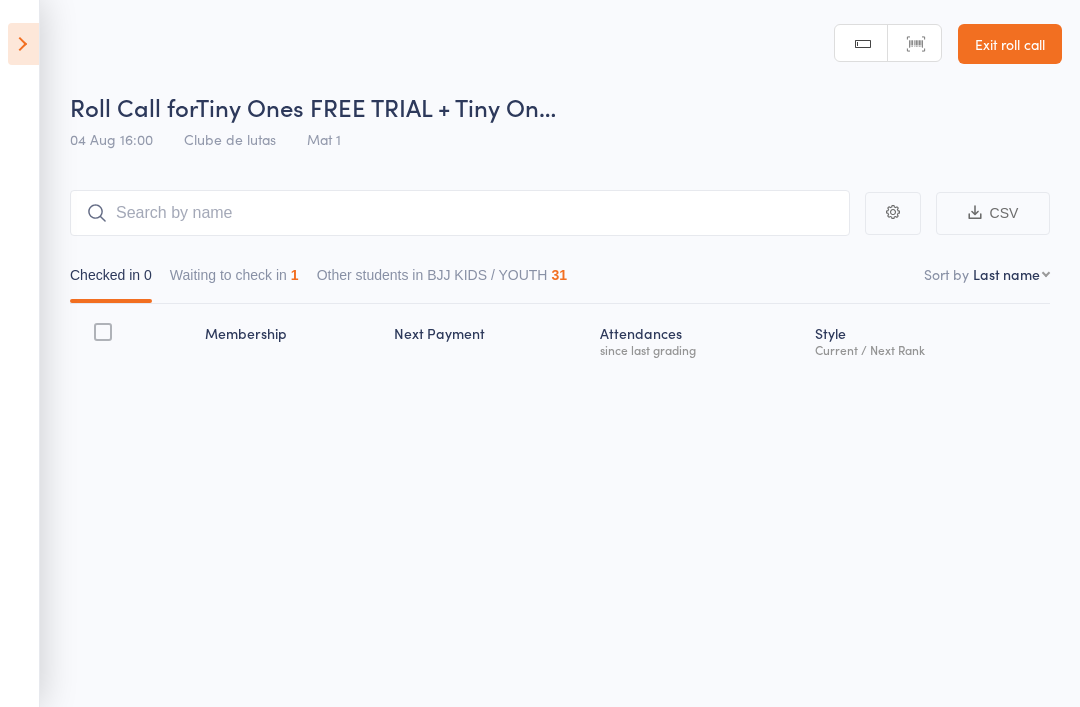 click at bounding box center (23, 44) 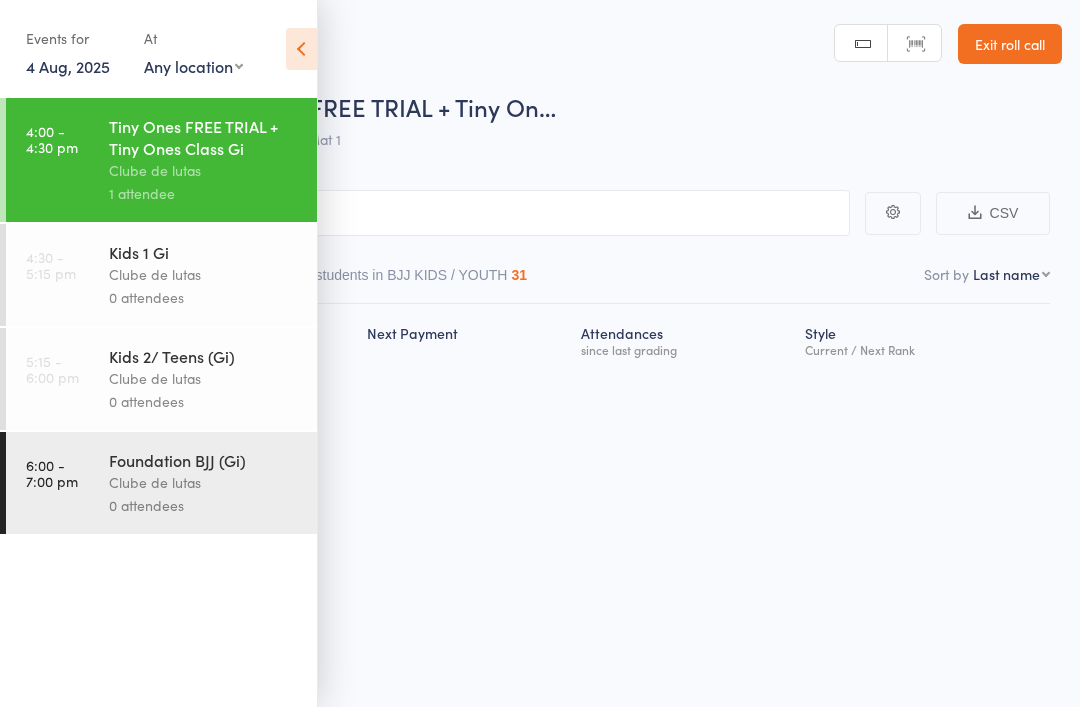 click at bounding box center (301, 49) 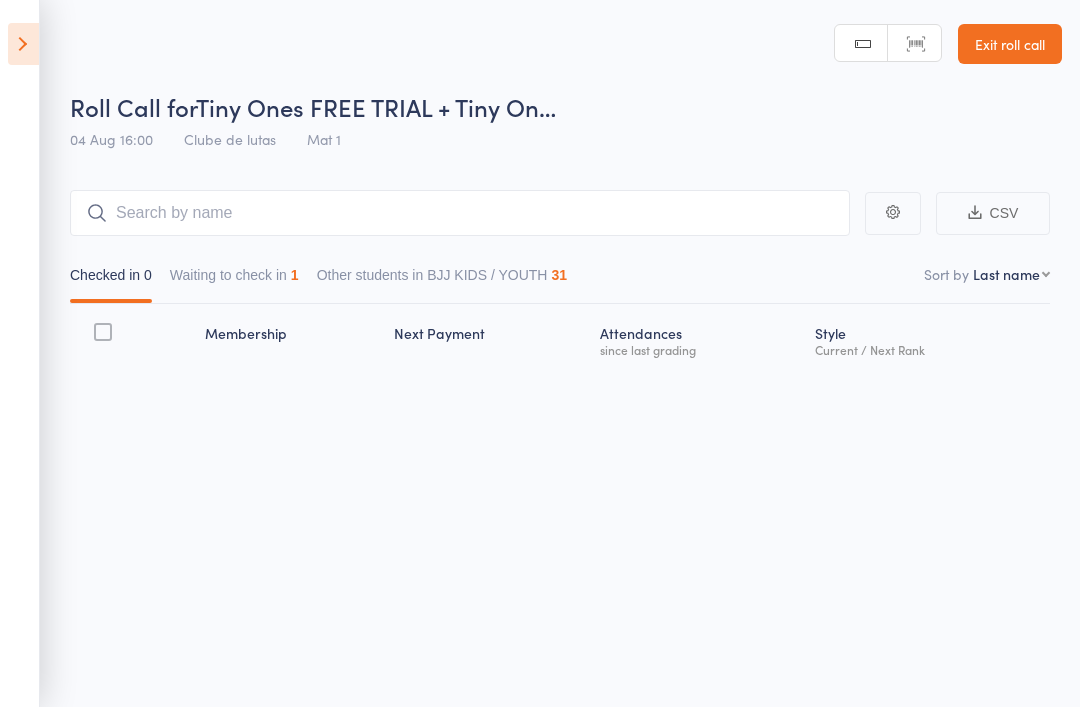 click on "Exit roll call" at bounding box center (1010, 44) 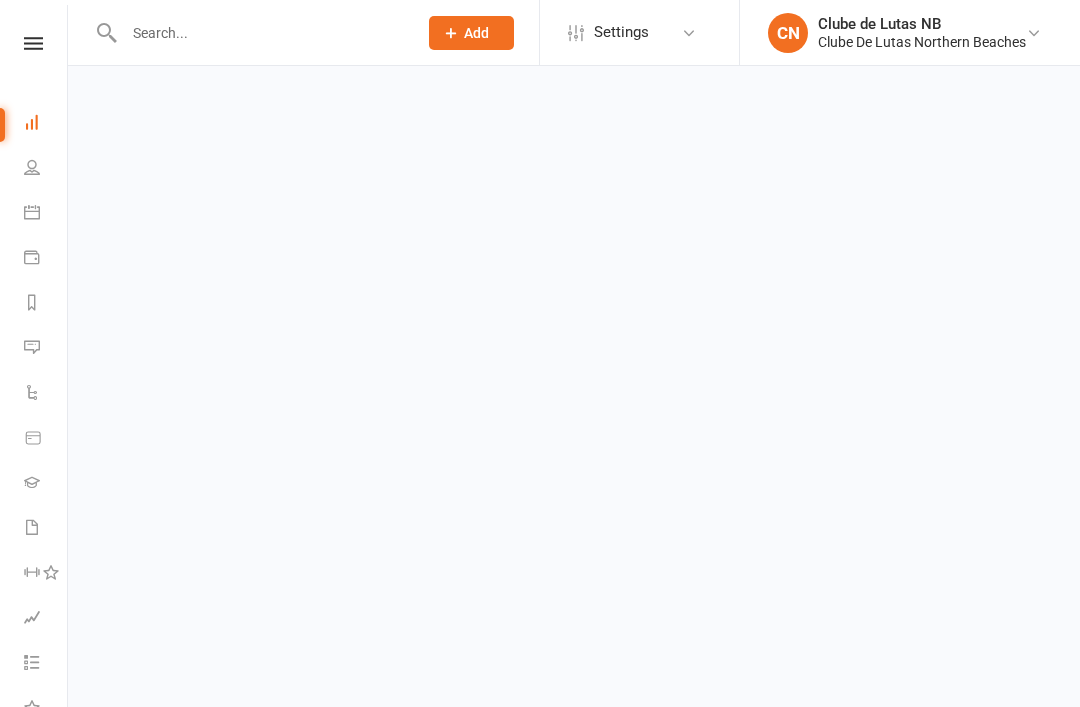 scroll, scrollTop: 0, scrollLeft: 0, axis: both 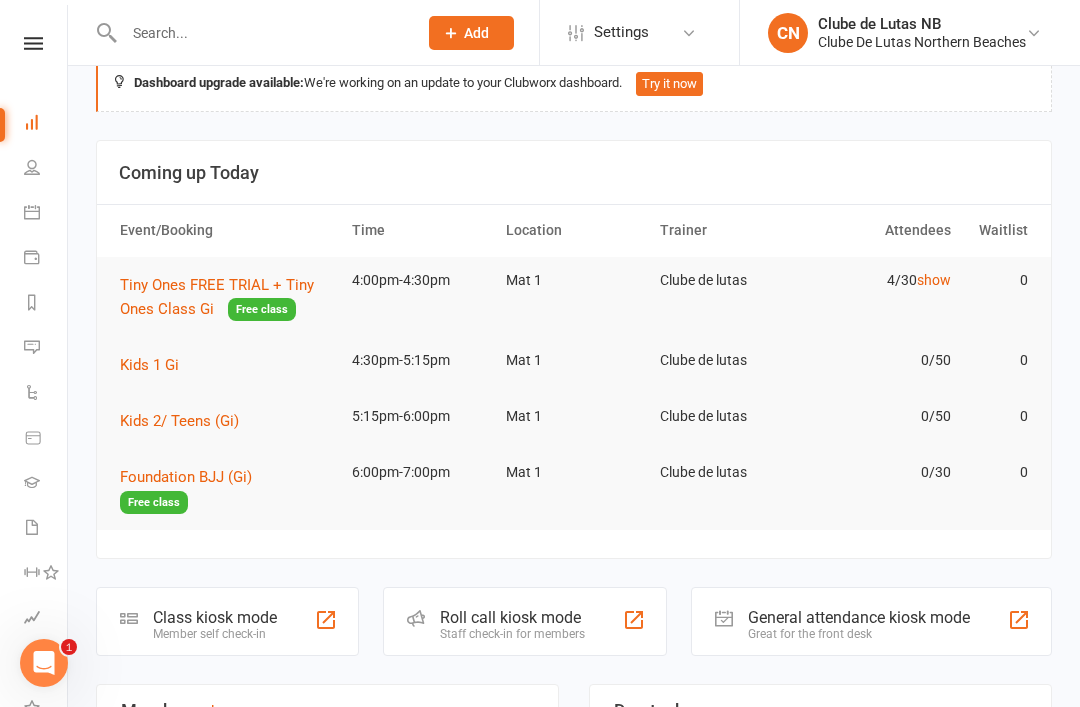 click at bounding box center (32, 167) 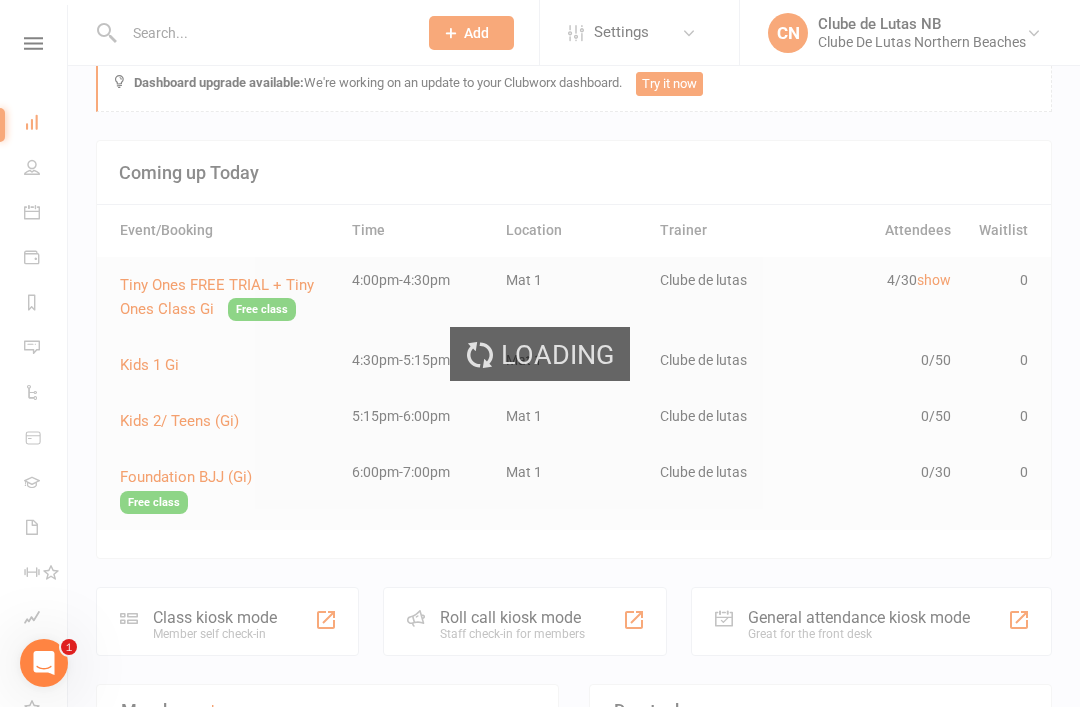 select on "100" 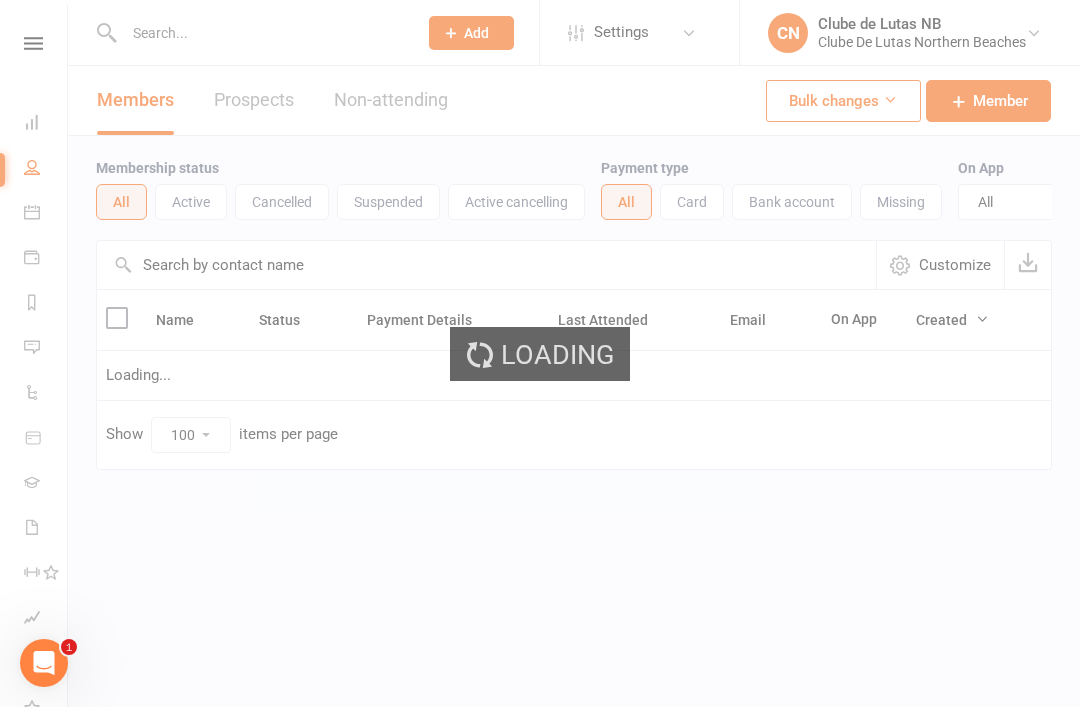 scroll, scrollTop: 0, scrollLeft: 0, axis: both 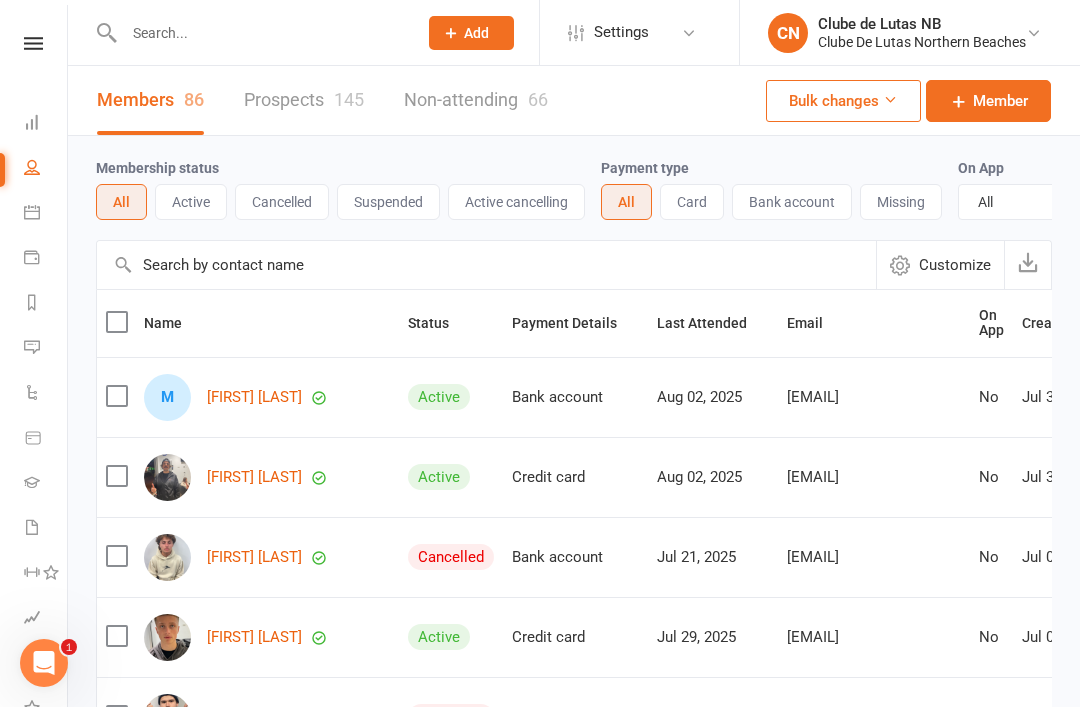 click at bounding box center (32, 482) 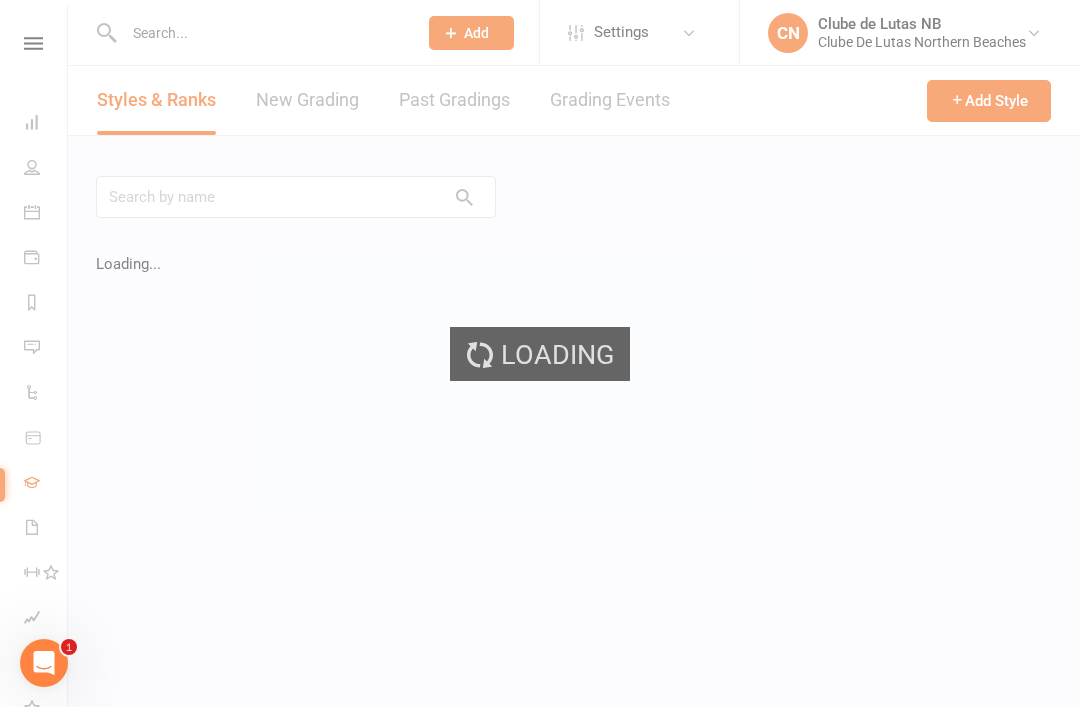 scroll, scrollTop: 22, scrollLeft: 0, axis: vertical 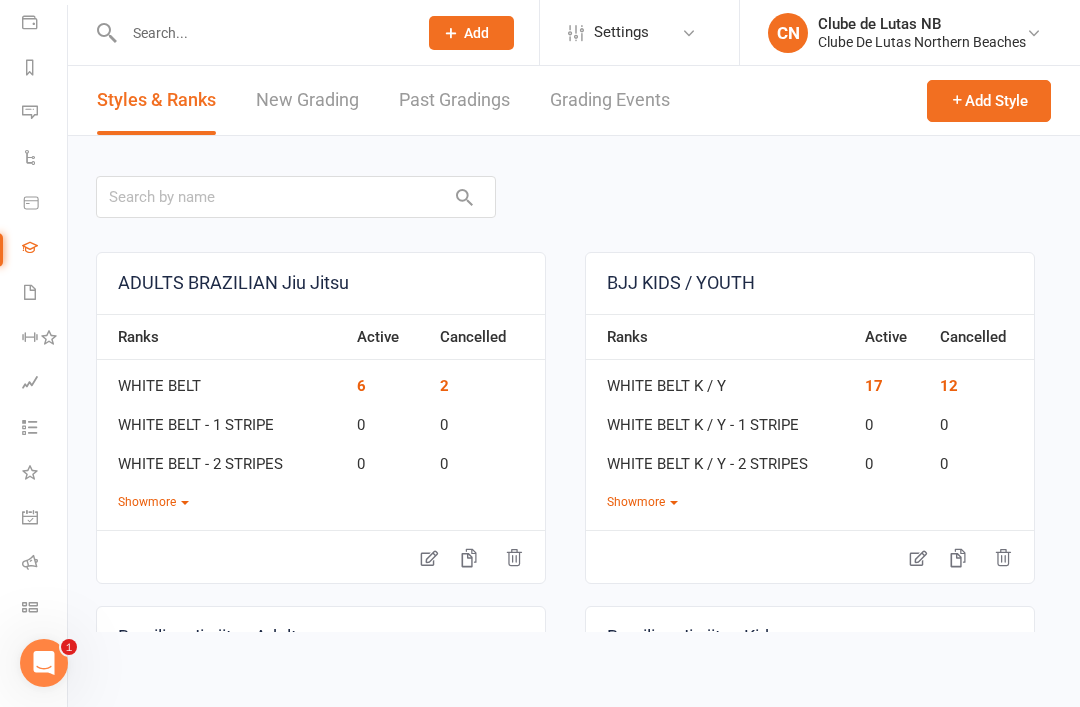 click at bounding box center [30, 562] 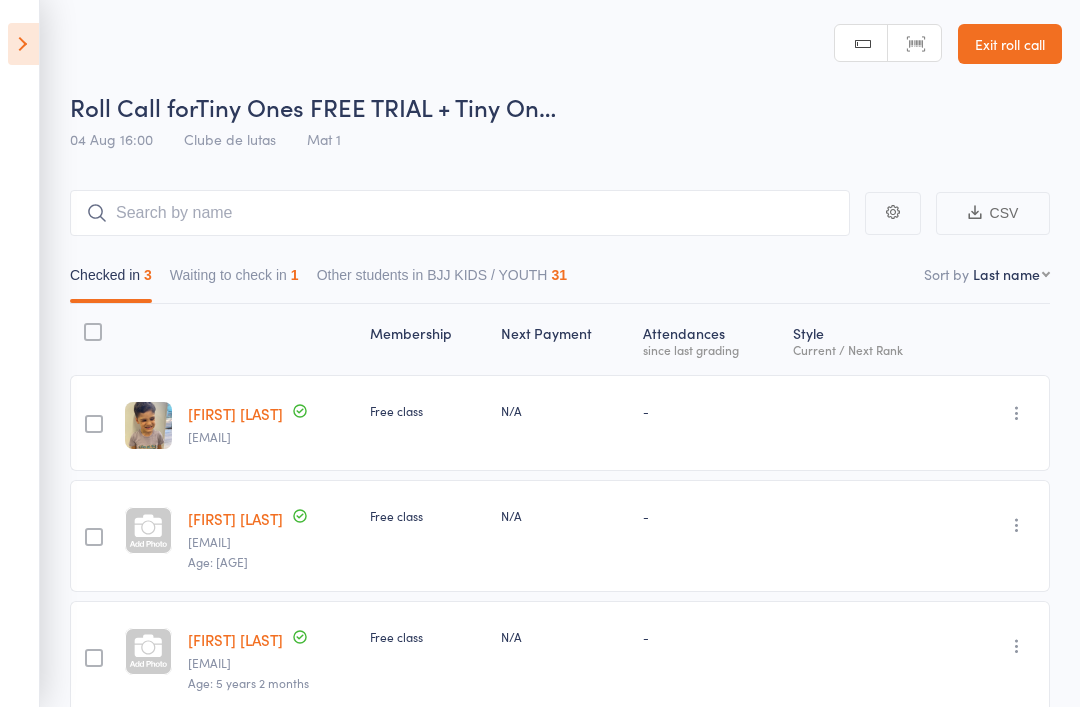 scroll, scrollTop: 0, scrollLeft: 0, axis: both 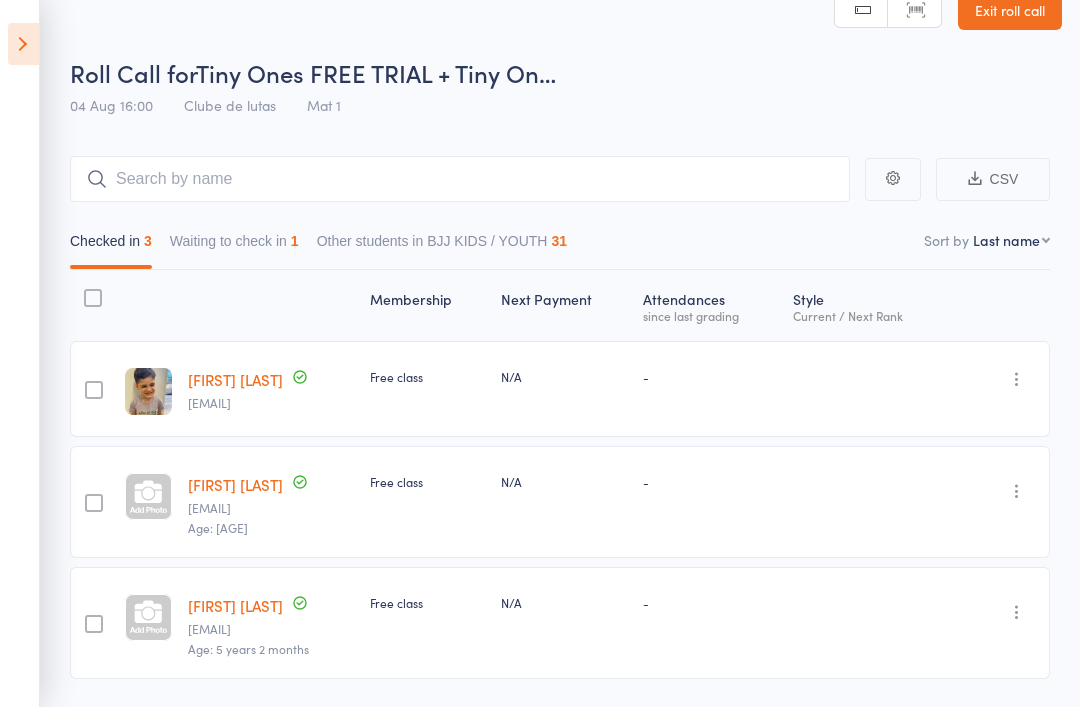 click on "[EMAIL]" at bounding box center [253, 508] 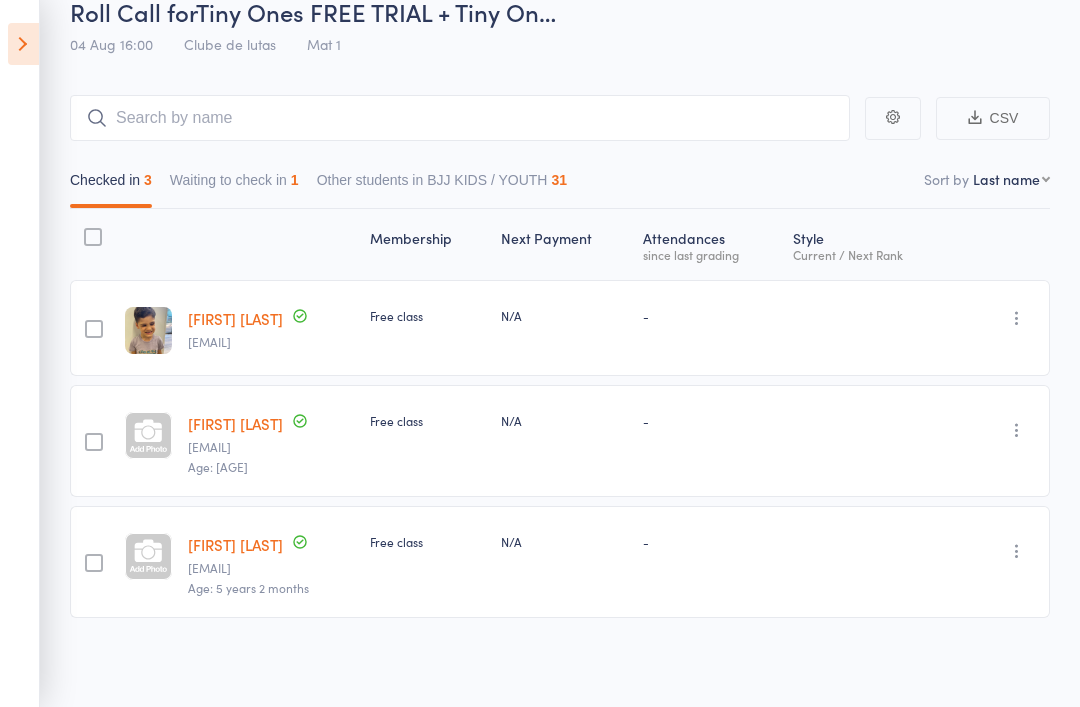 scroll, scrollTop: 34, scrollLeft: 0, axis: vertical 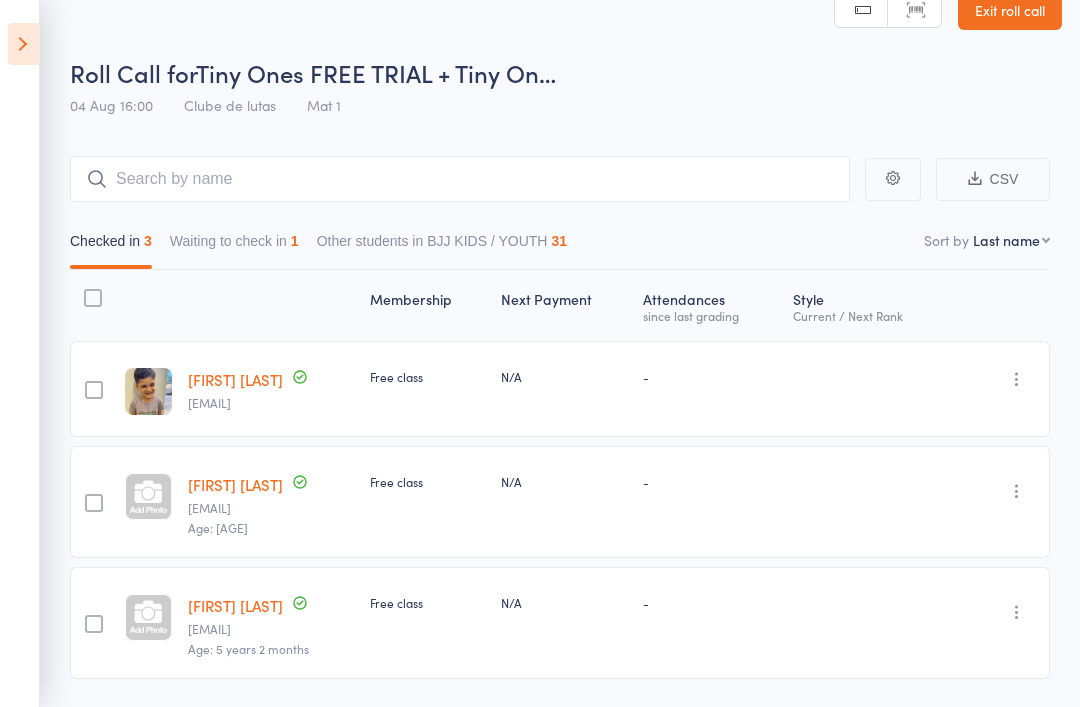 click on "[EMAIL]" at bounding box center (253, 508) 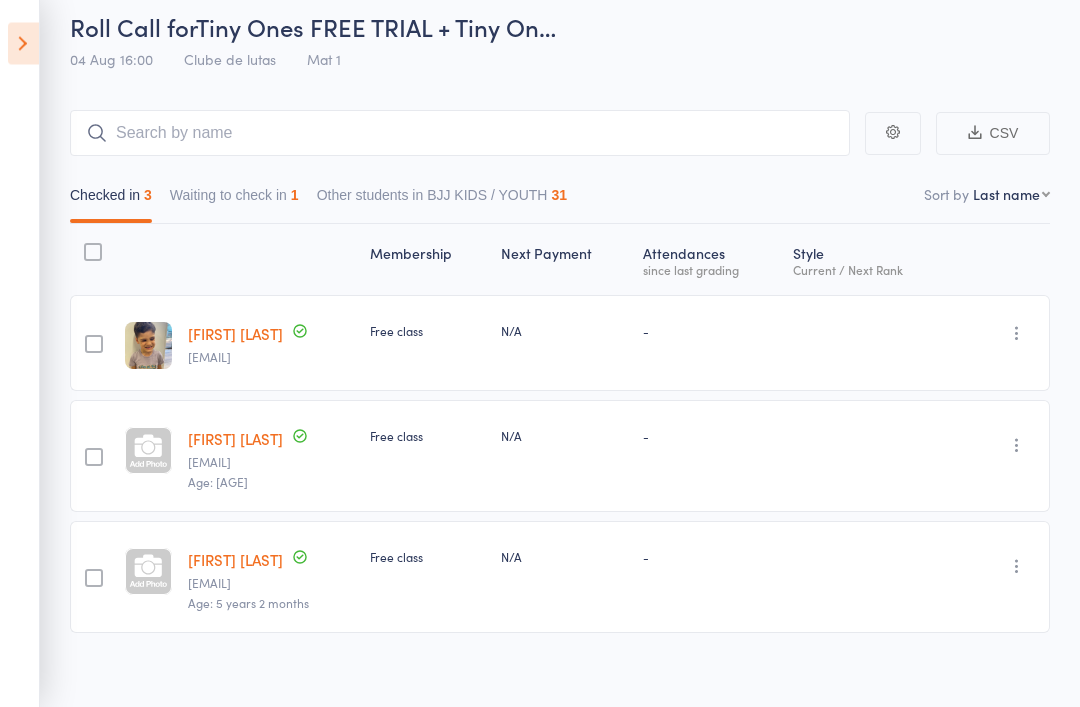 scroll, scrollTop: 98, scrollLeft: 0, axis: vertical 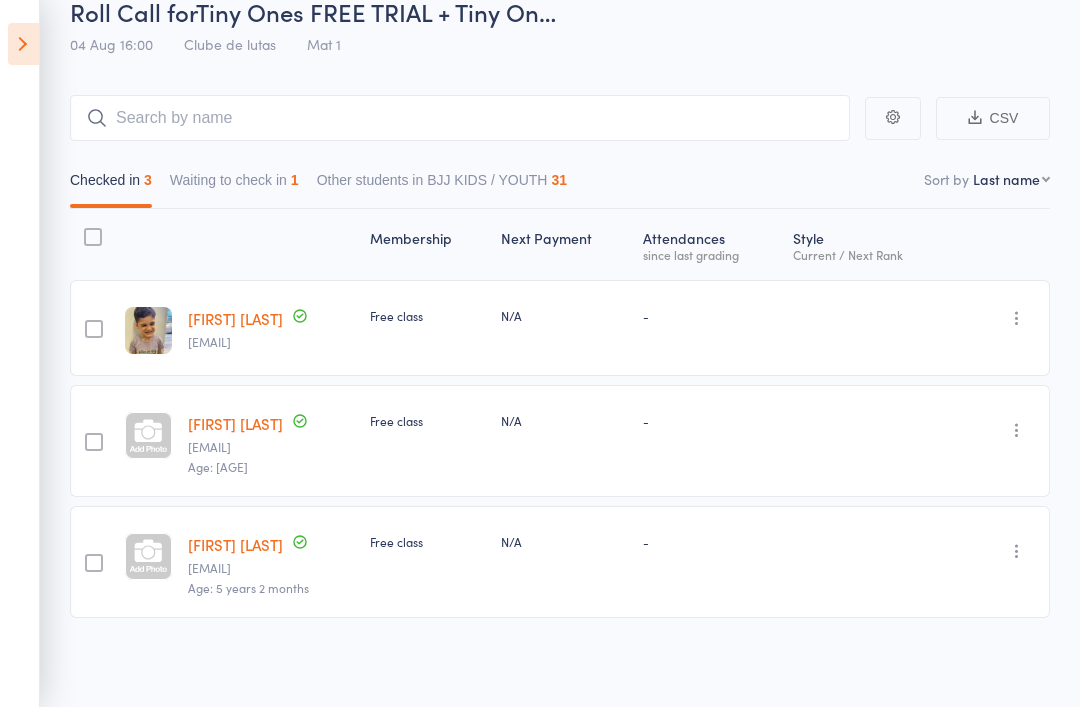 click at bounding box center (23, 44) 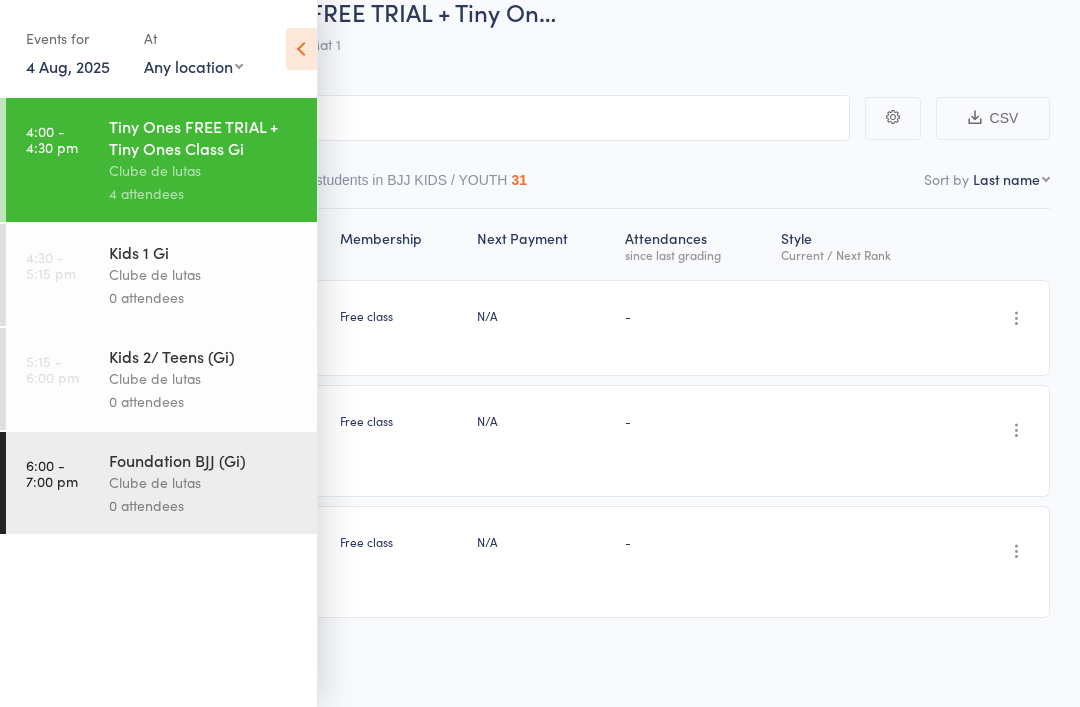 click on "Clube de lutas" at bounding box center (204, 274) 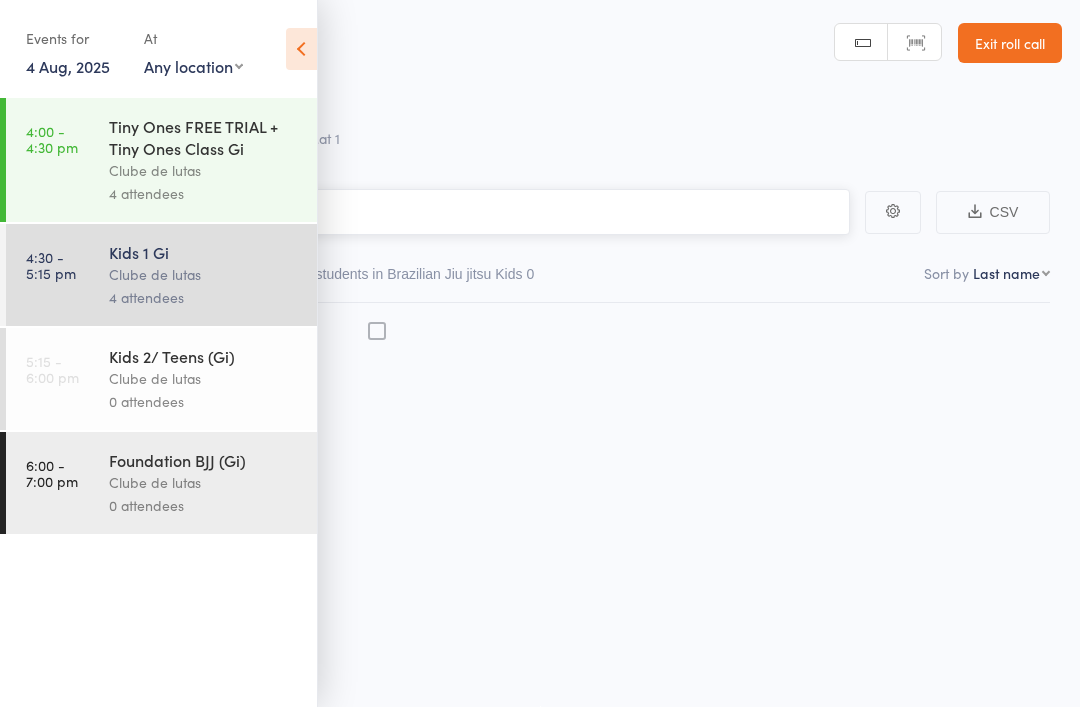 scroll, scrollTop: 14, scrollLeft: 0, axis: vertical 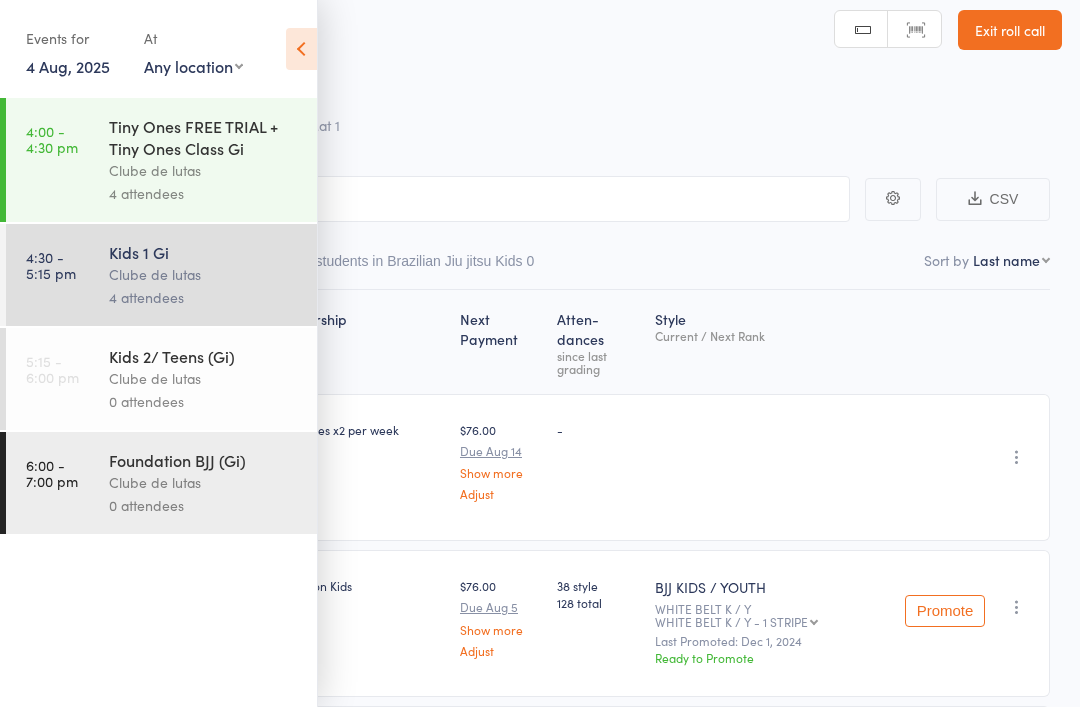 click at bounding box center (301, 49) 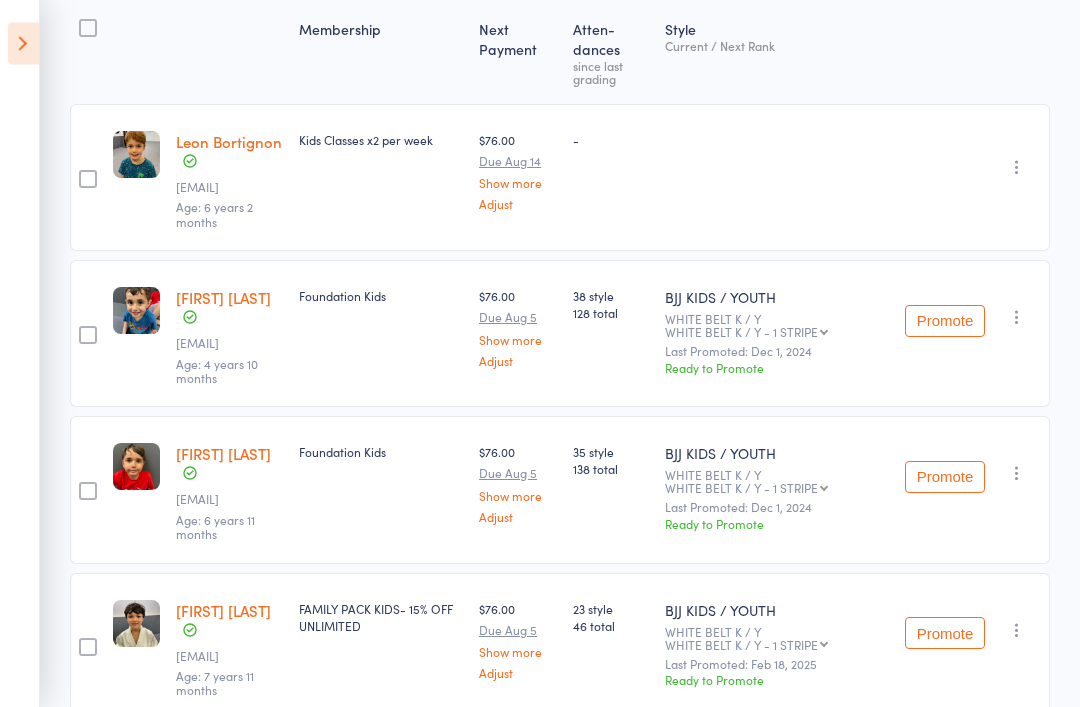 scroll, scrollTop: 304, scrollLeft: 0, axis: vertical 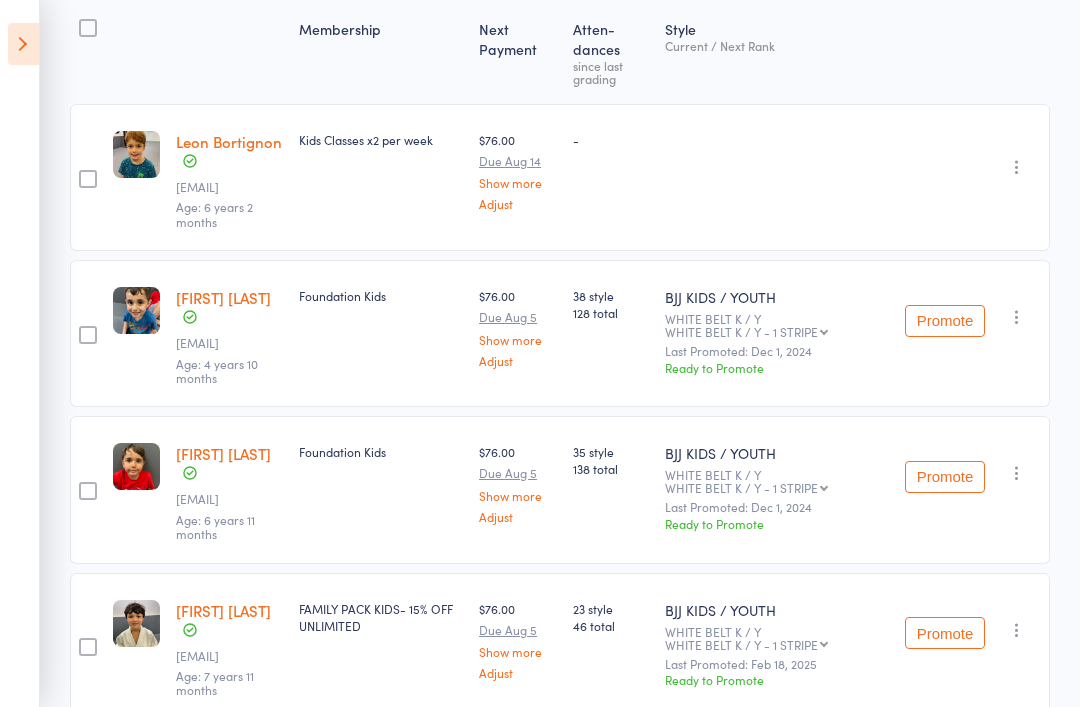click on "Membership Next Payment Atten­dances since last grading Style Current / Next Rank edit [FIRST] [LAST]    [EMAIL] Age: [AGE] Kids Classes x2 per week $76.00 Due Aug 14  Show more Adjust - - Undo check-in Send message Add Note Add Task Add Flag Remove Mark absent
edit [FIRST] [LAST]    [EMAIL] Age: [AGE] Foundation Kids $76.00 Due Aug 5  Show more Adjust 38 style 128 total BJJ KIDS / YOUTH WHITE BELT K / Y  WHITE BELT K / Y - 1 STRIPE  WHITE BELT K / Y - 1 STRIPE WHITE BELT K / Y - 2 STRIPES WHITE BELT K / Y - 3 STRIPES WHITE BELT K / Y - 4 STRIPES GREY -WHITE BELT GREY -WHITE BELT - 1 STRIPE GREY -WHITE BELT - 2 STRIPES GREY -WHITE BELT - 3 STRIPES GREY -WHITE BELT - 4 STRIPES GREY BELT GREY BELT - 1 STRIPE GREY BELT - 2 STRIPES GREY BELT - 3 STRIPES GREY BELT - 4 STRIPES GREY - BLACK BELT GREY - BLACK  BELT 1 STRIPE GREY - BLACK BELT 2 STRIPES GREY - BLACK BELT 3 STRIPES GREY - BLACK BELT 4 STRIPES YELLOW - WHITE YELLOW - WHITE 1 STRIPE YELLOW BELT" at bounding box center (560, 404) 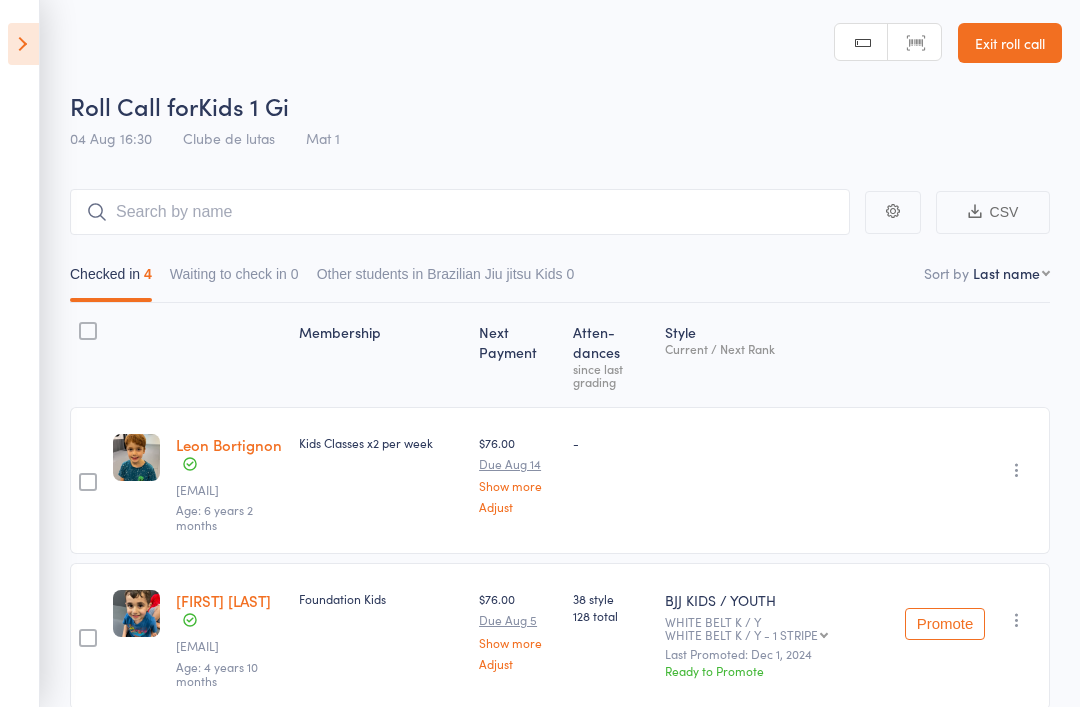 scroll, scrollTop: 0, scrollLeft: 0, axis: both 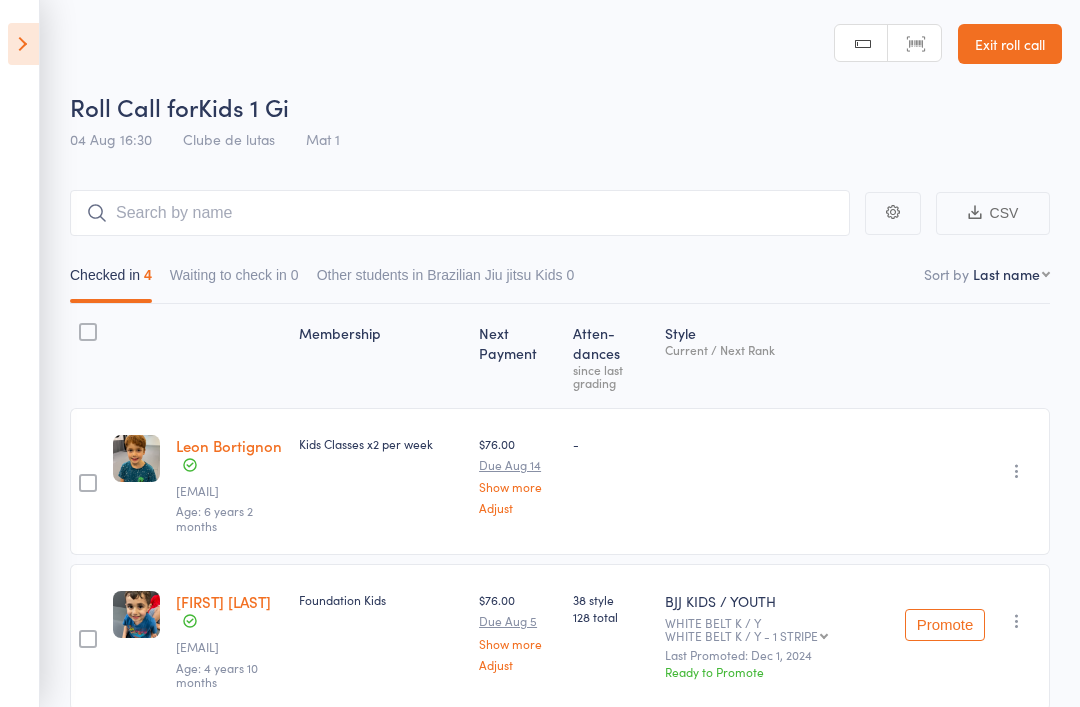 click at bounding box center [23, 44] 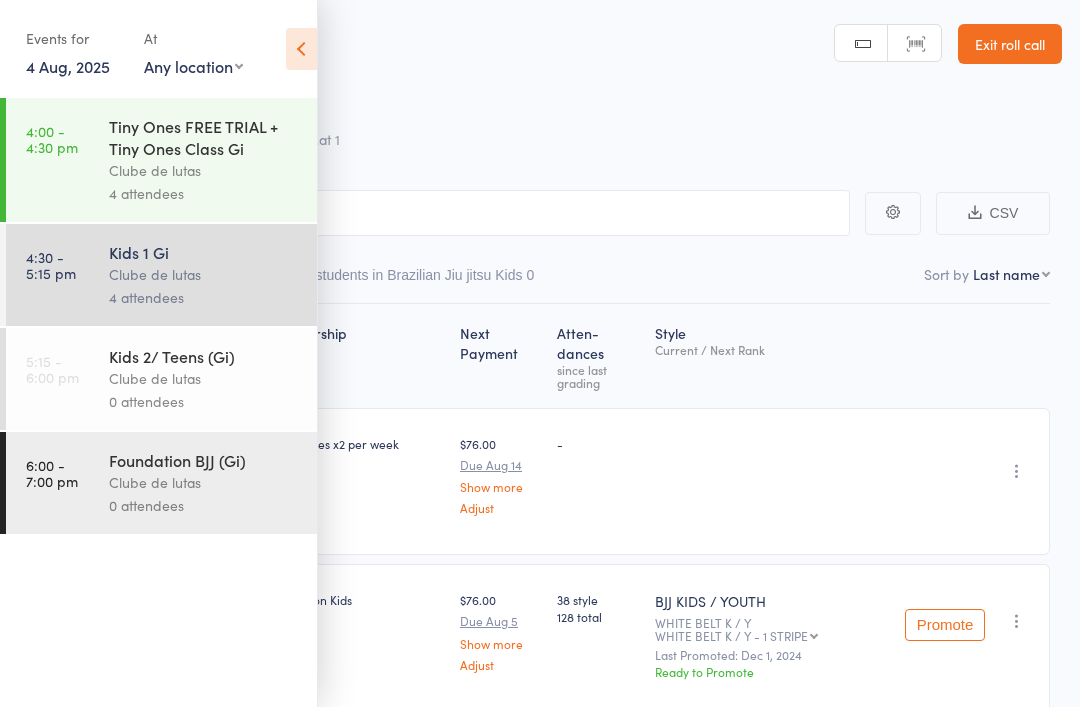 click on "Tiny Ones FREE TRIAL + Tiny Ones Class Gi" at bounding box center (204, 137) 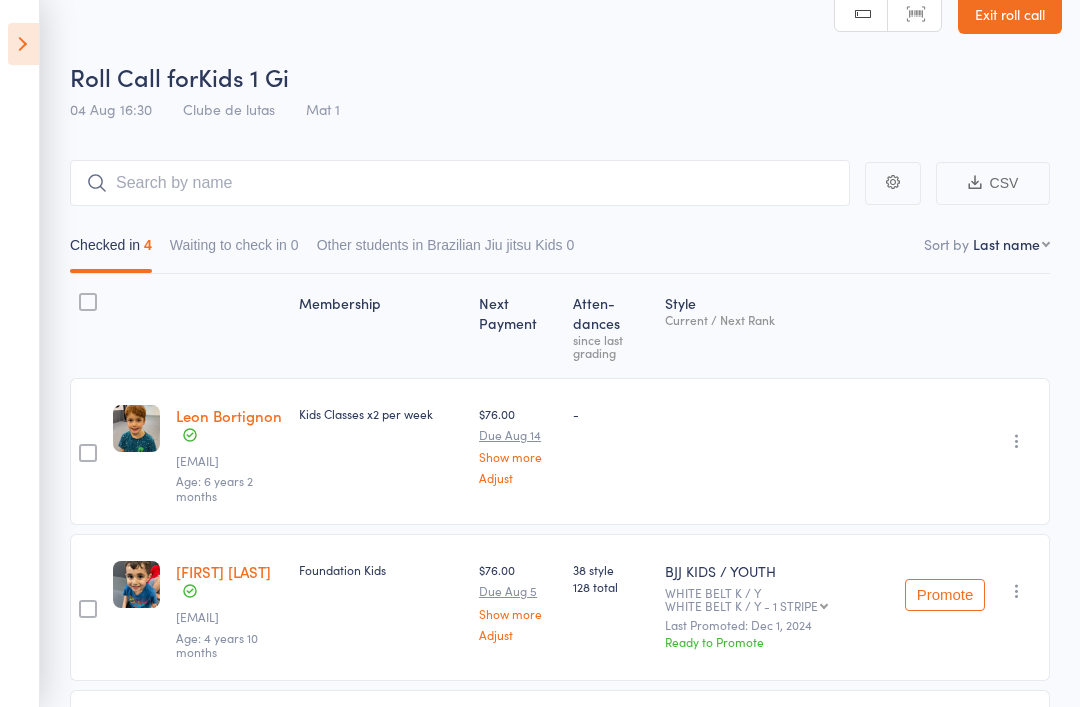 scroll, scrollTop: 31, scrollLeft: 0, axis: vertical 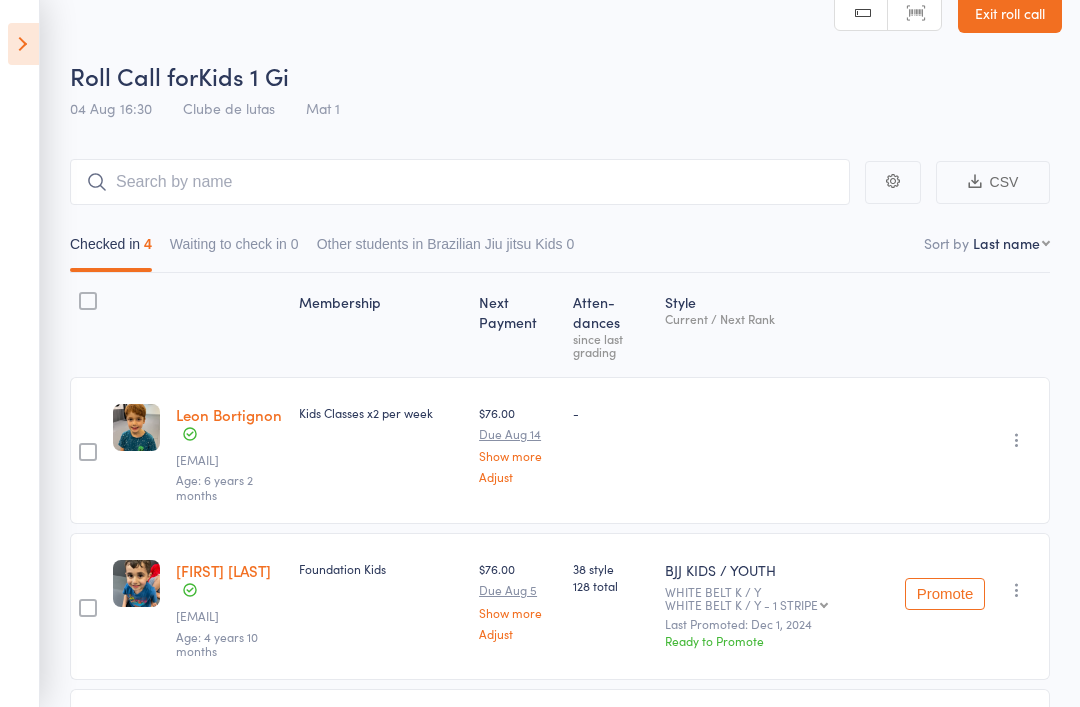 click at bounding box center [23, 44] 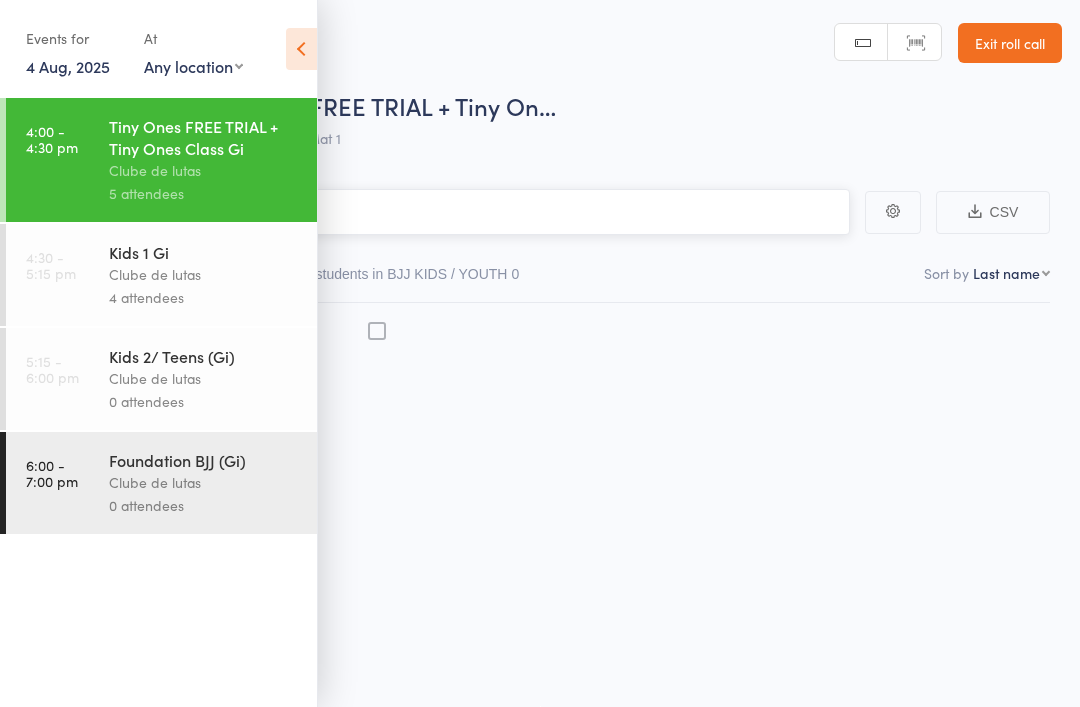 scroll, scrollTop: 0, scrollLeft: 0, axis: both 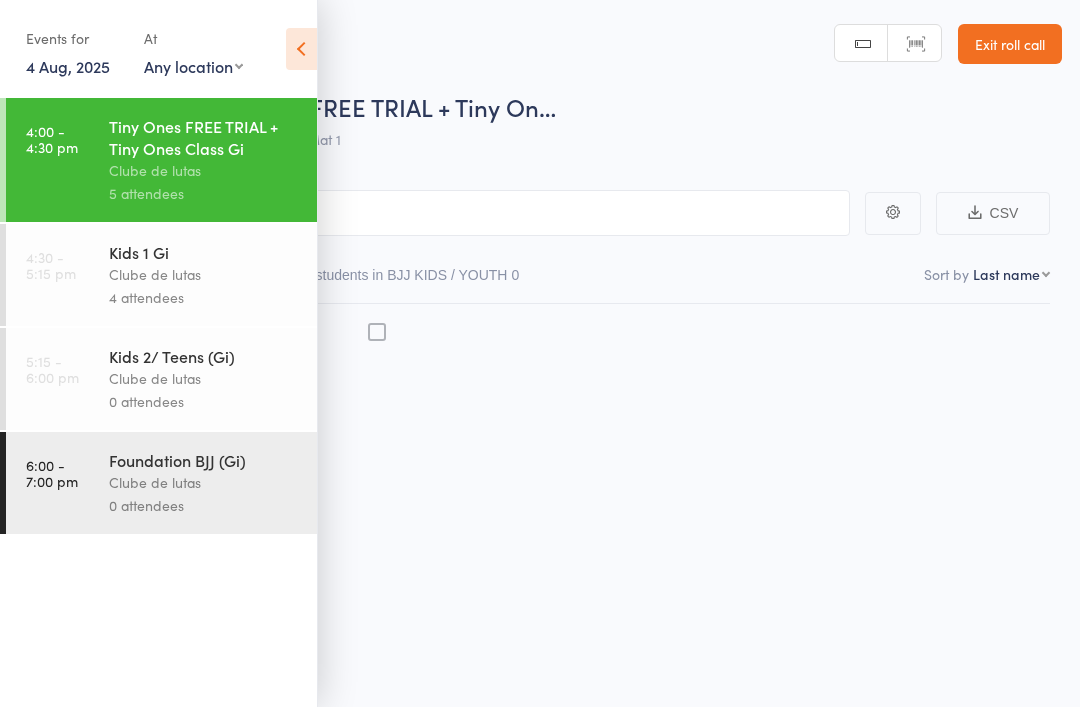 click at bounding box center [301, 49] 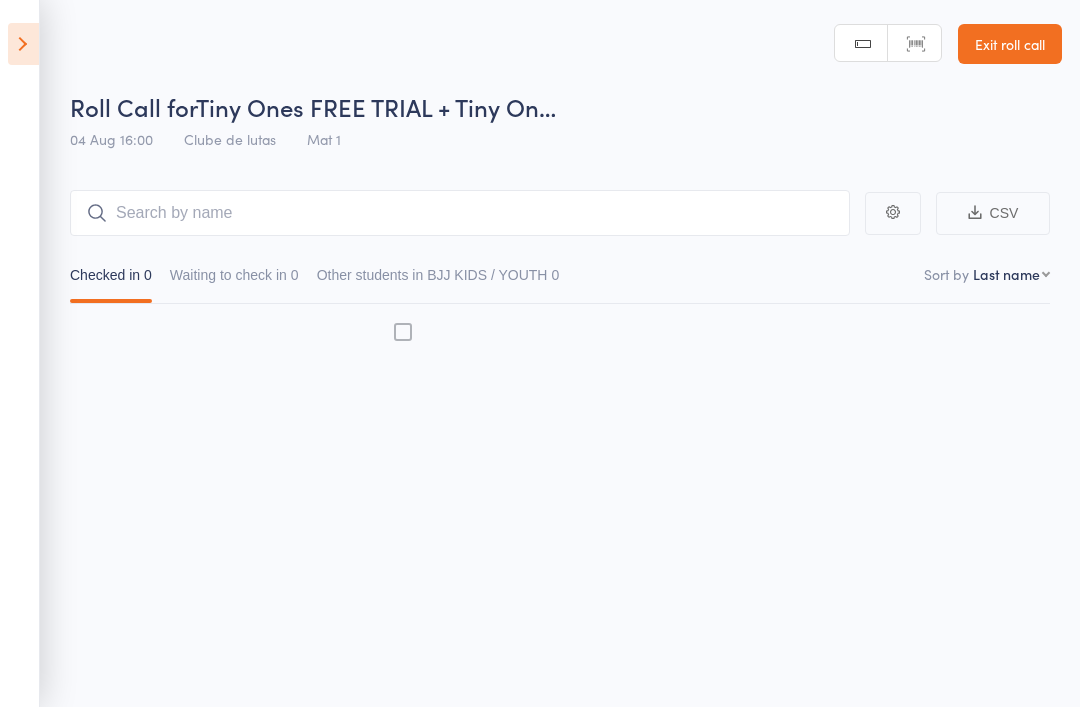 click at bounding box center [23, 44] 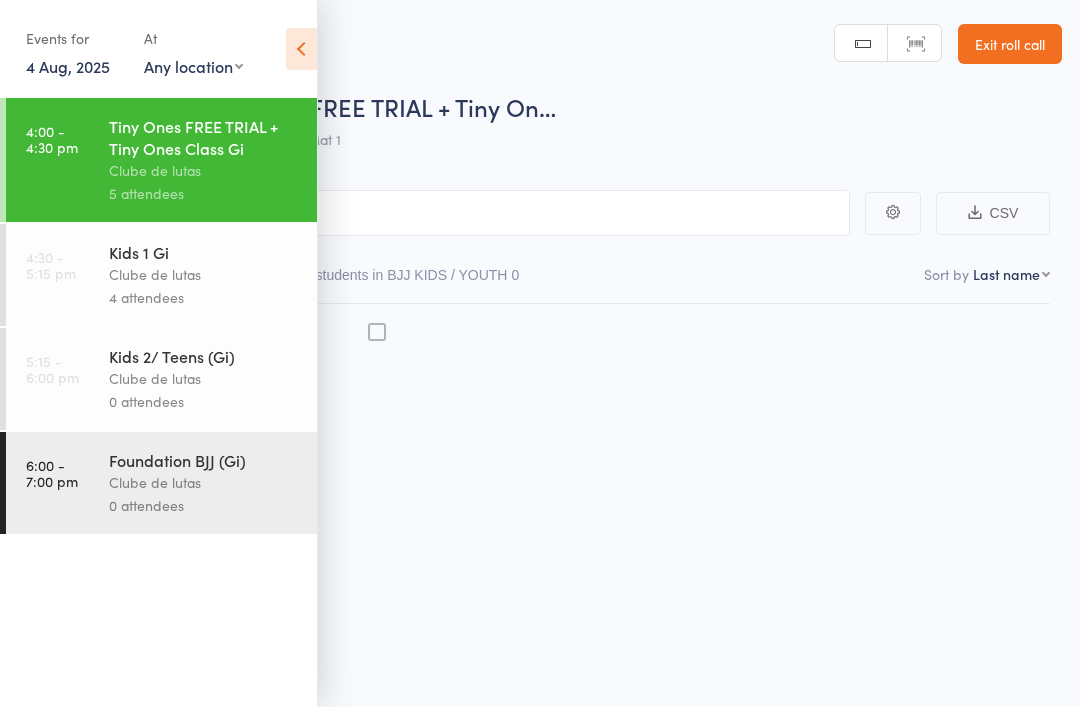 click on "Exit roll call" at bounding box center (1010, 44) 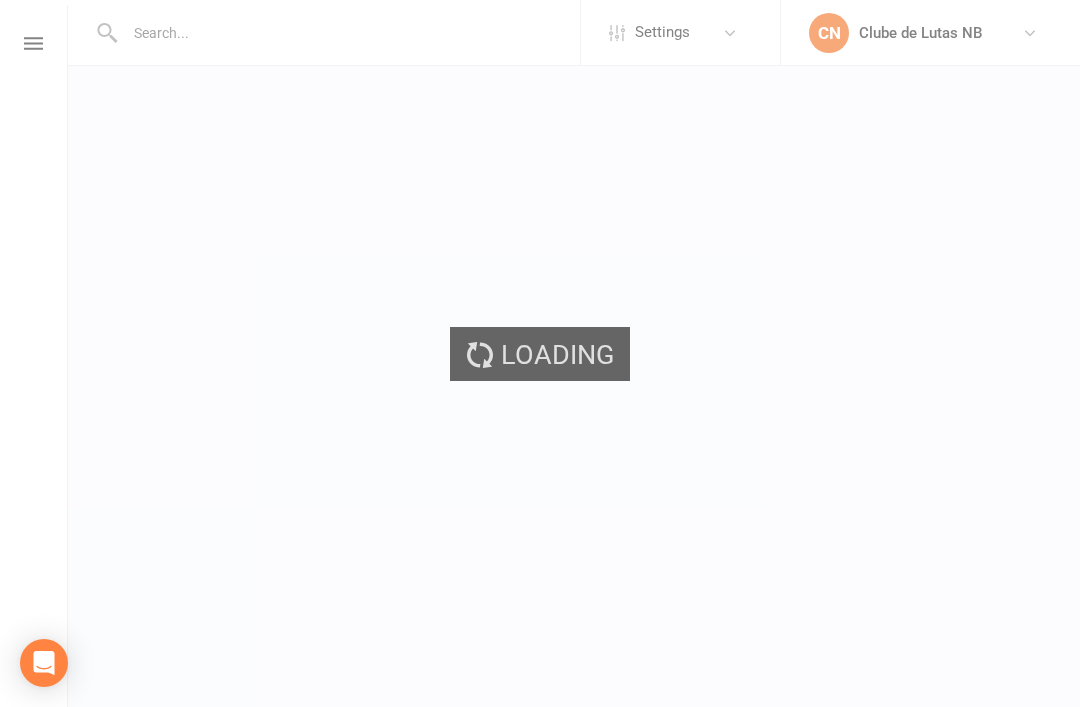 scroll, scrollTop: 0, scrollLeft: 0, axis: both 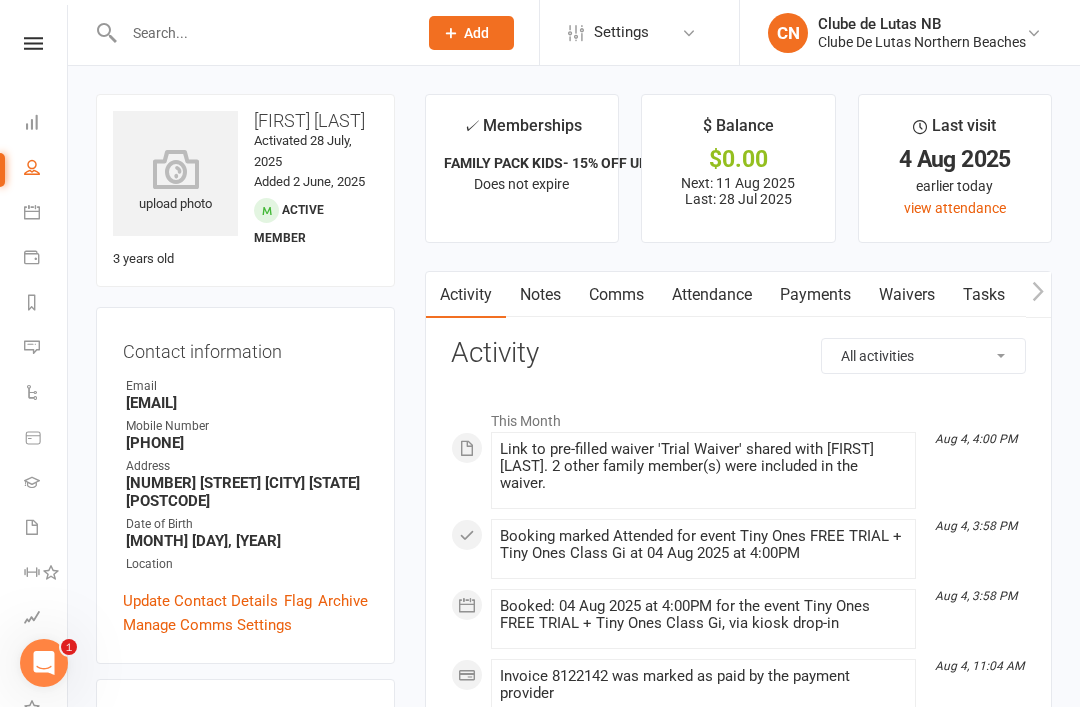 click 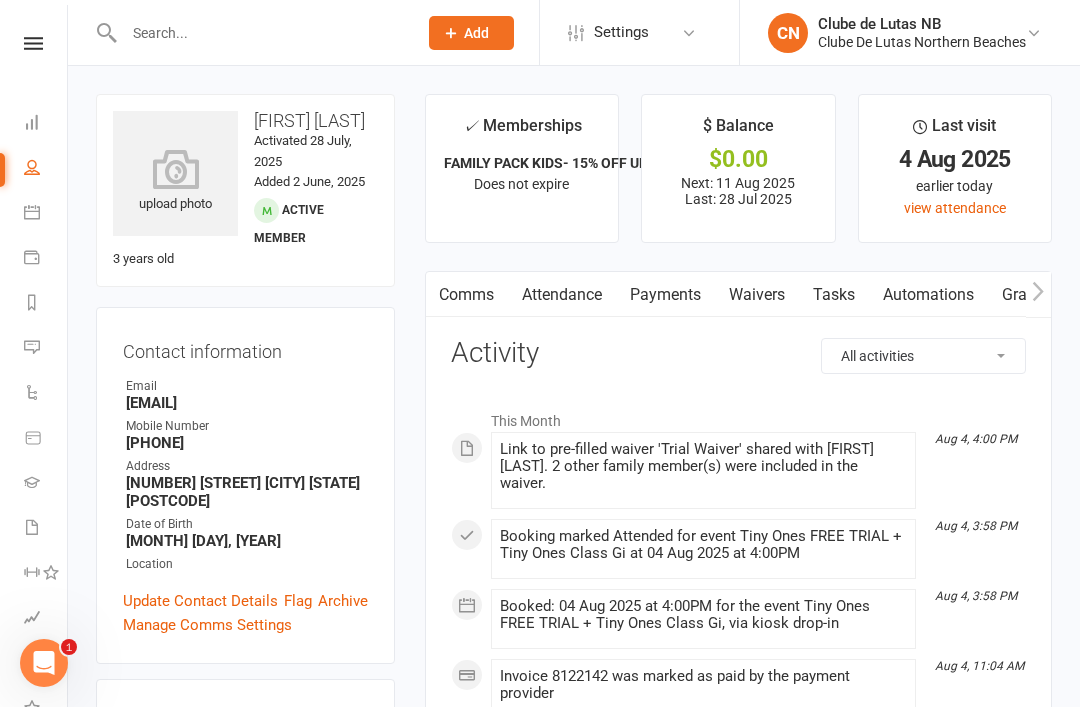 scroll, scrollTop: 0, scrollLeft: 150, axis: horizontal 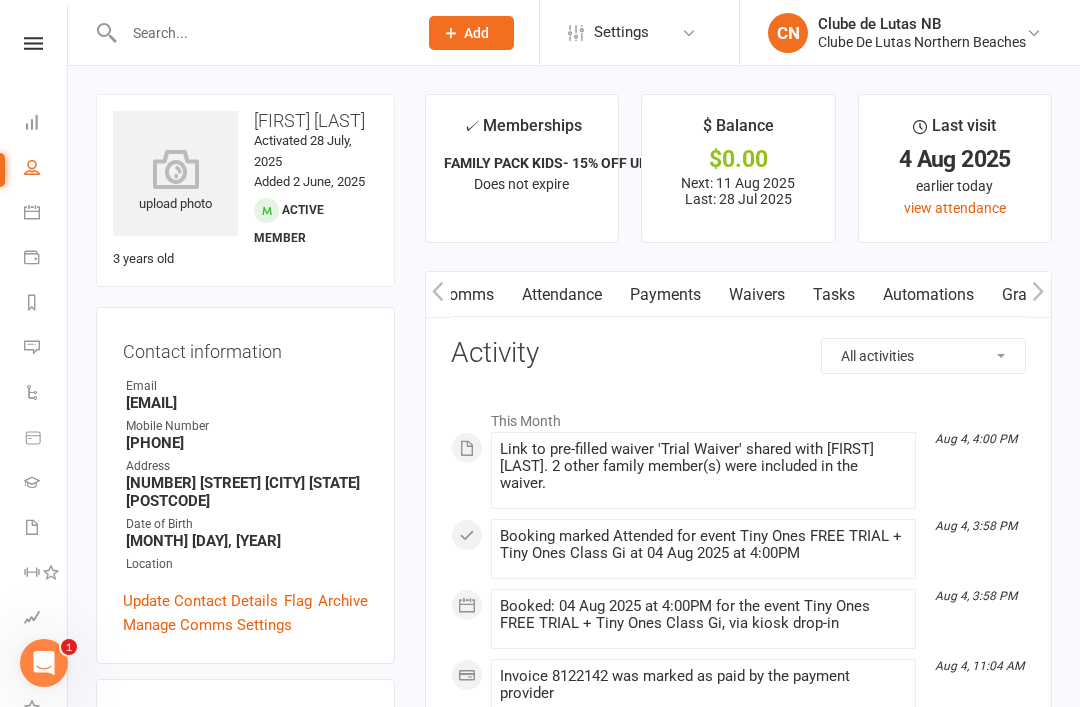 click at bounding box center [1038, 294] 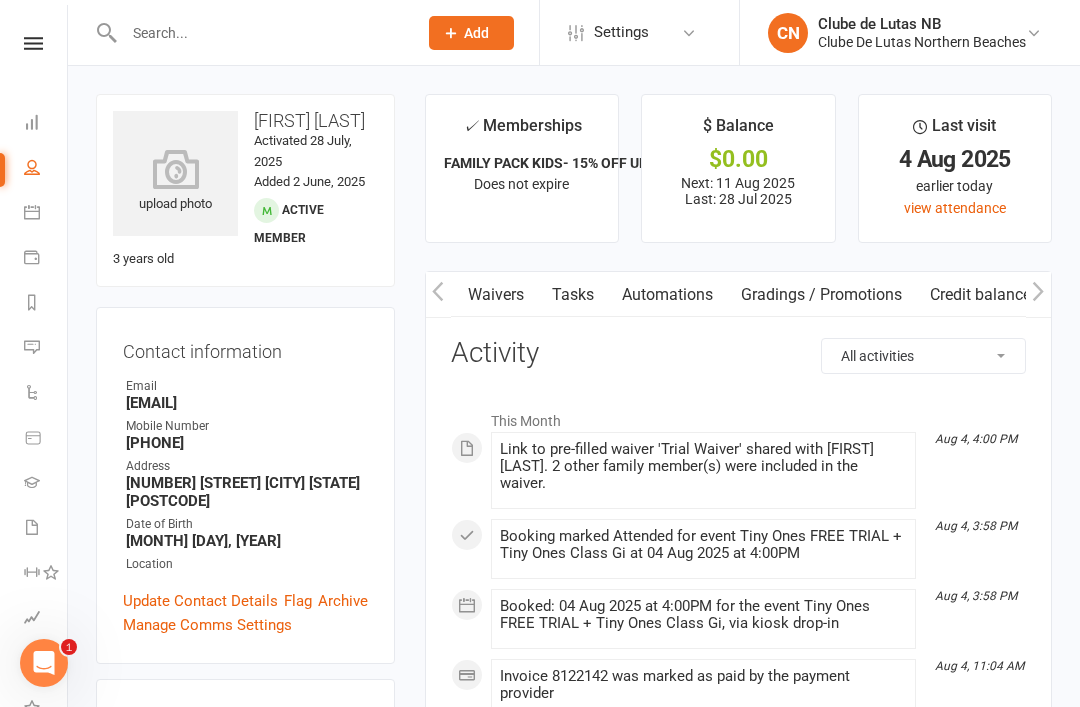 scroll, scrollTop: 0, scrollLeft: 411, axis: horizontal 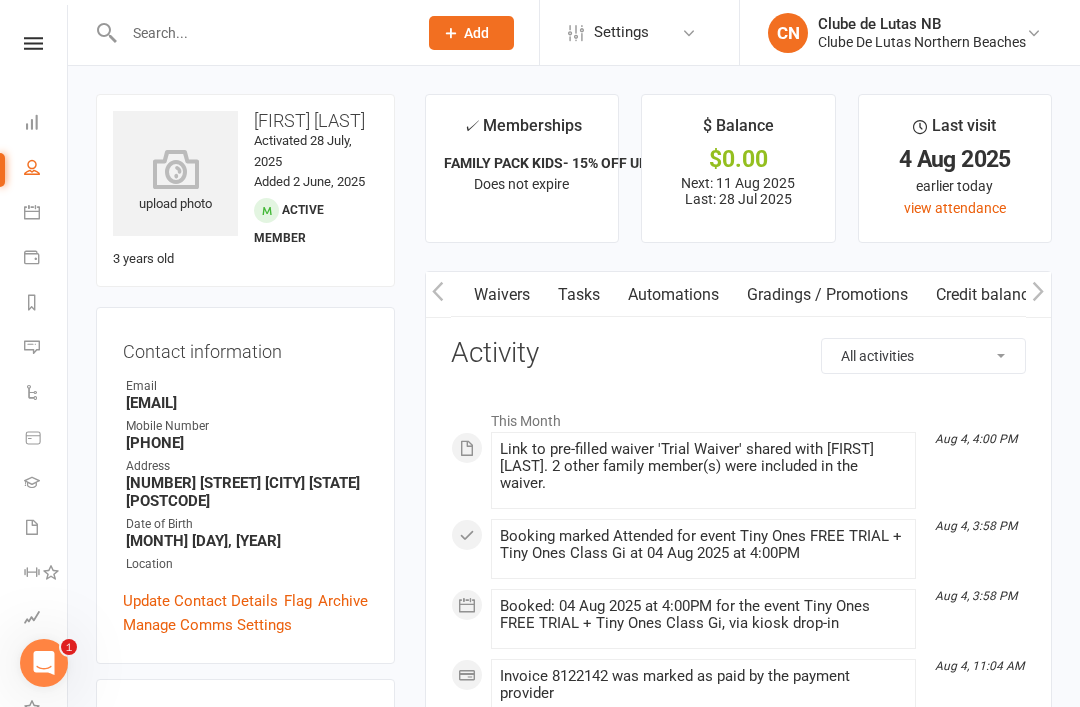 click 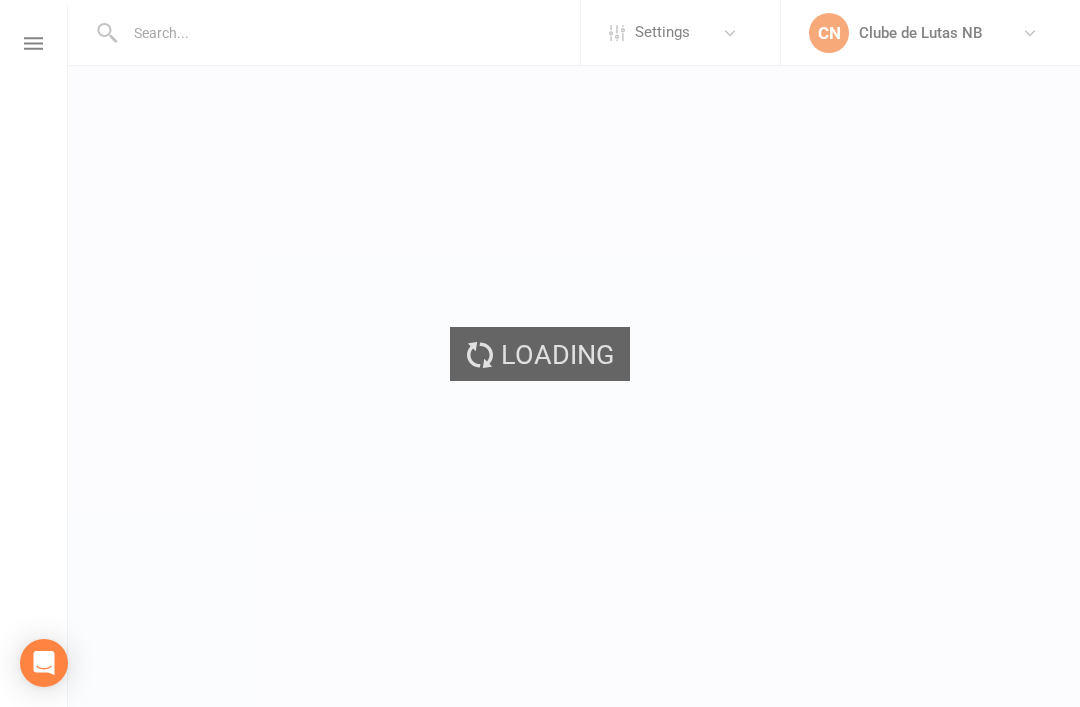 scroll, scrollTop: 0, scrollLeft: 0, axis: both 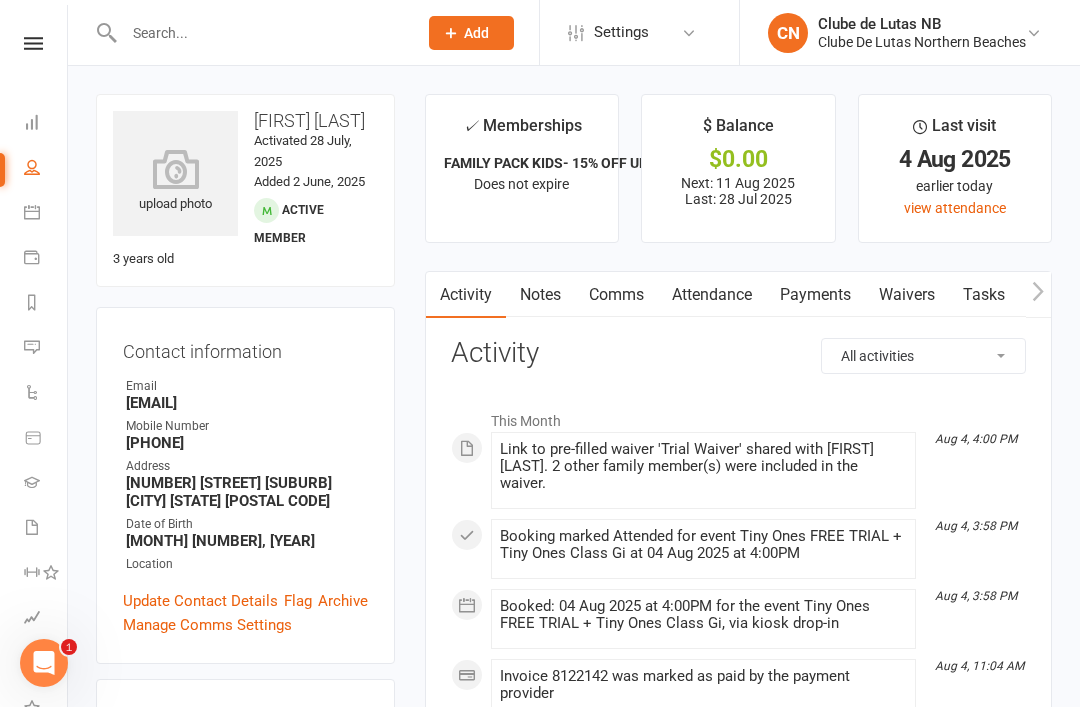 click on "Attendance" at bounding box center [712, 295] 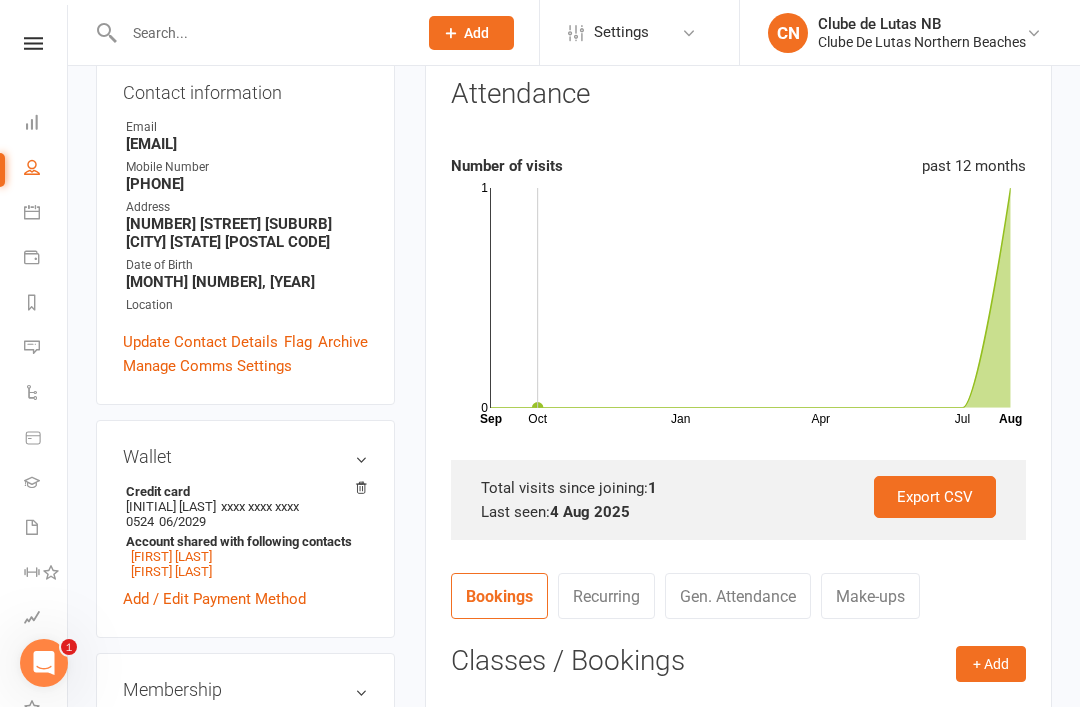 scroll, scrollTop: 0, scrollLeft: 0, axis: both 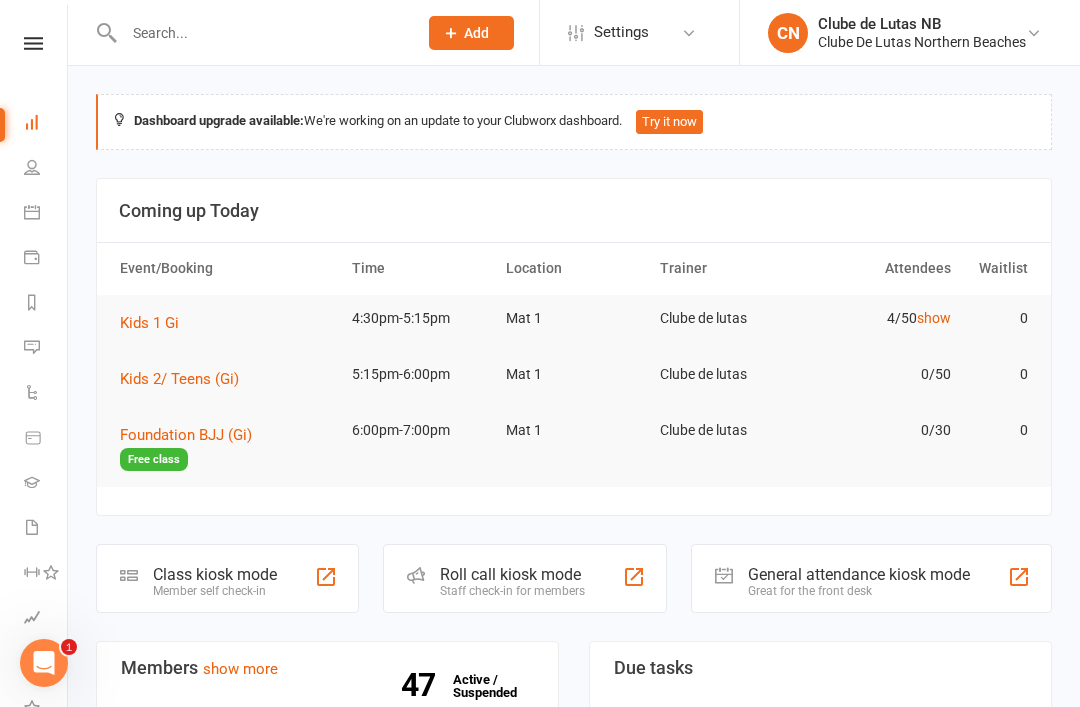 click at bounding box center [260, 33] 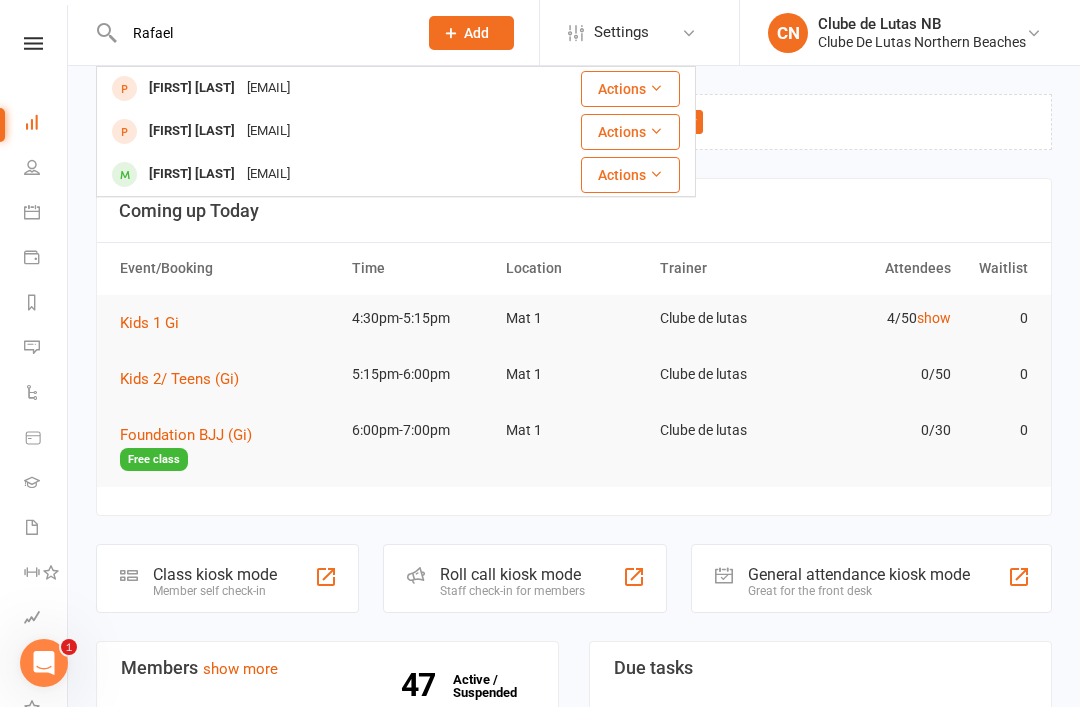 type on "Rafael" 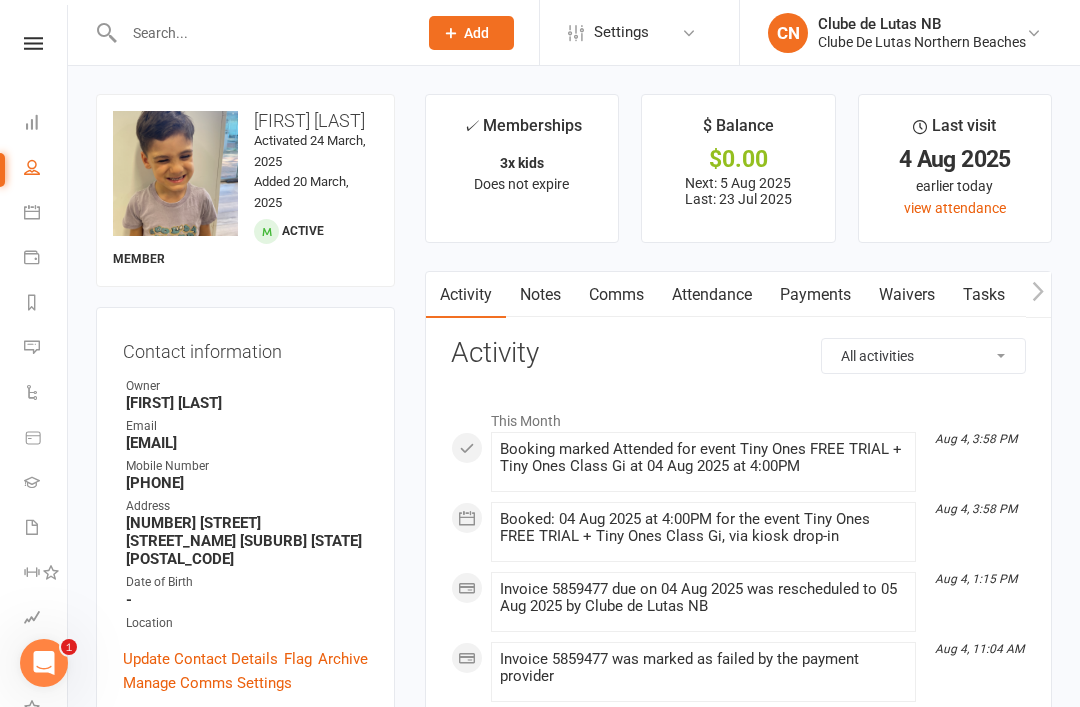 click on "Attendance" at bounding box center (712, 295) 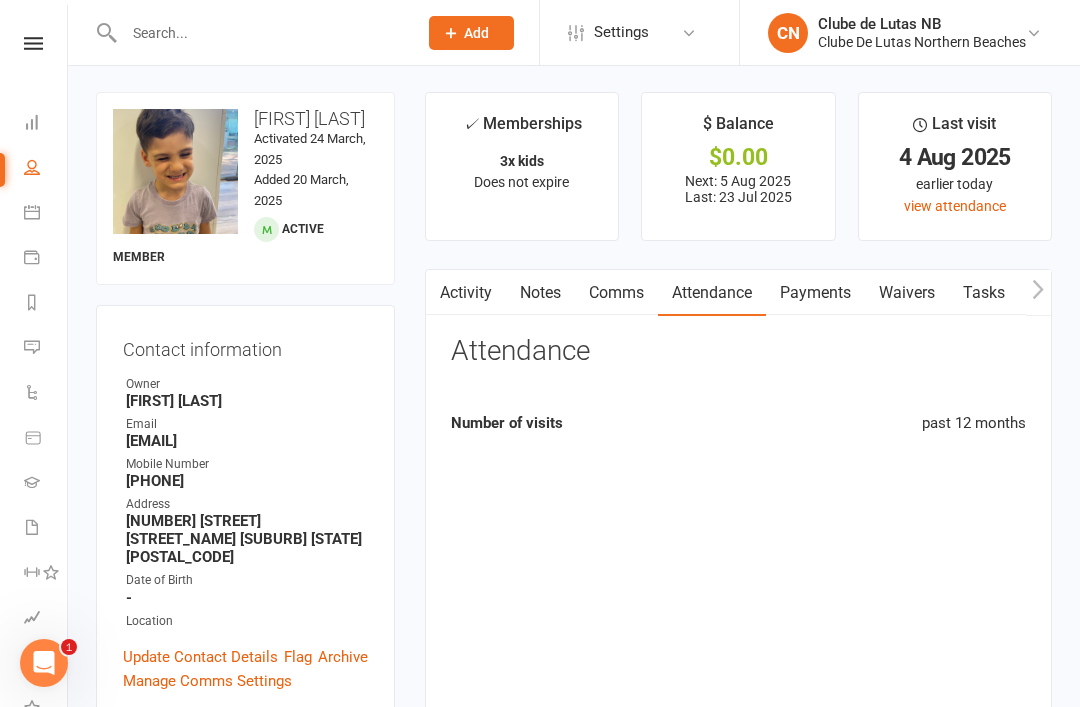 scroll, scrollTop: 0, scrollLeft: 0, axis: both 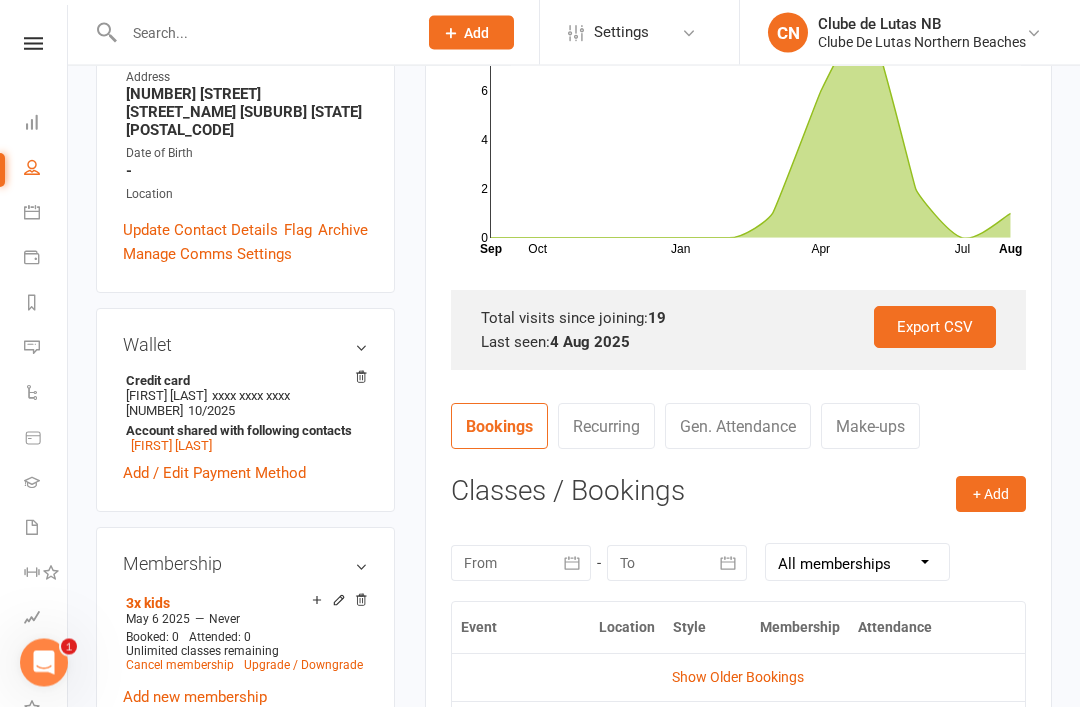 click on "+ Add" at bounding box center [991, 495] 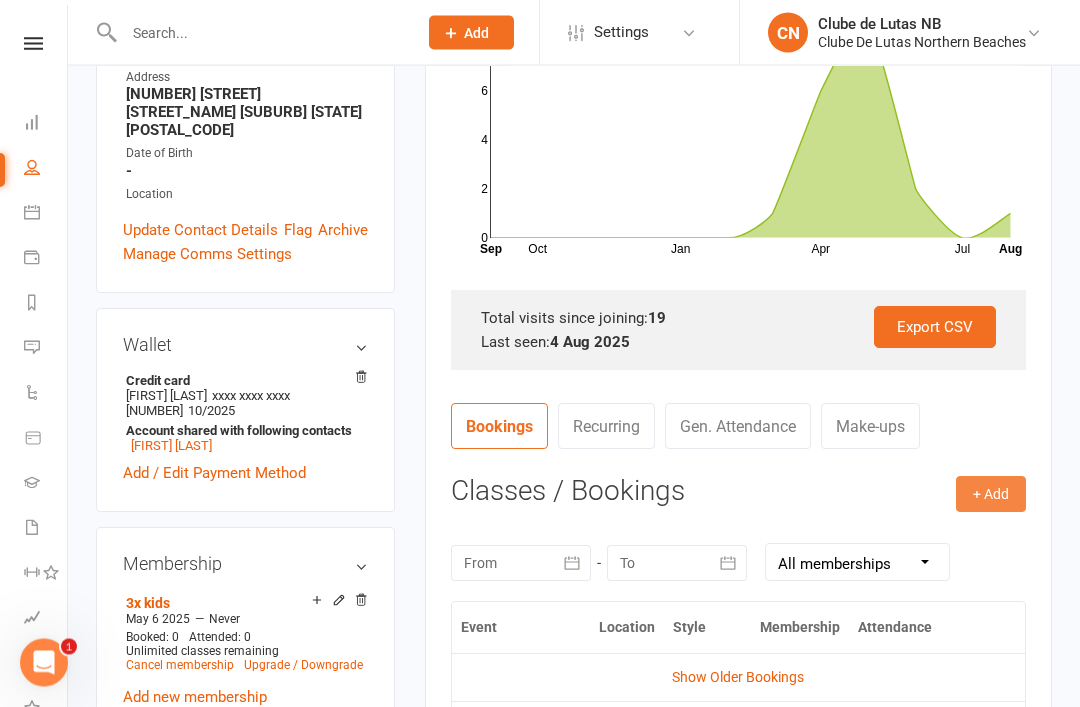 scroll, scrollTop: 429, scrollLeft: 0, axis: vertical 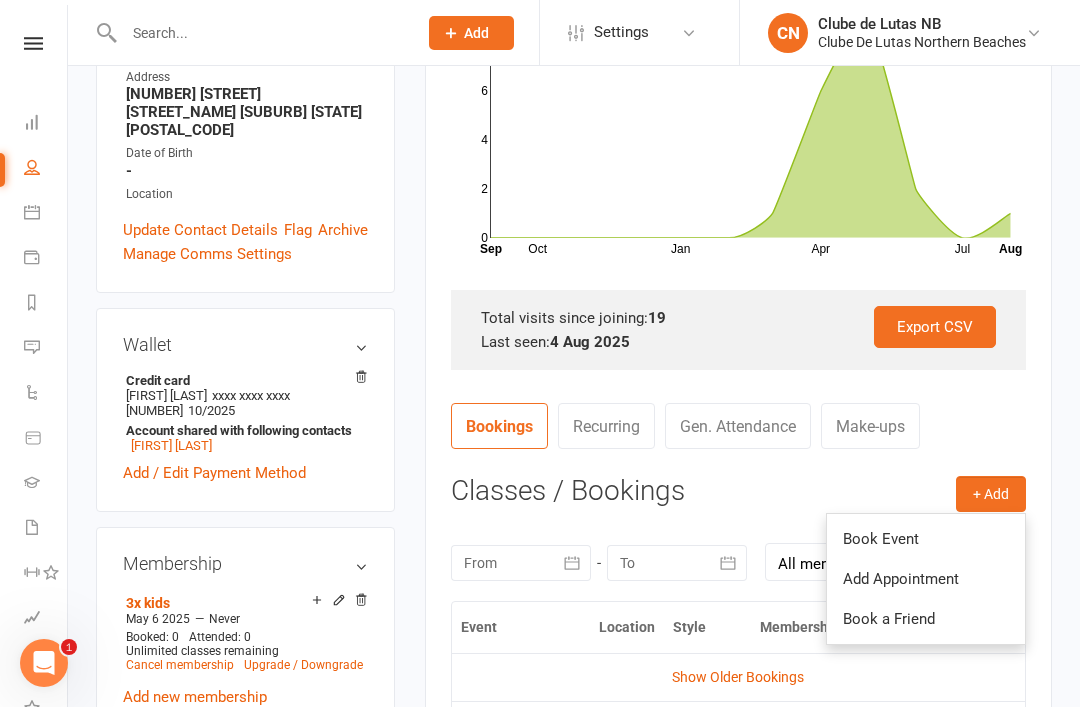 click on "Book Event" at bounding box center (926, 539) 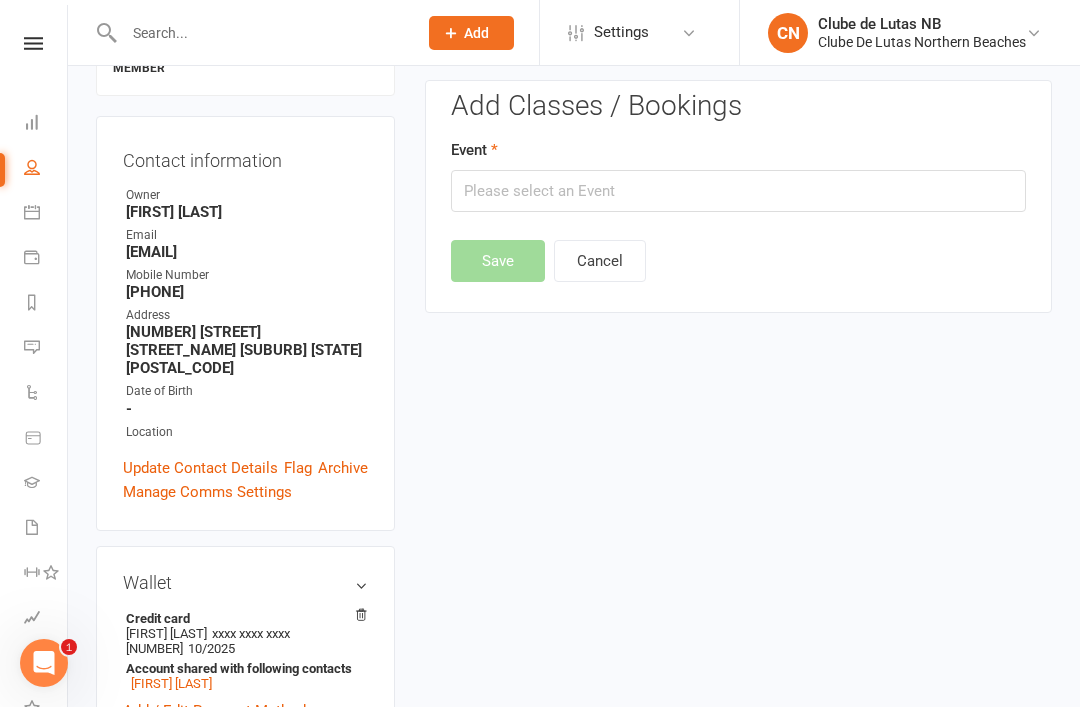 scroll, scrollTop: 170, scrollLeft: 0, axis: vertical 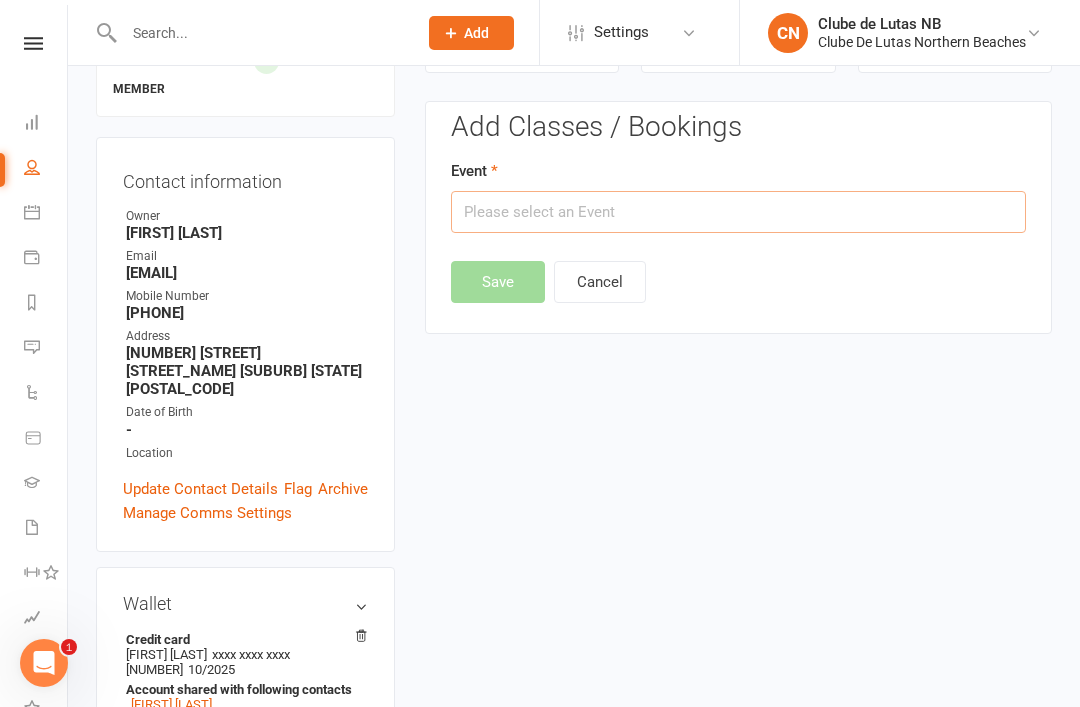 click at bounding box center (738, 212) 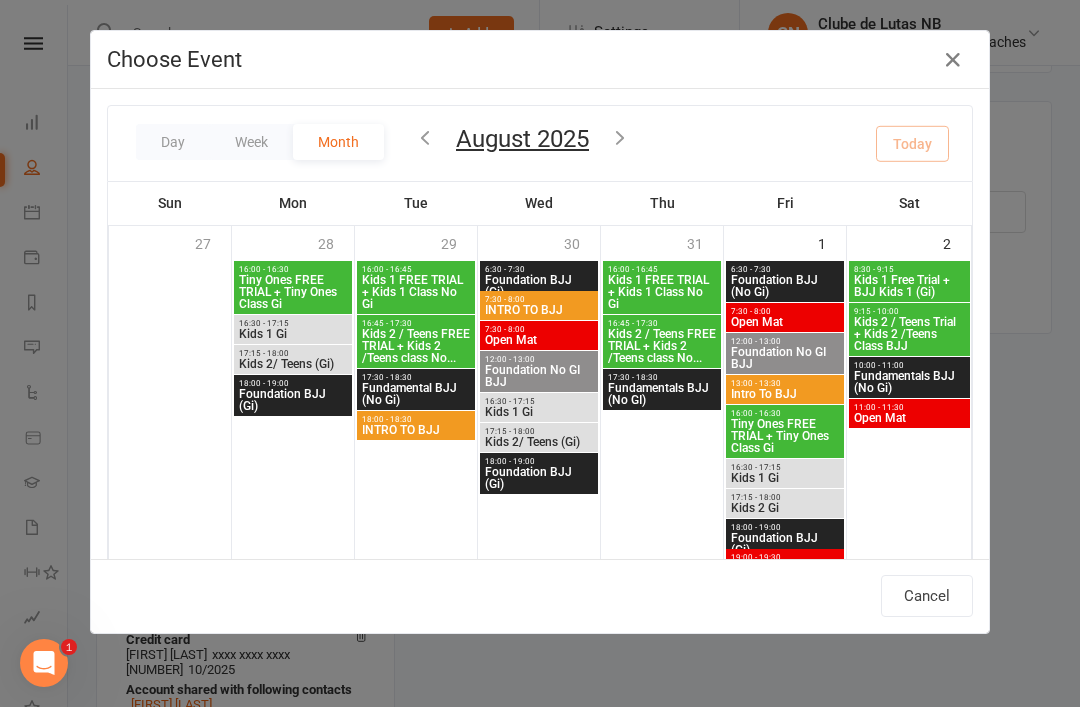 click on "16:30 - 17:15" at bounding box center (293, 323) 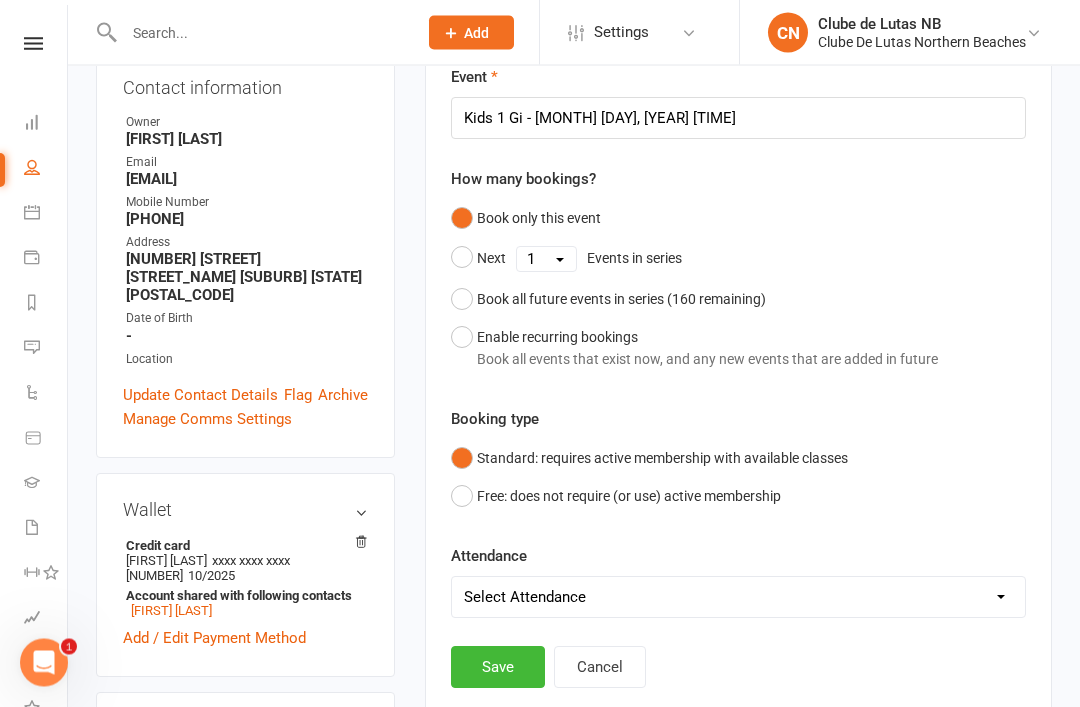 scroll, scrollTop: 264, scrollLeft: 0, axis: vertical 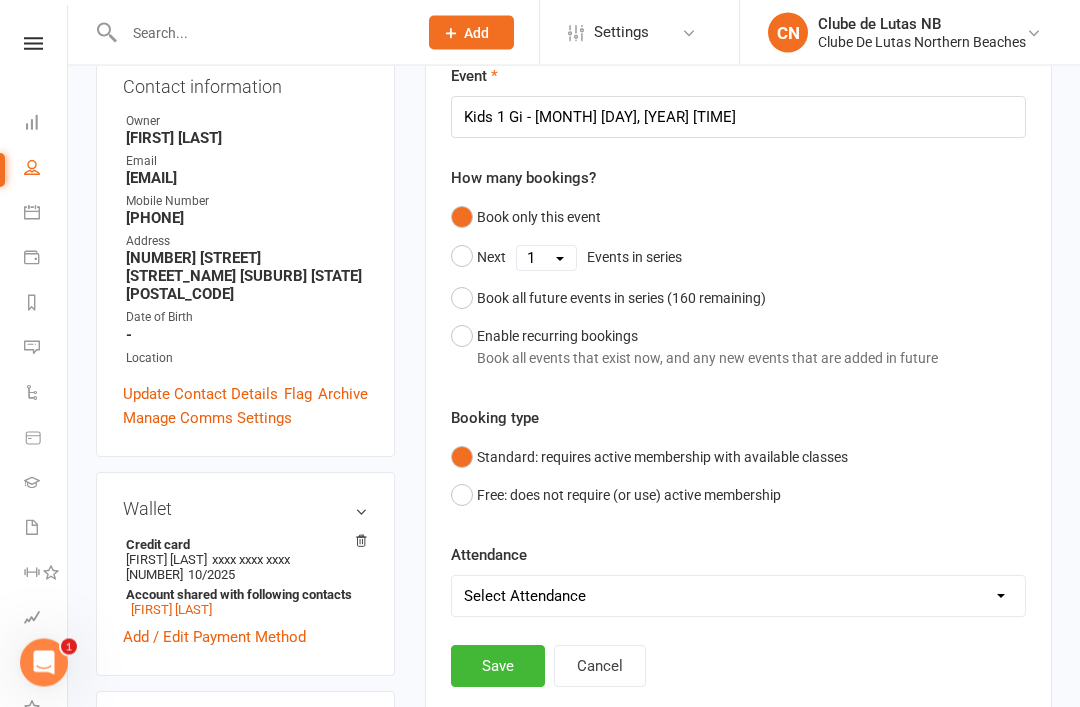 click on "Book all future events in series ( 160   remaining)" at bounding box center (608, 299) 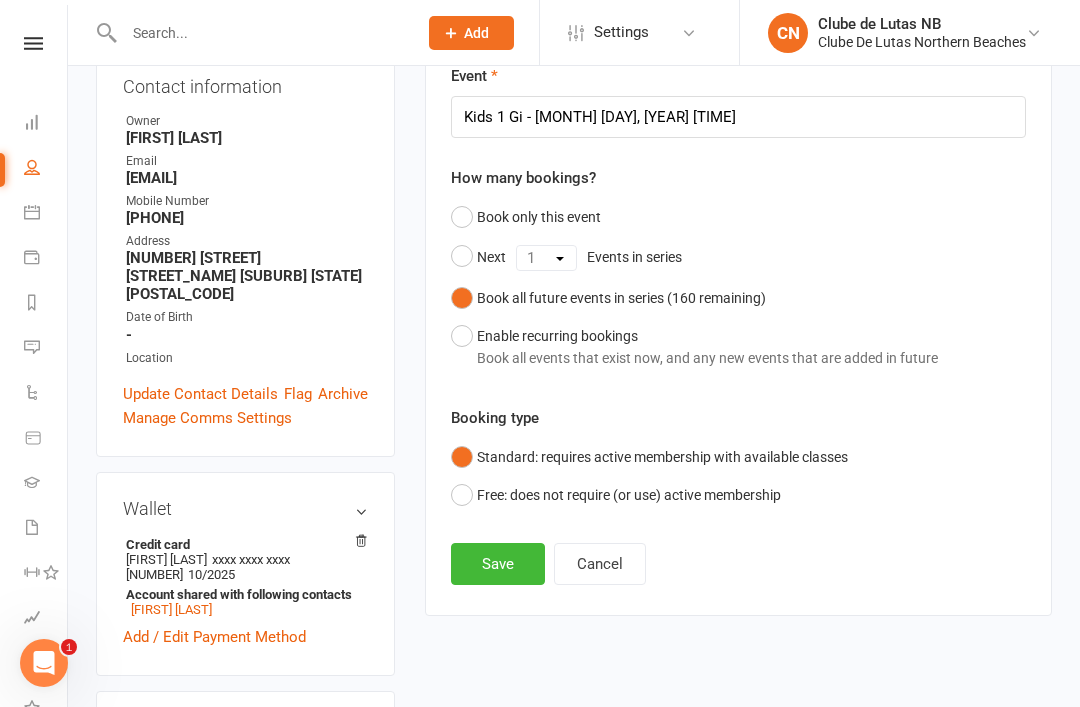 click on "Save" at bounding box center [498, 564] 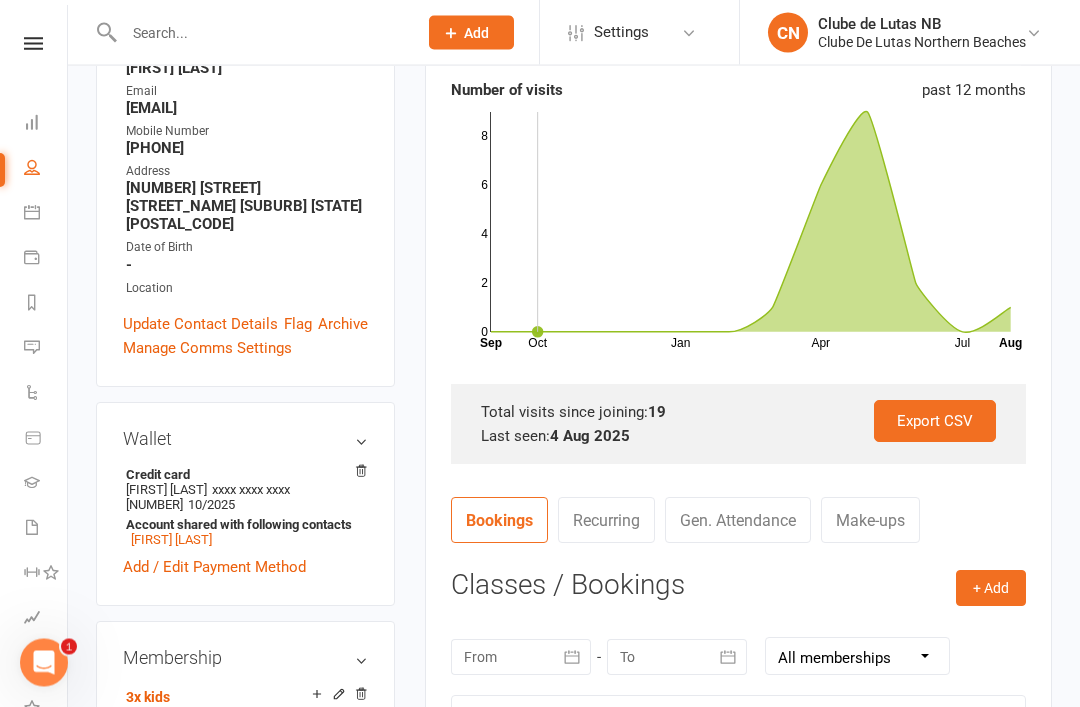 scroll, scrollTop: 329, scrollLeft: 0, axis: vertical 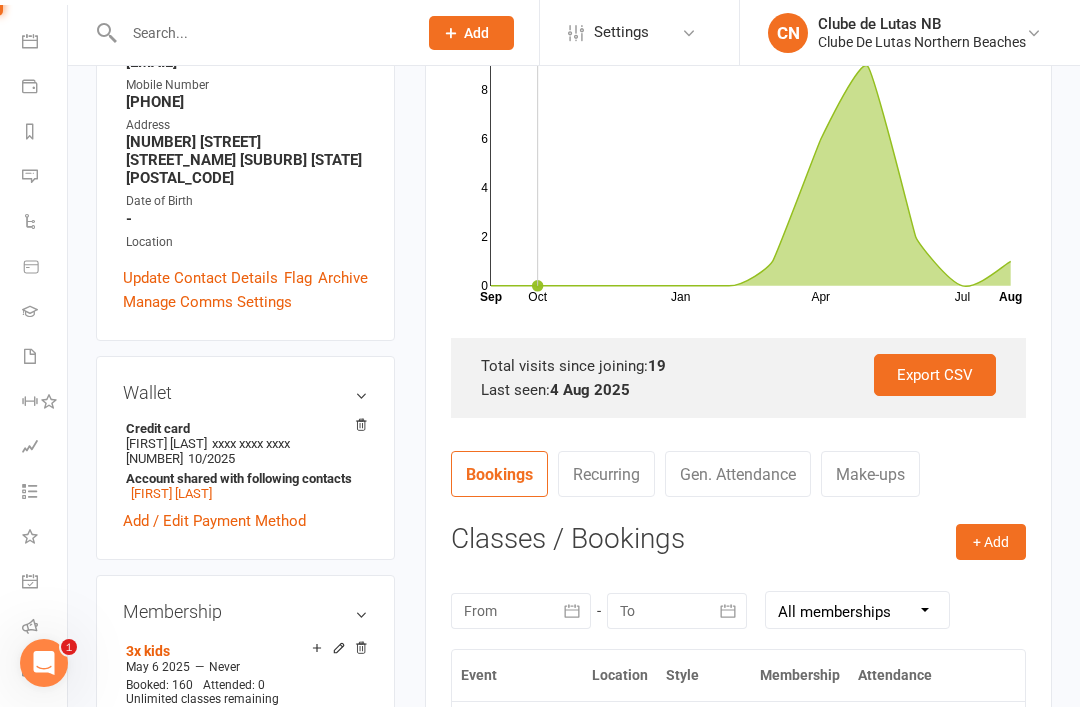 click at bounding box center (30, 581) 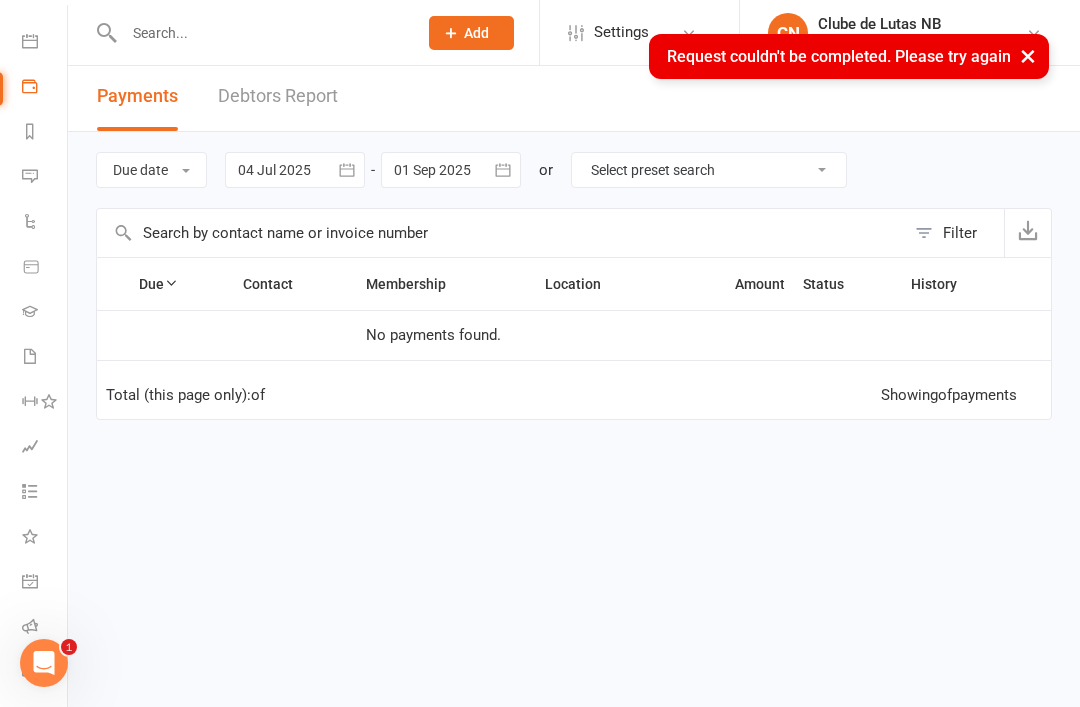 click at bounding box center (30, 536) 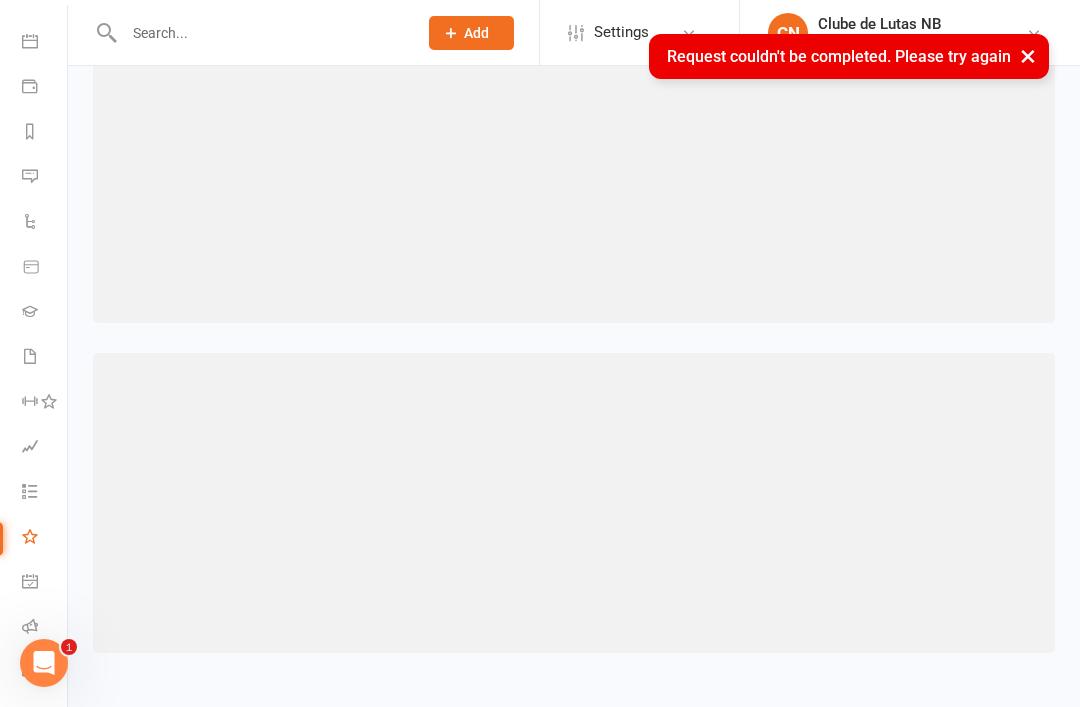 click on "What's New" at bounding box center [44, 538] 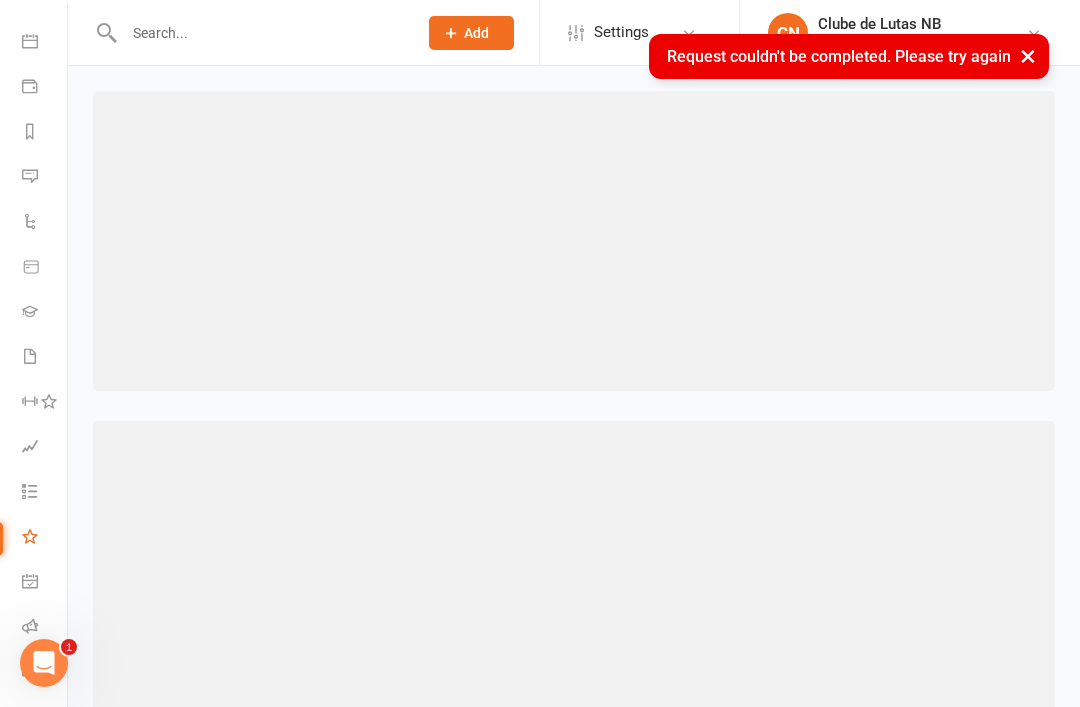 scroll, scrollTop: 137, scrollLeft: 2, axis: both 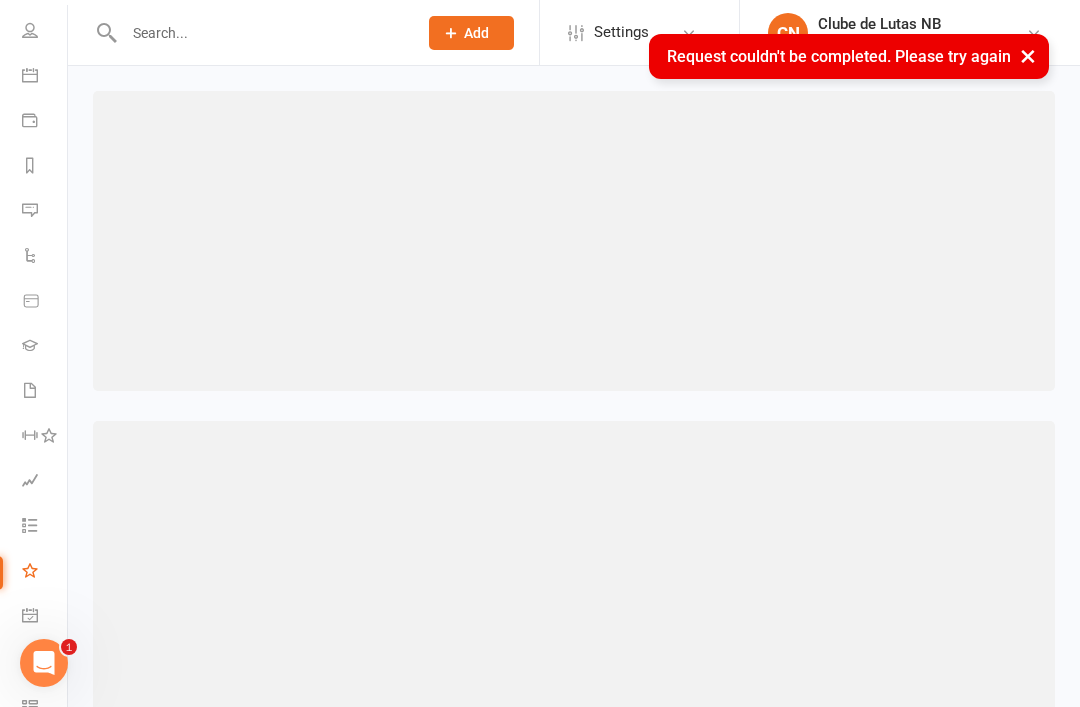 click at bounding box center (30, 120) 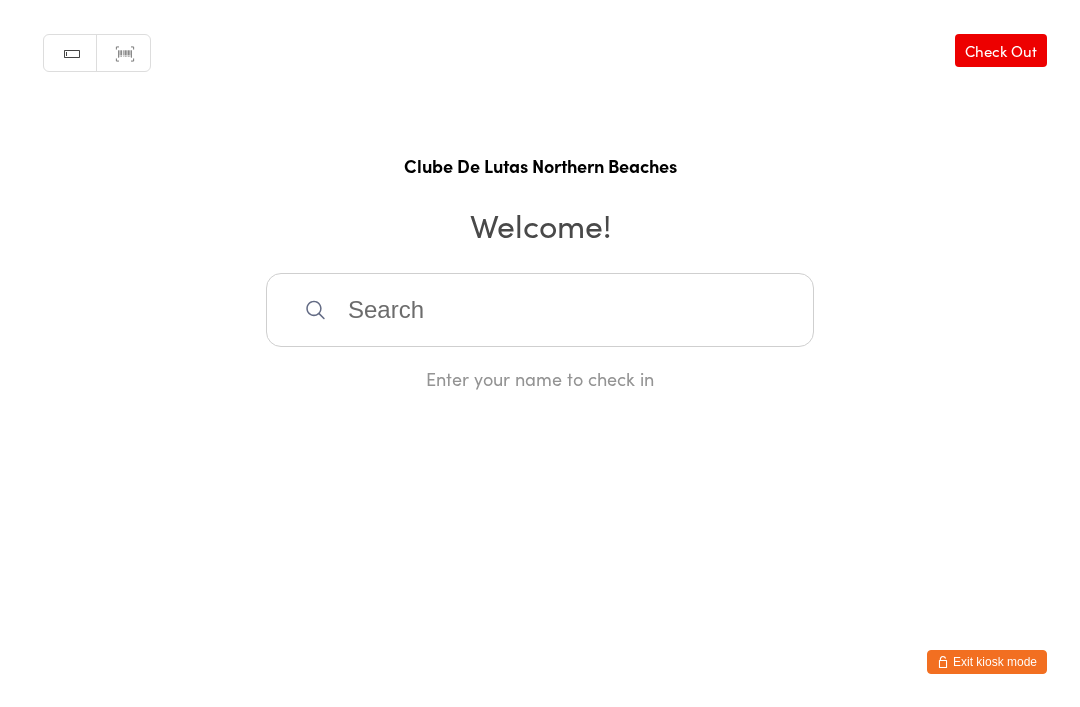 scroll, scrollTop: 0, scrollLeft: 0, axis: both 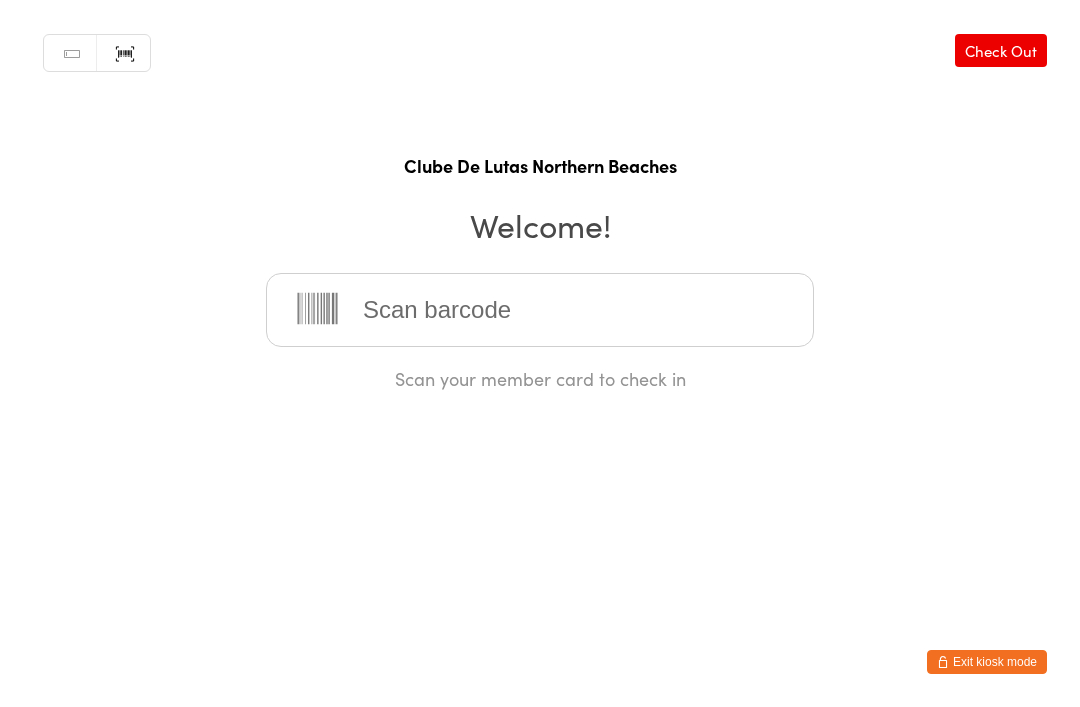 click on "Check Out" at bounding box center [1001, 50] 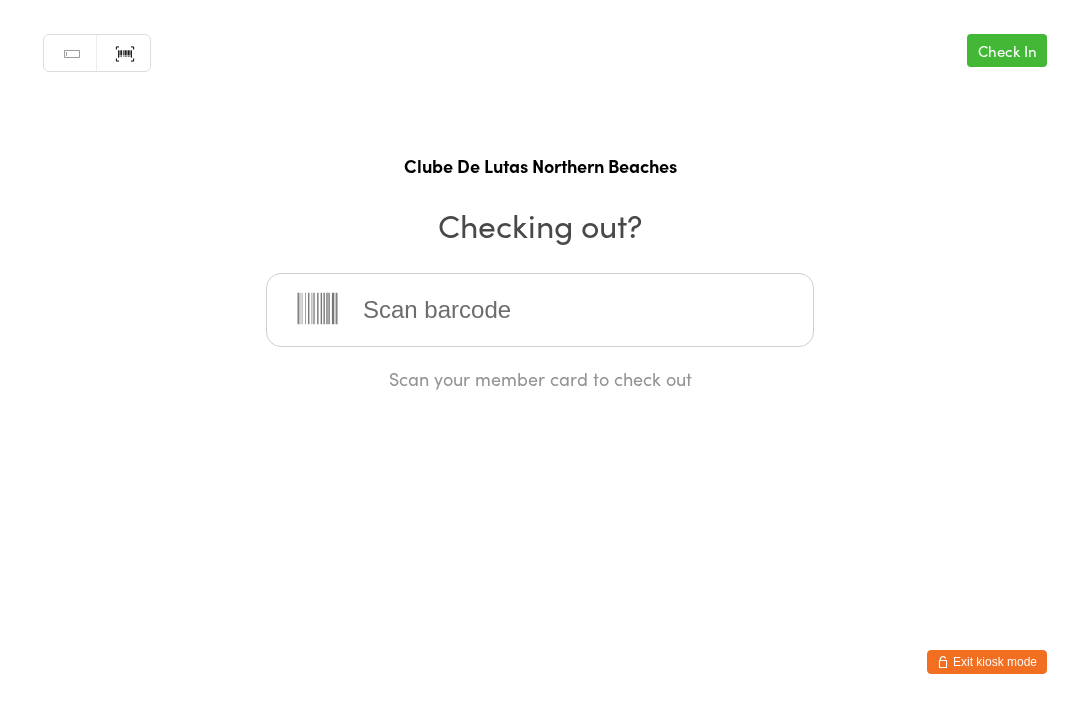 click on "Exit kiosk mode" at bounding box center (987, 662) 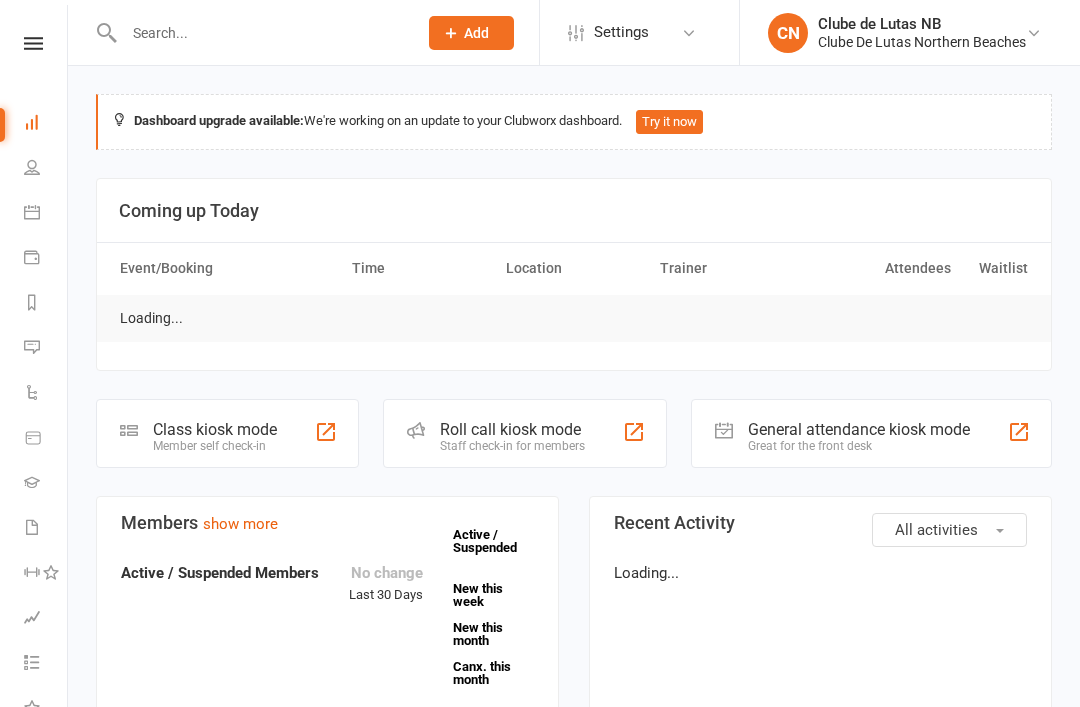 scroll, scrollTop: 0, scrollLeft: 0, axis: both 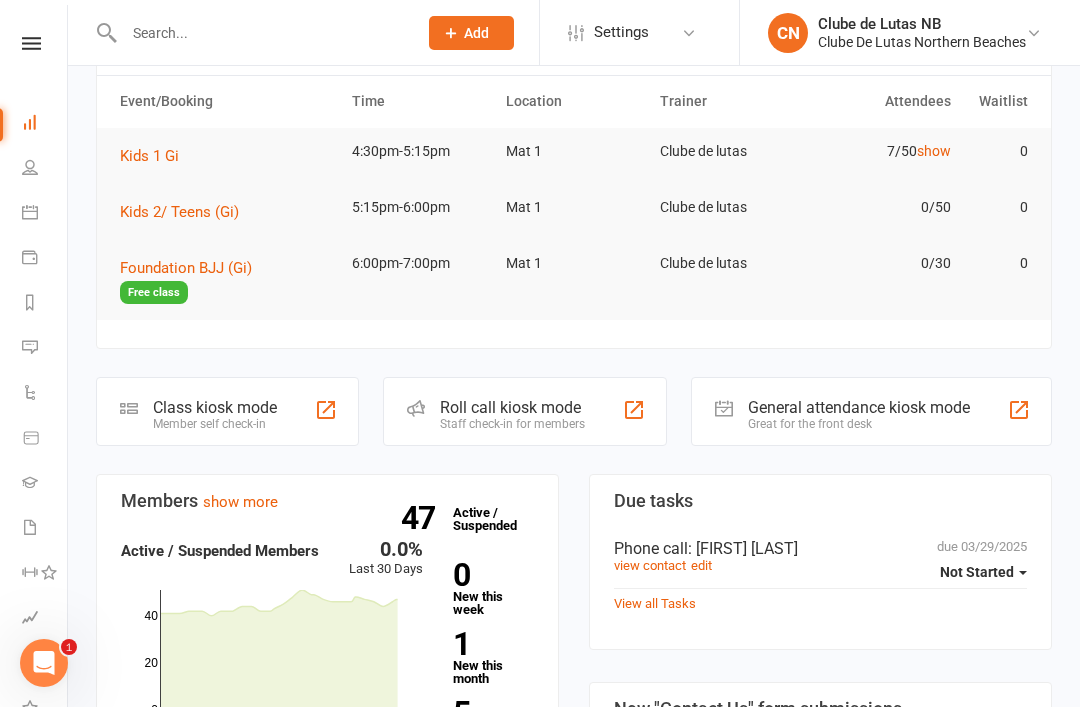click at bounding box center [30, 167] 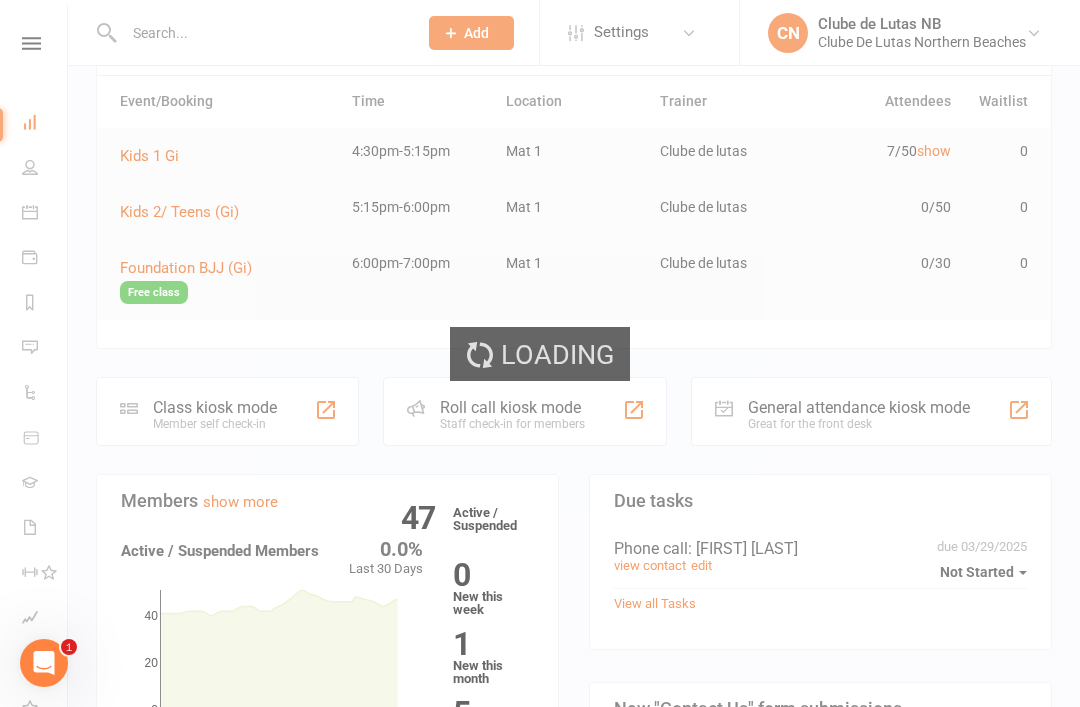 select on "100" 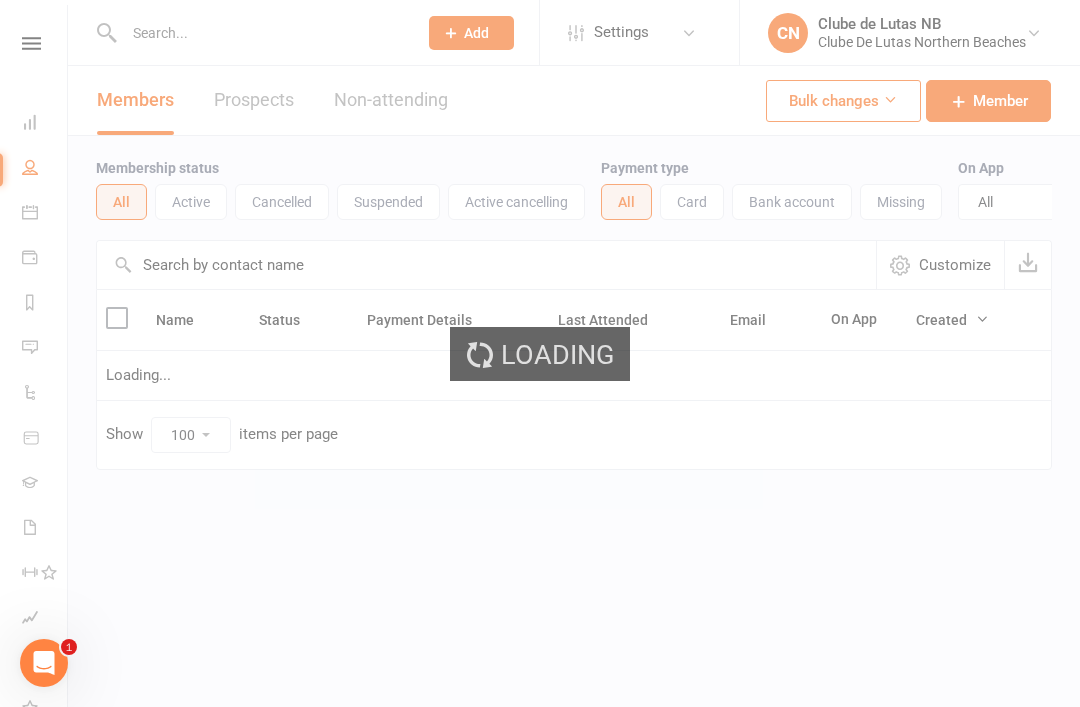 scroll, scrollTop: 0, scrollLeft: 0, axis: both 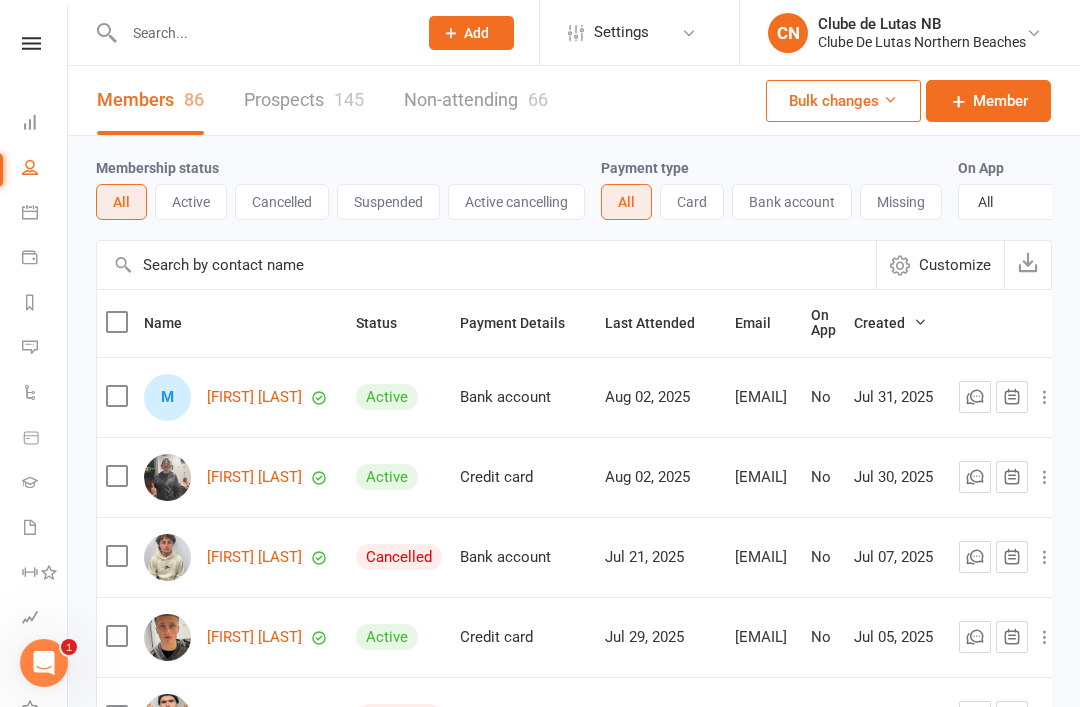 click at bounding box center (30, 212) 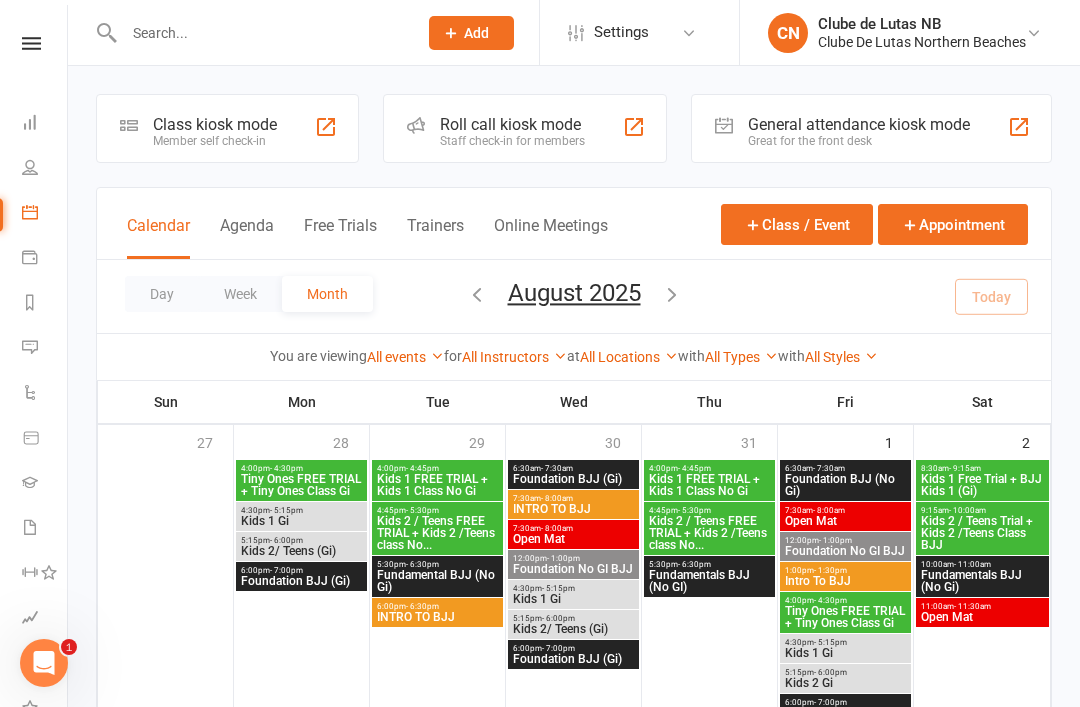 click at bounding box center [30, 257] 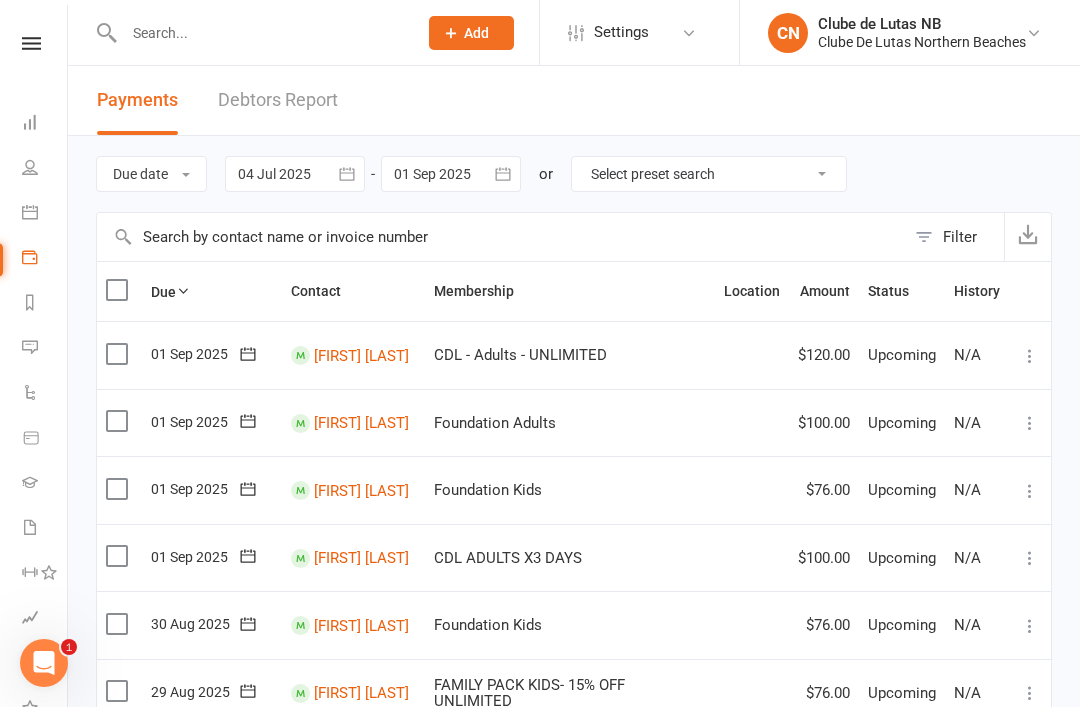 click at bounding box center [30, 302] 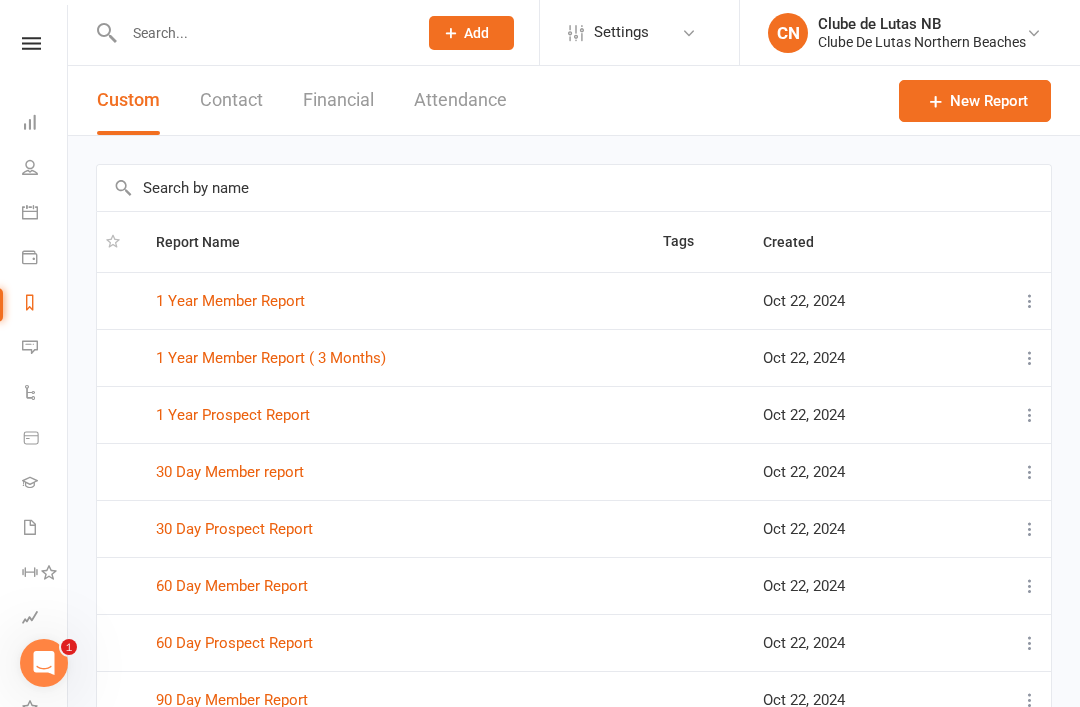 click at bounding box center (30, 347) 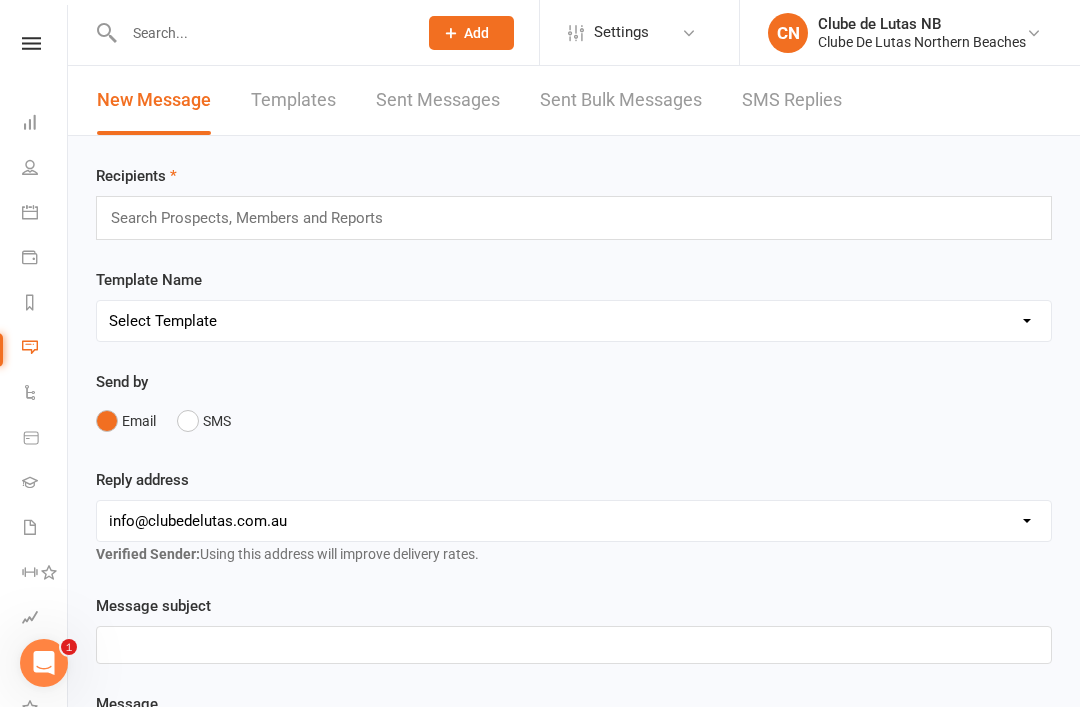 click at bounding box center (30, 392) 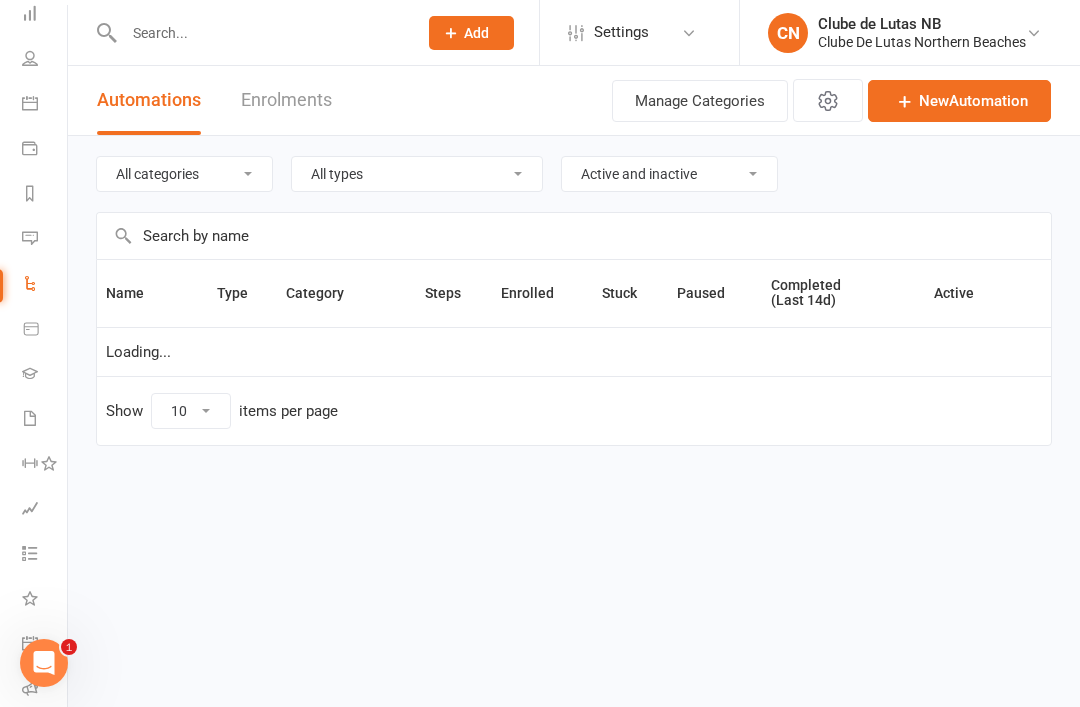 scroll, scrollTop: 121, scrollLeft: 2, axis: both 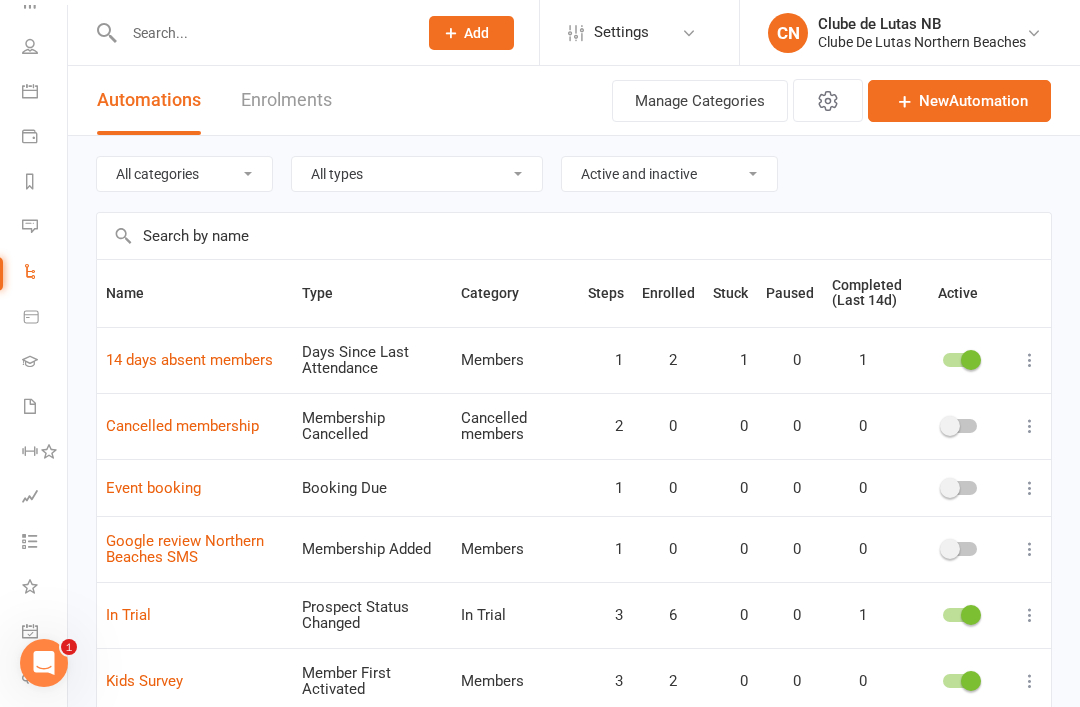 click 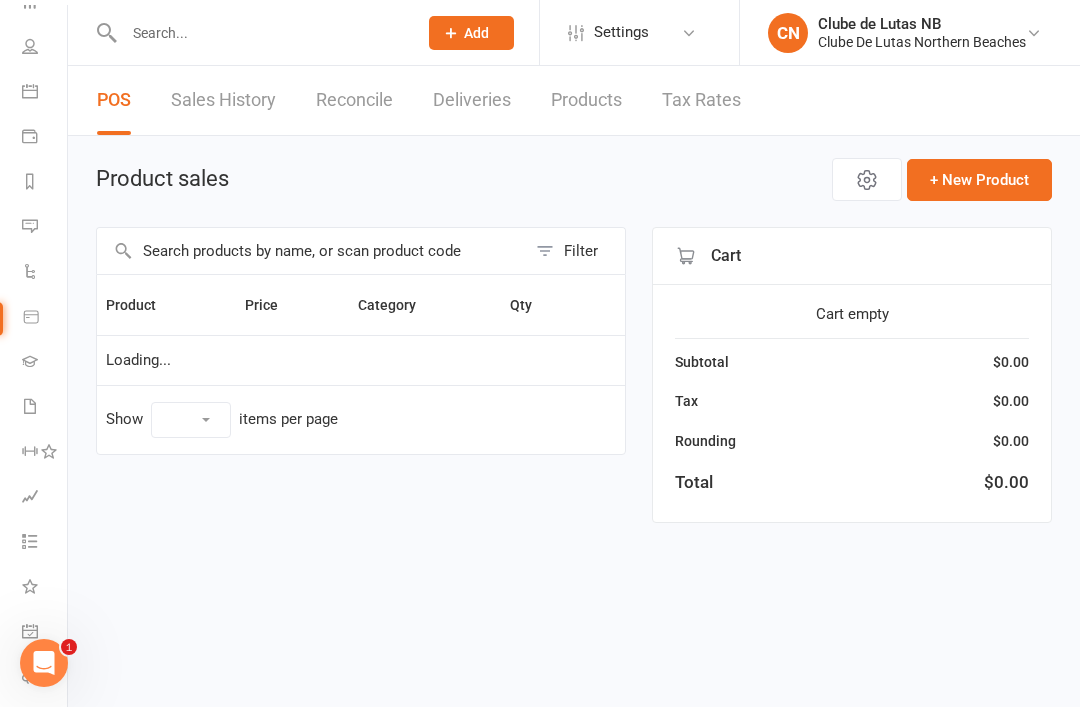 select on "10" 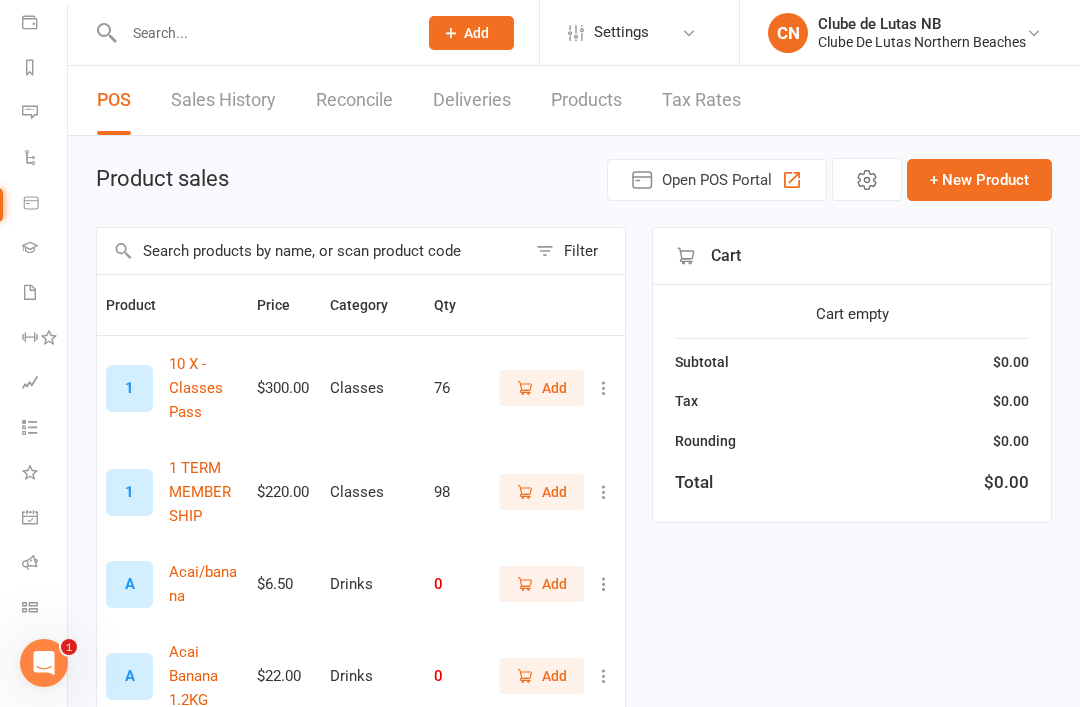 scroll, scrollTop: 235, scrollLeft: 2, axis: both 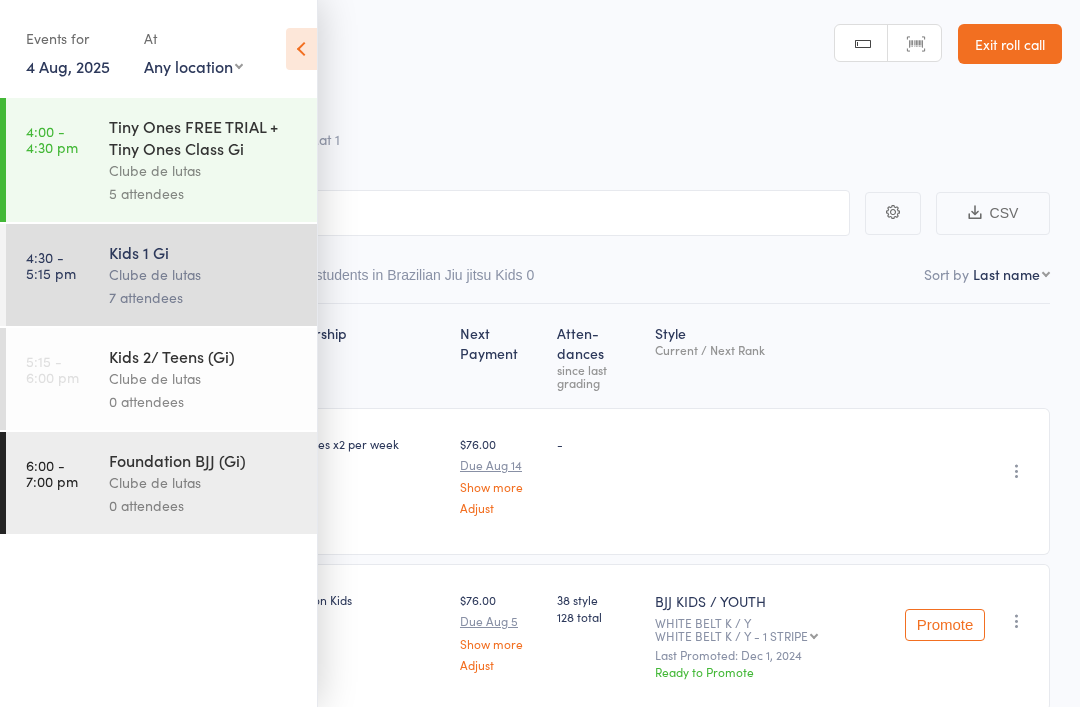 click at bounding box center (301, 49) 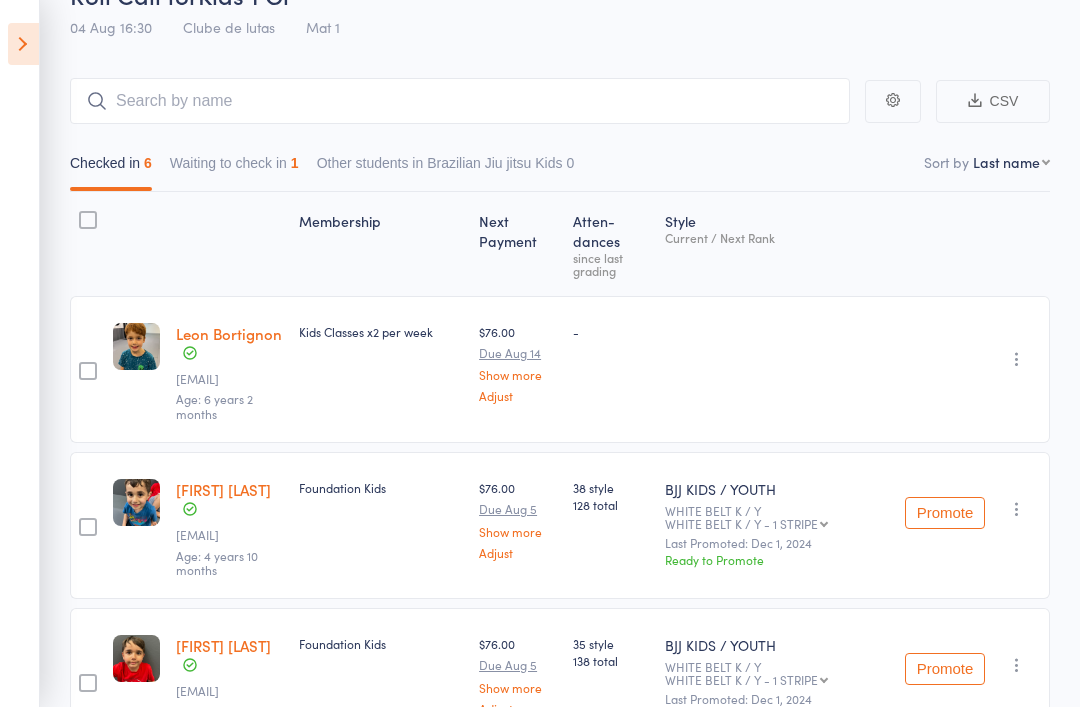 scroll, scrollTop: 148, scrollLeft: 0, axis: vertical 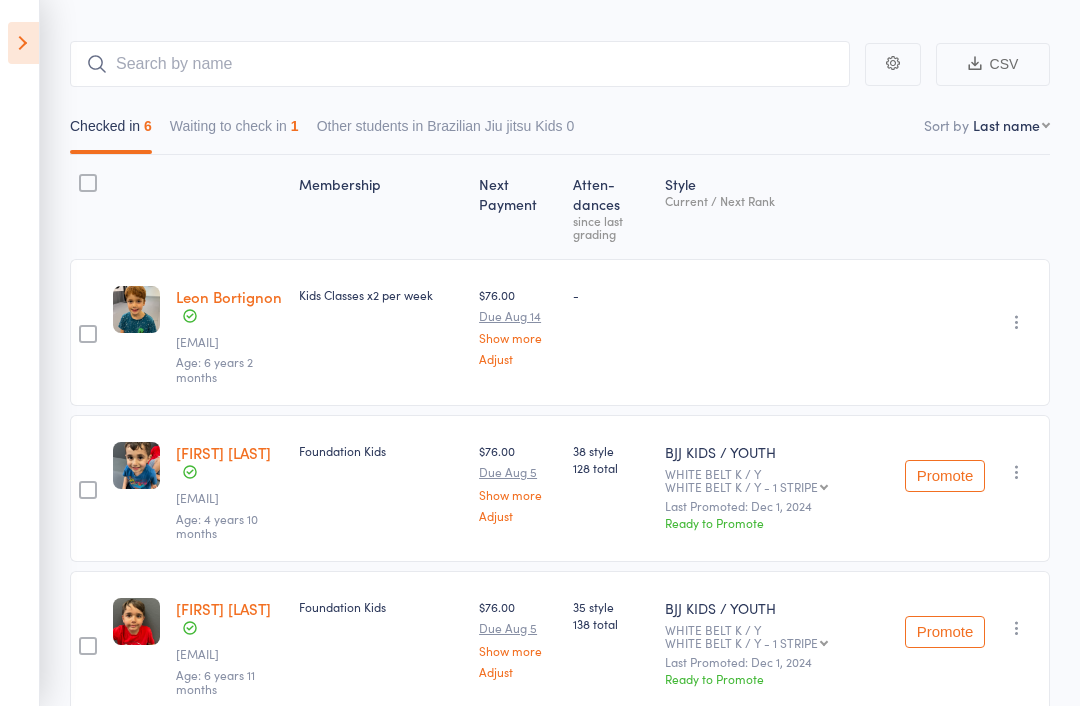 click at bounding box center [23, 44] 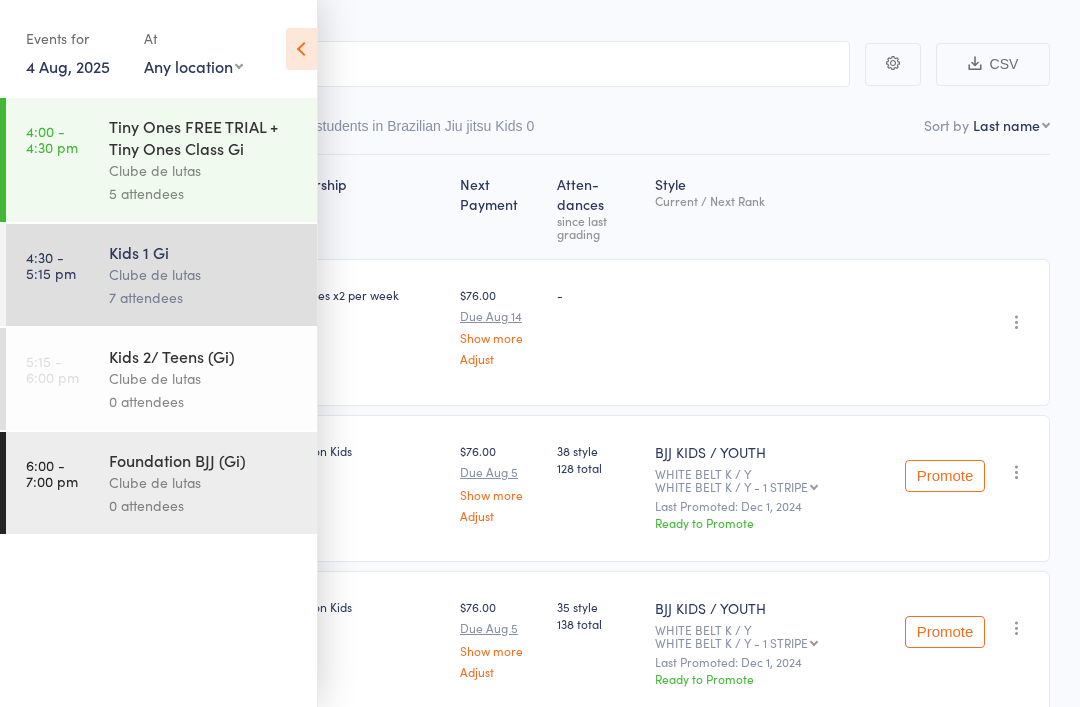 click on "Events for 4 Aug, 2025 4 Aug, 2025
August 2025
Sun Mon Tue Wed Thu Fri Sat
31
27
28
29
30
31
01
02
32
03
04
05
06
07
08
09
33
10
11
12
13
14
15
16
34
17
18
19
20
21
22
23
35
24
25
26
27
28
29
30" at bounding box center (158, 50) 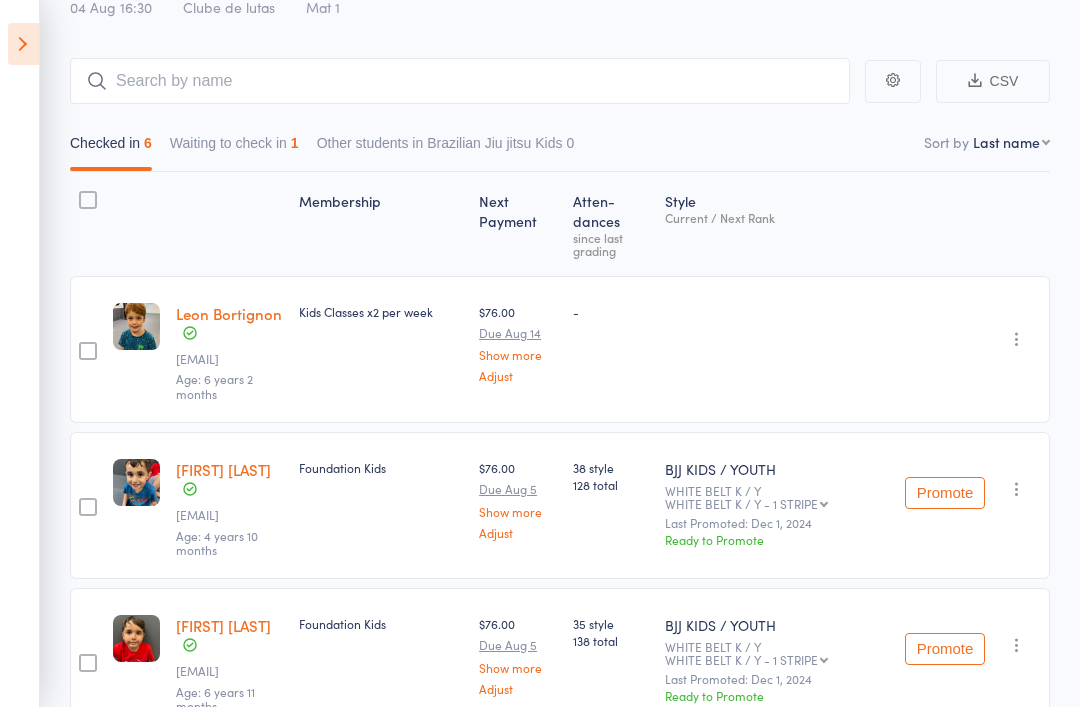 scroll, scrollTop: 0, scrollLeft: 0, axis: both 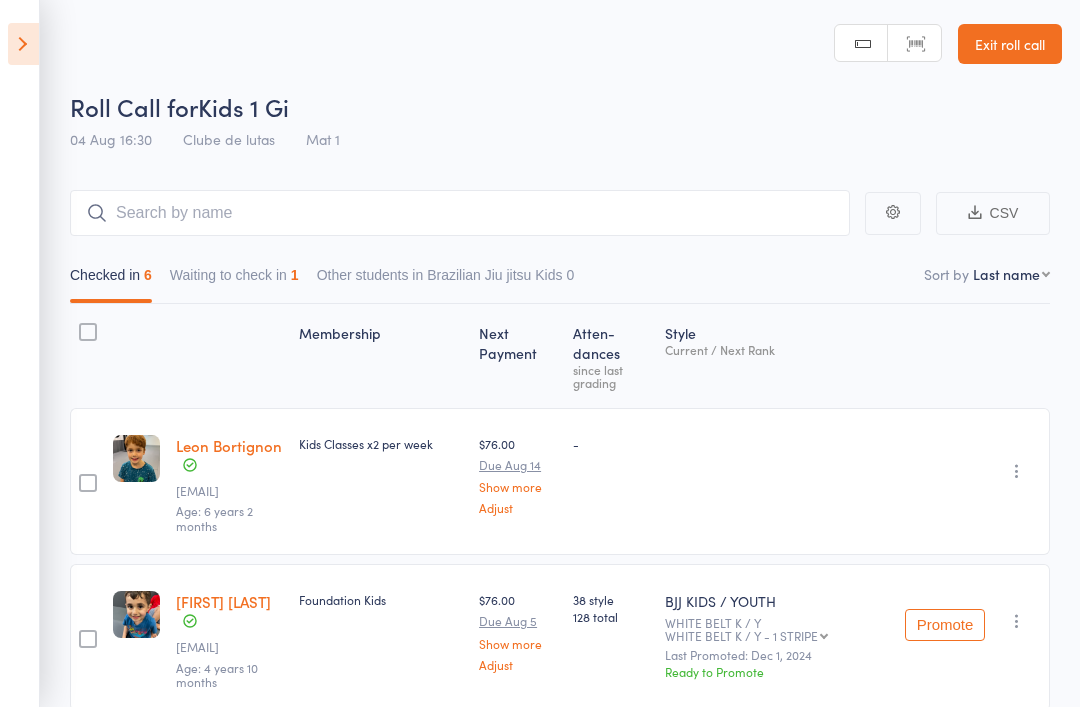 click on "Exit roll call" at bounding box center (1010, 44) 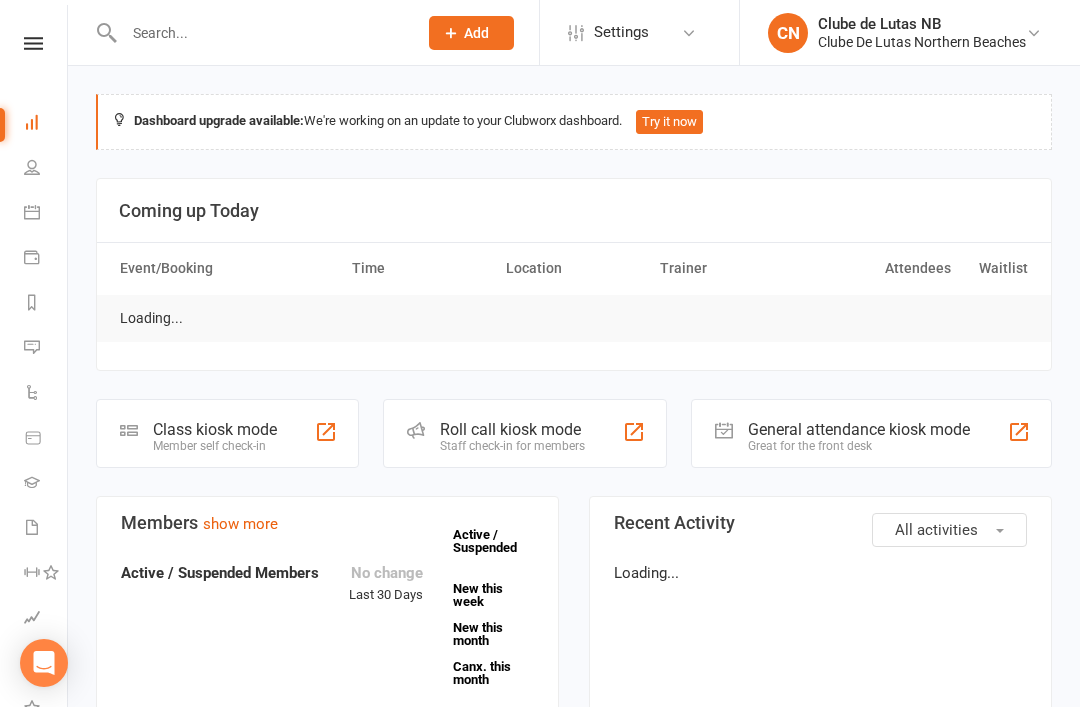 scroll, scrollTop: 0, scrollLeft: 0, axis: both 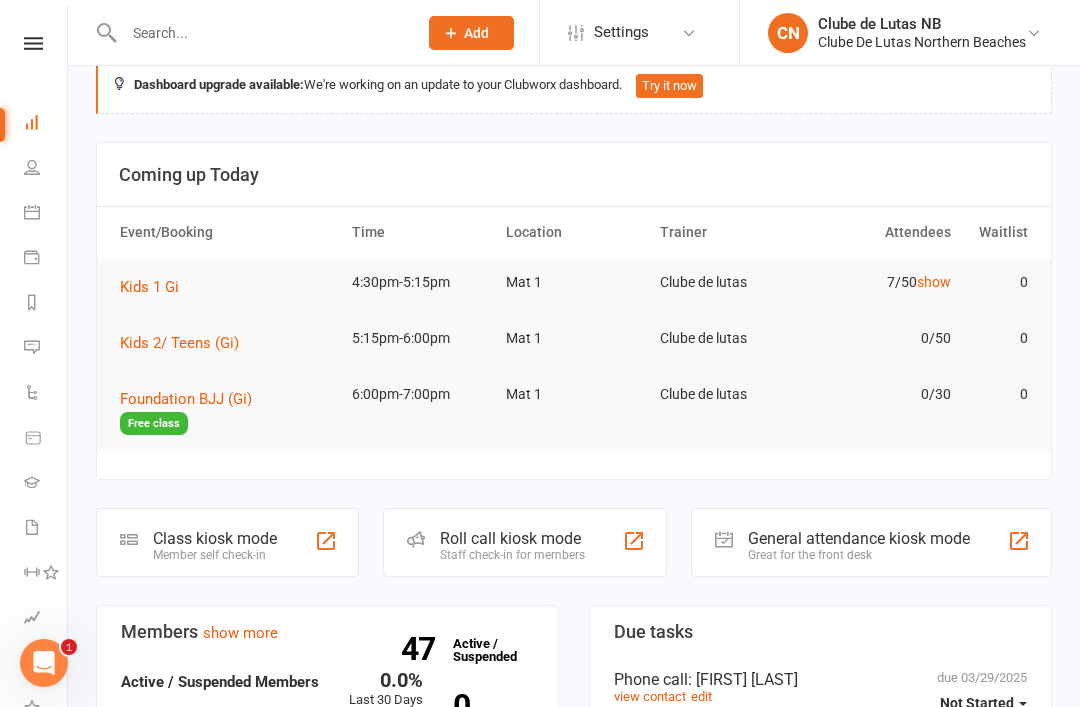 click on "Waivers" at bounding box center (46, 529) 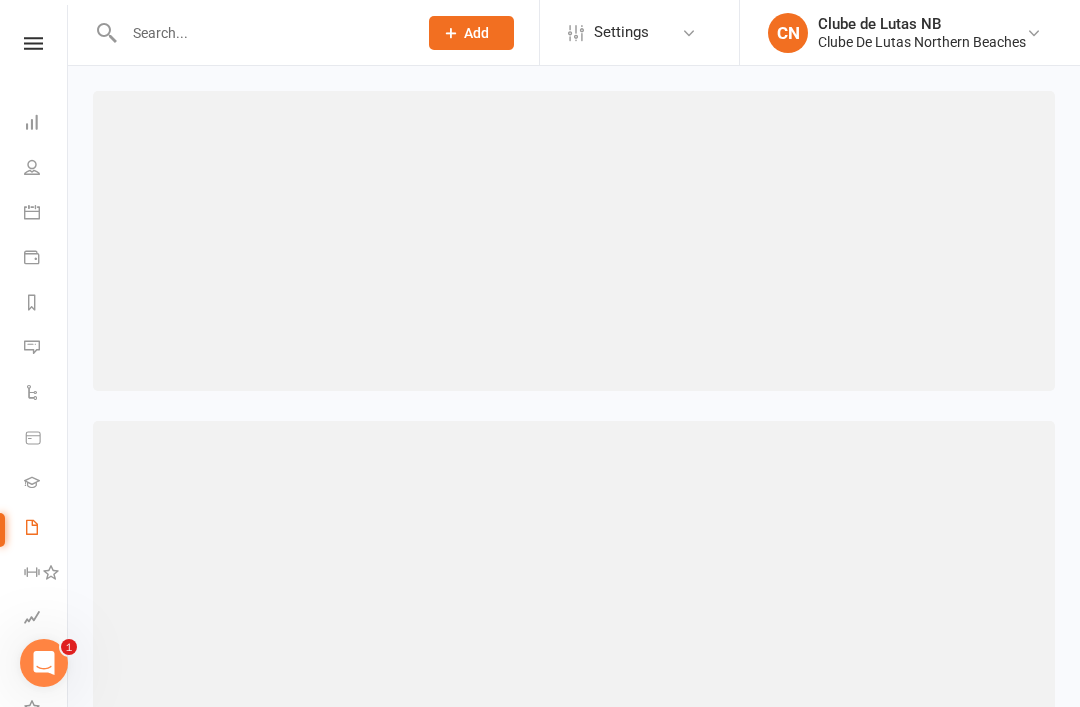 click at bounding box center (32, 482) 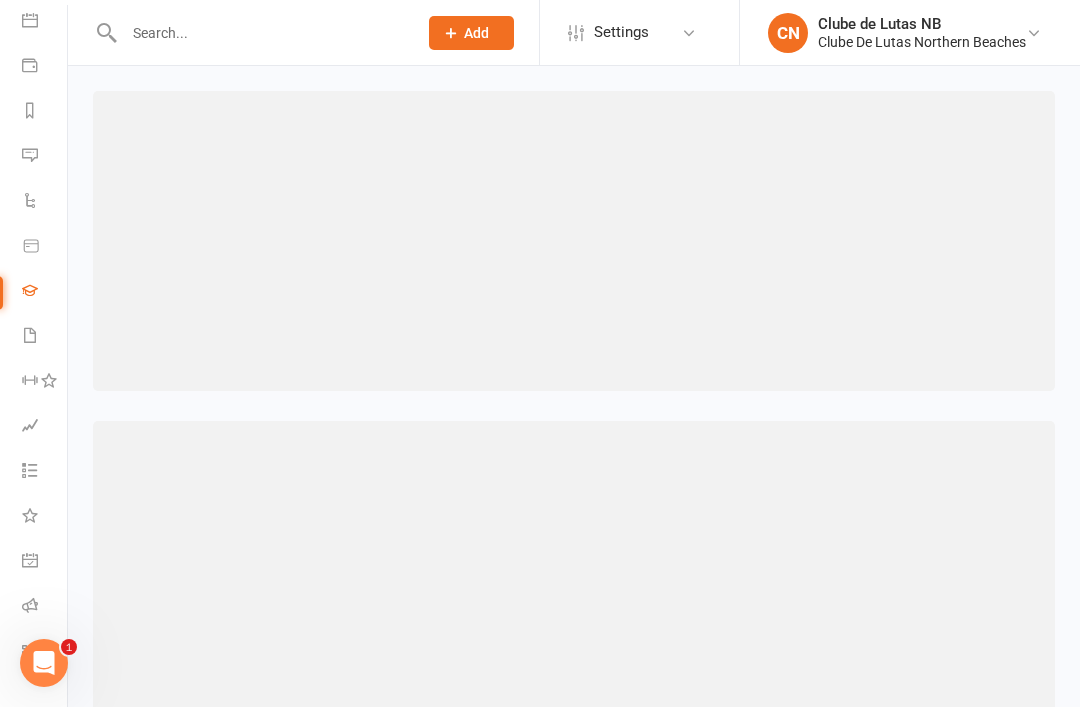 scroll, scrollTop: 194, scrollLeft: 2, axis: both 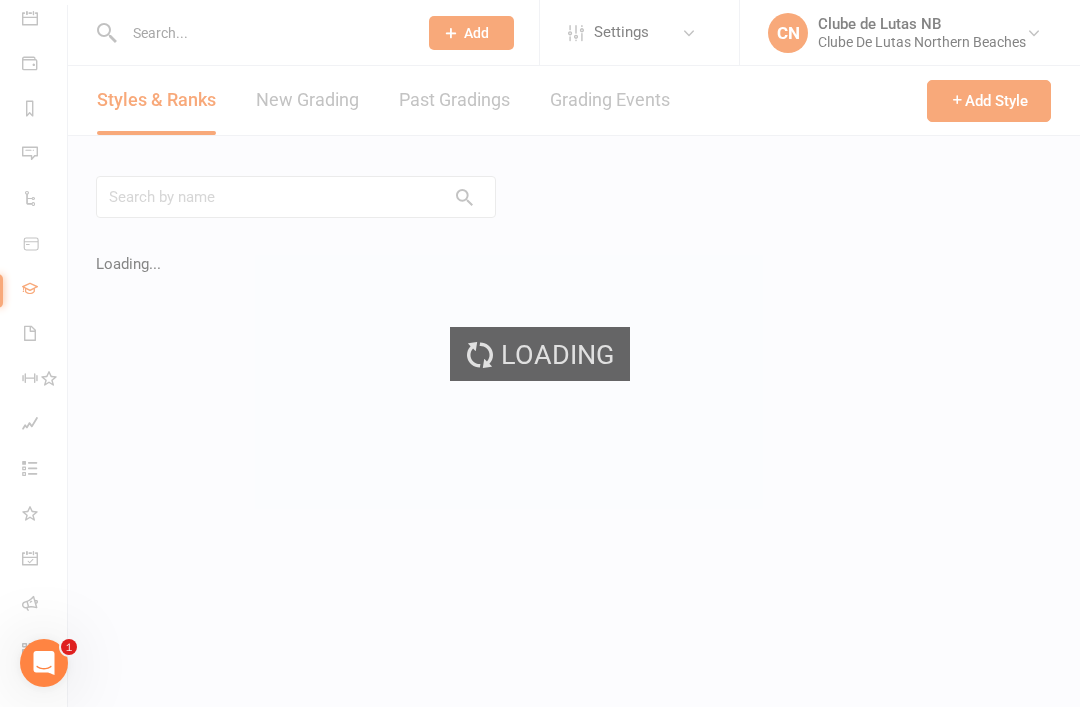 click on "Loading" at bounding box center (540, 353) 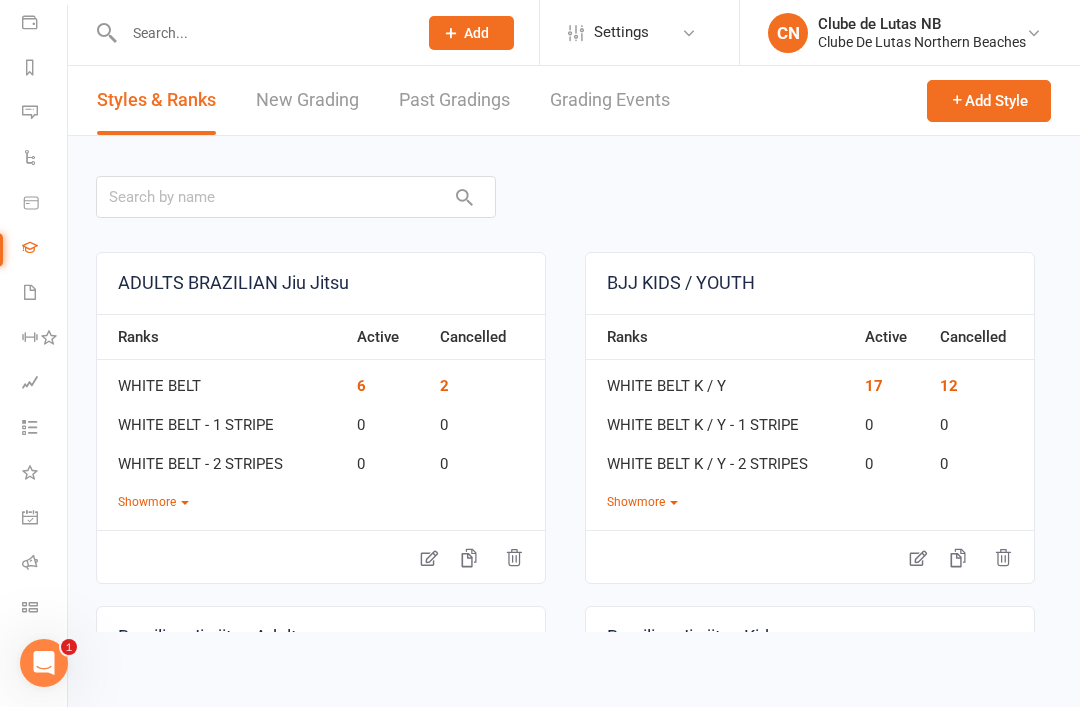 scroll, scrollTop: 235, scrollLeft: 2, axis: both 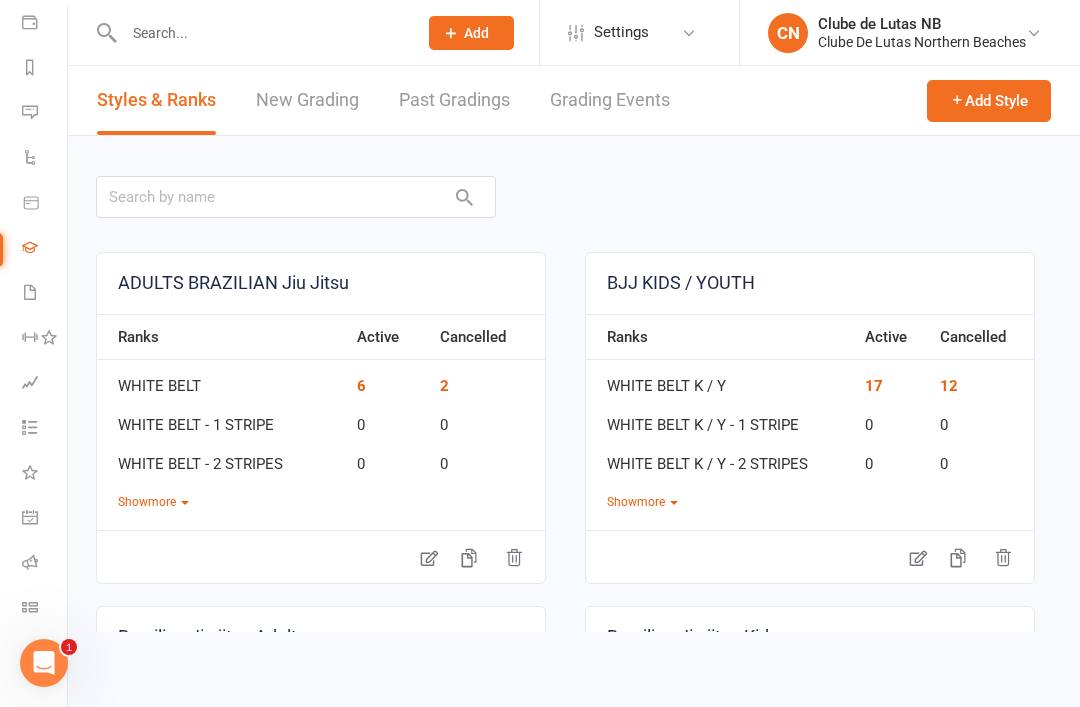 click at bounding box center [30, 562] 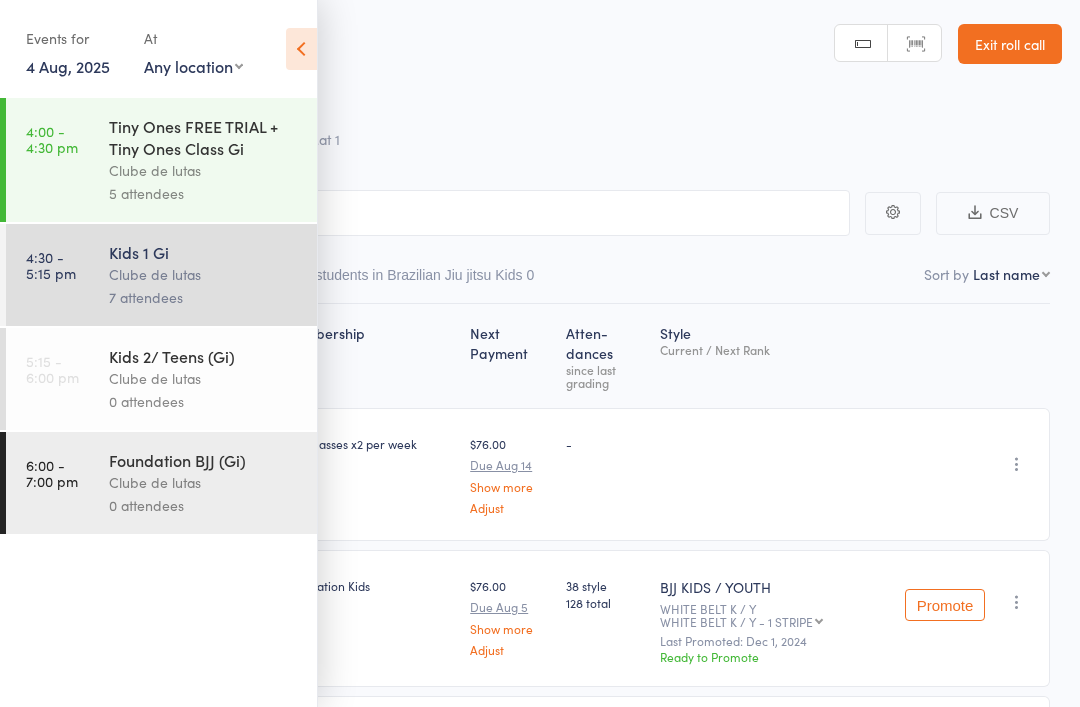 scroll, scrollTop: 0, scrollLeft: 0, axis: both 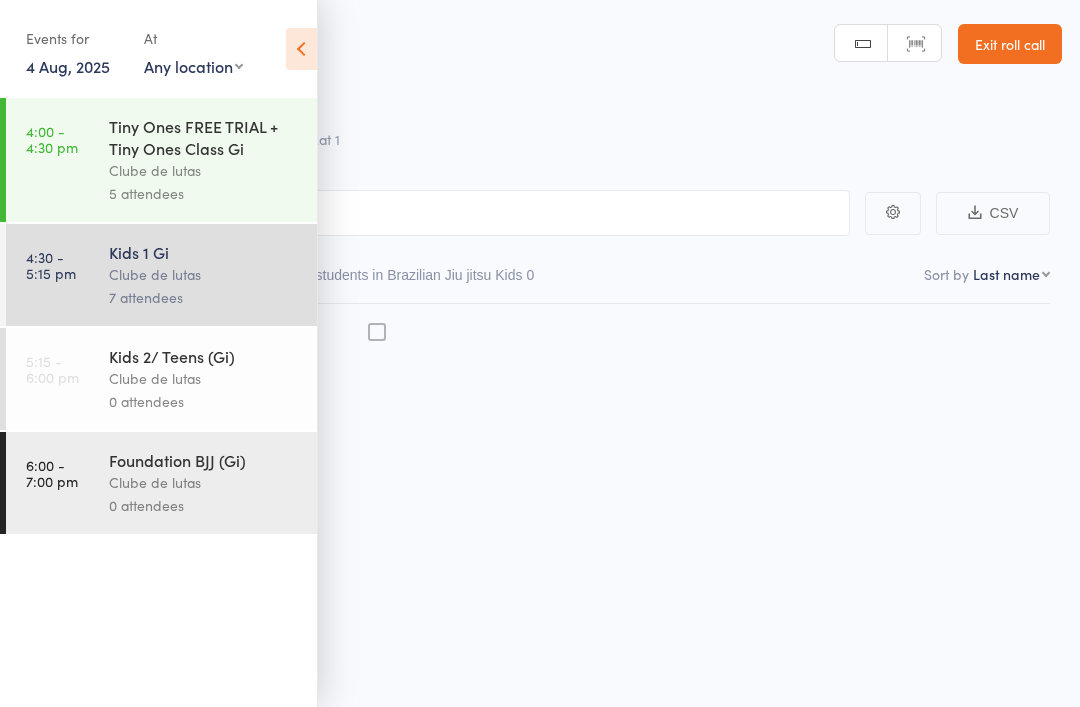 click at bounding box center (301, 49) 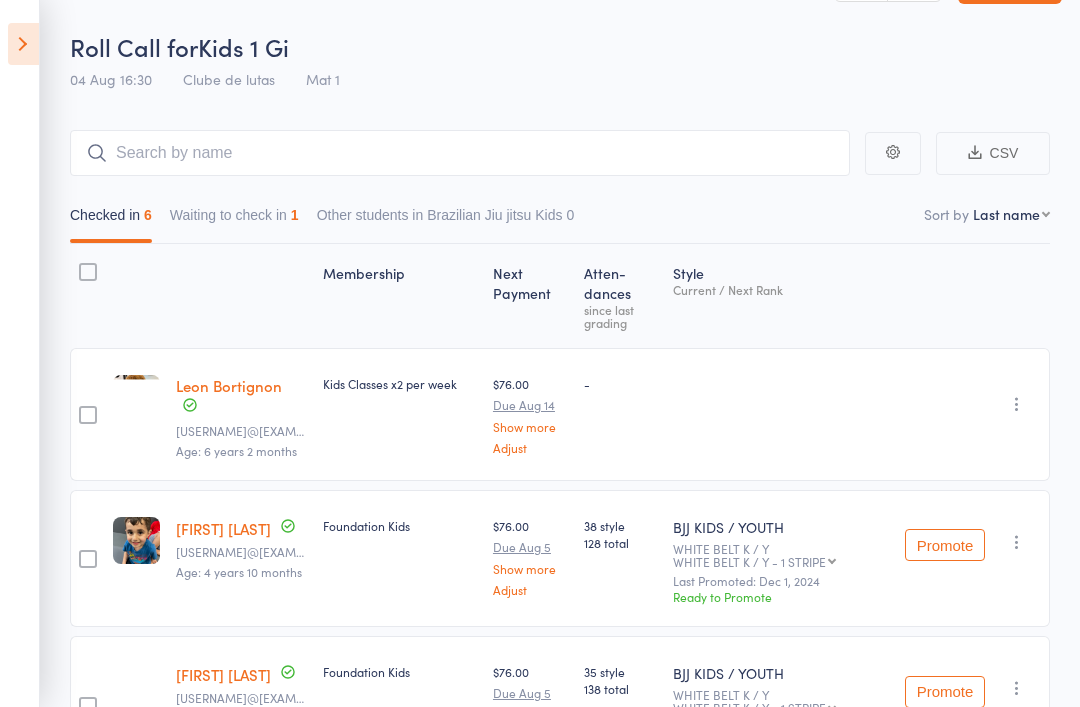 scroll, scrollTop: 0, scrollLeft: 0, axis: both 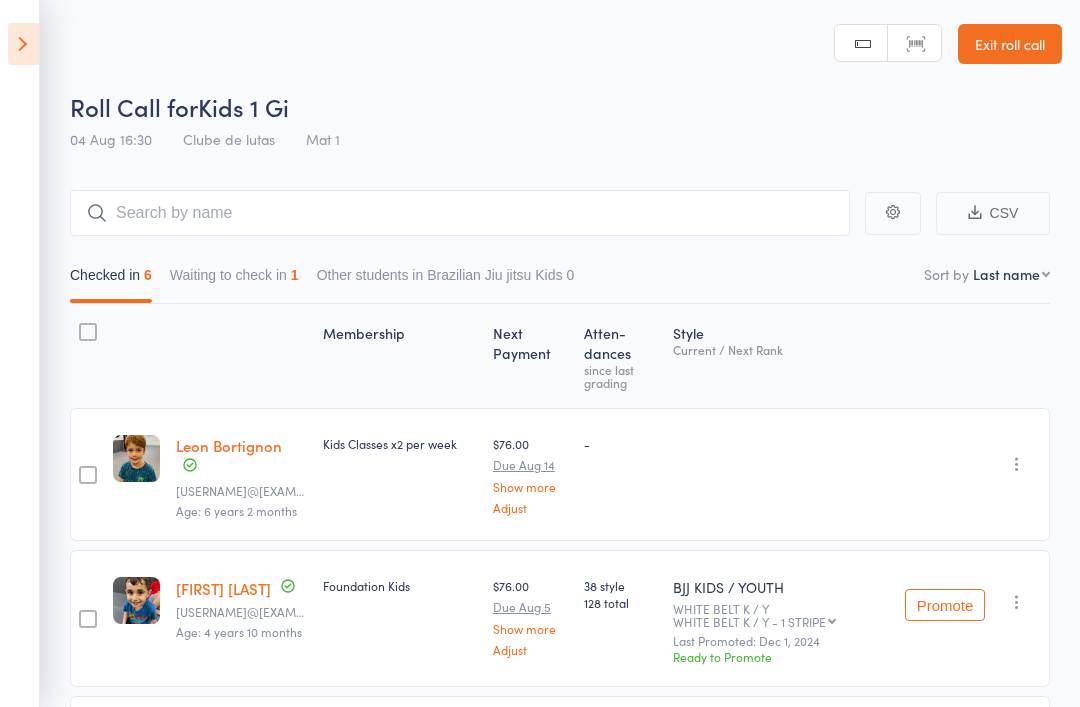 click at bounding box center [23, 44] 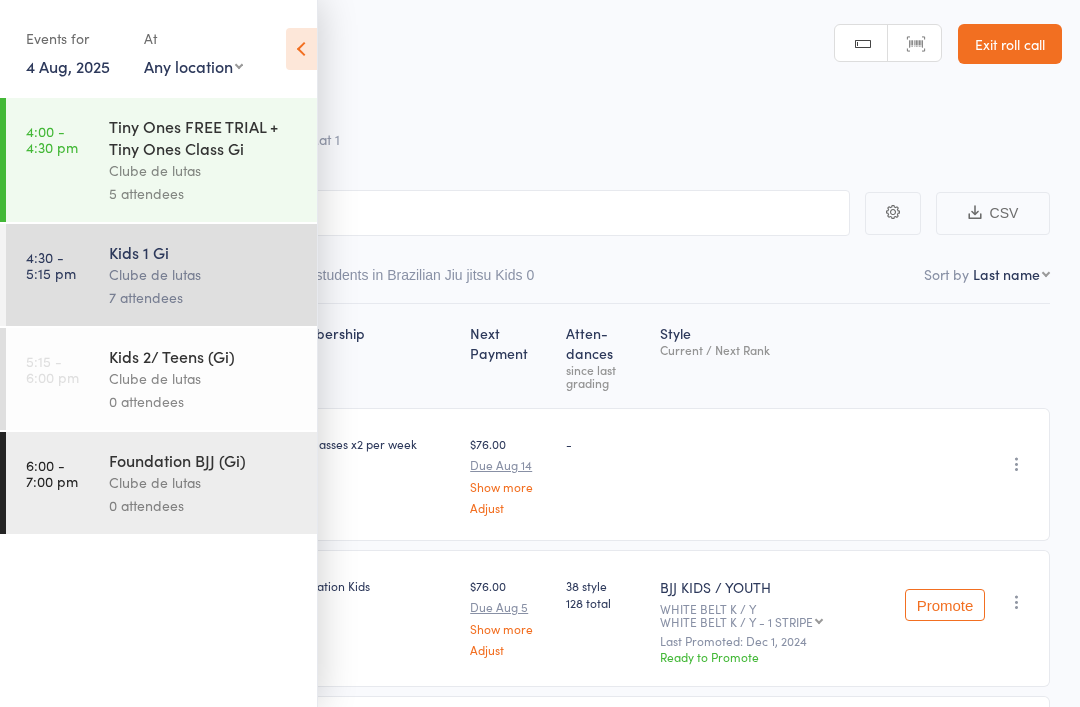 click at bounding box center (301, 49) 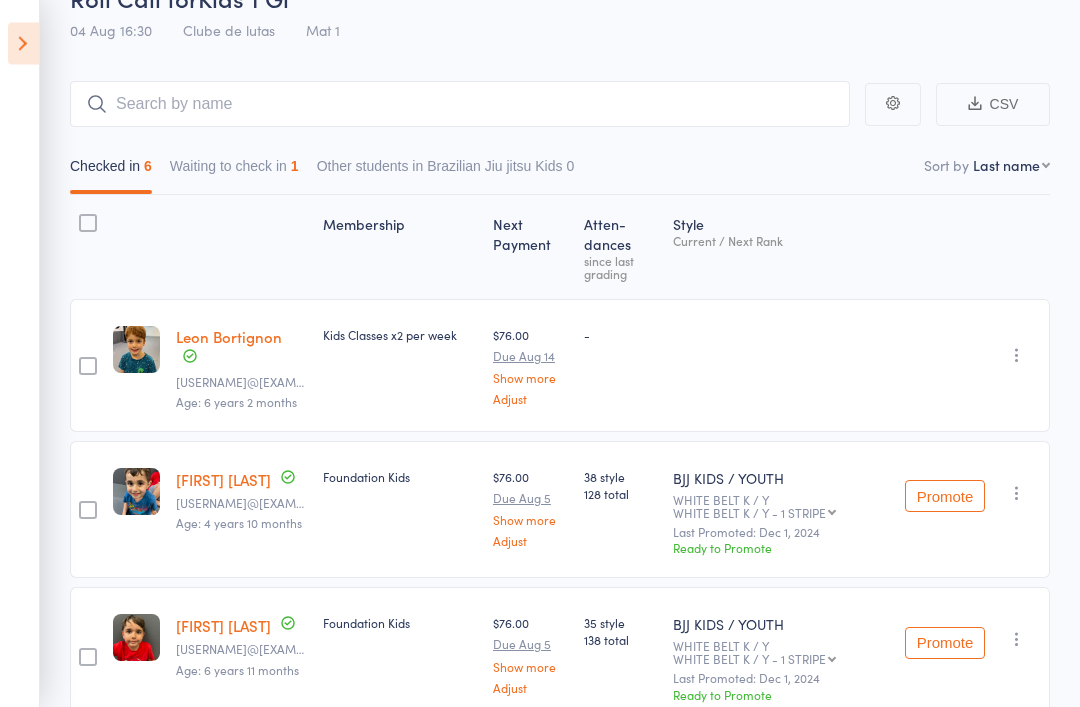 scroll, scrollTop: 0, scrollLeft: 0, axis: both 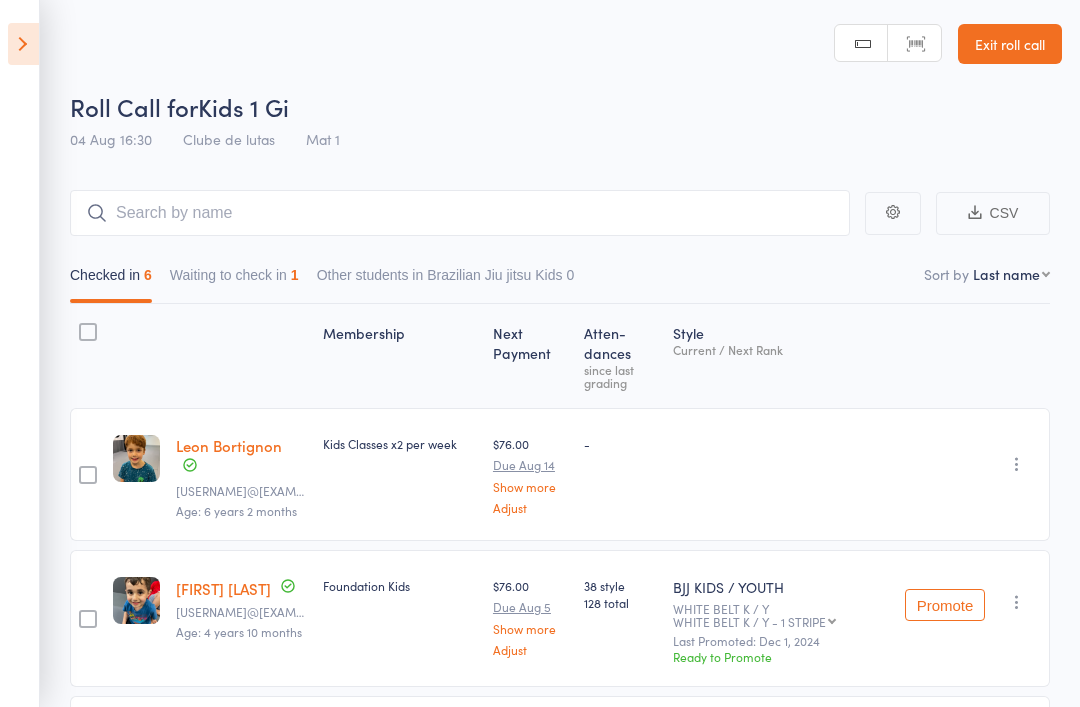 click at bounding box center (23, 44) 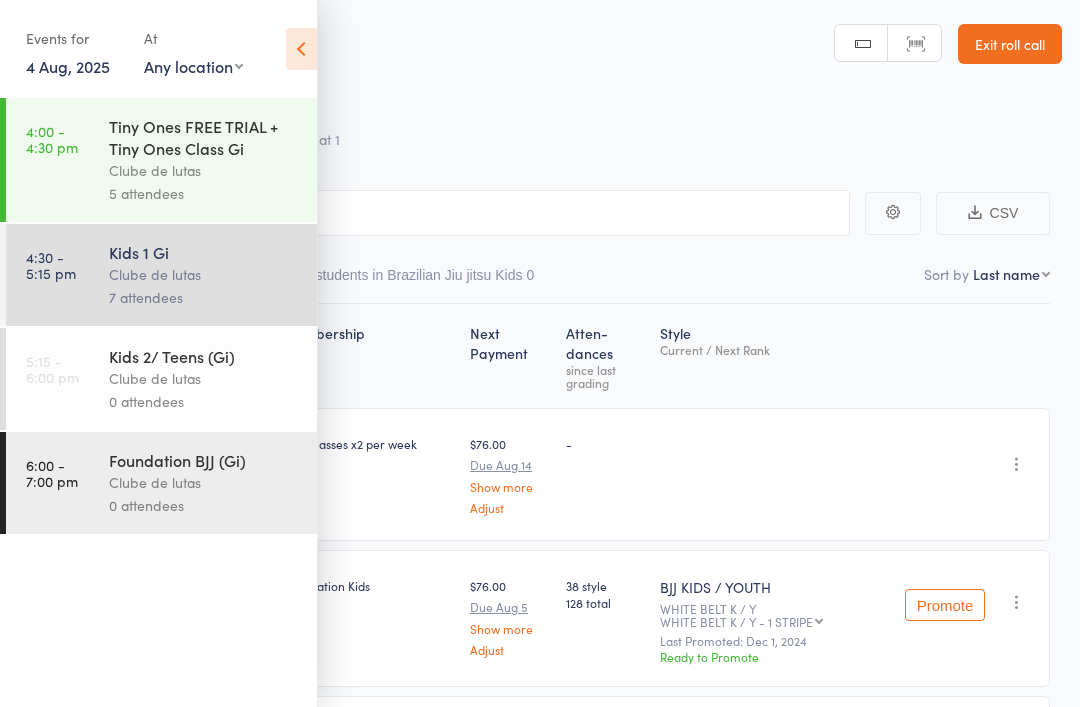 click at bounding box center (301, 49) 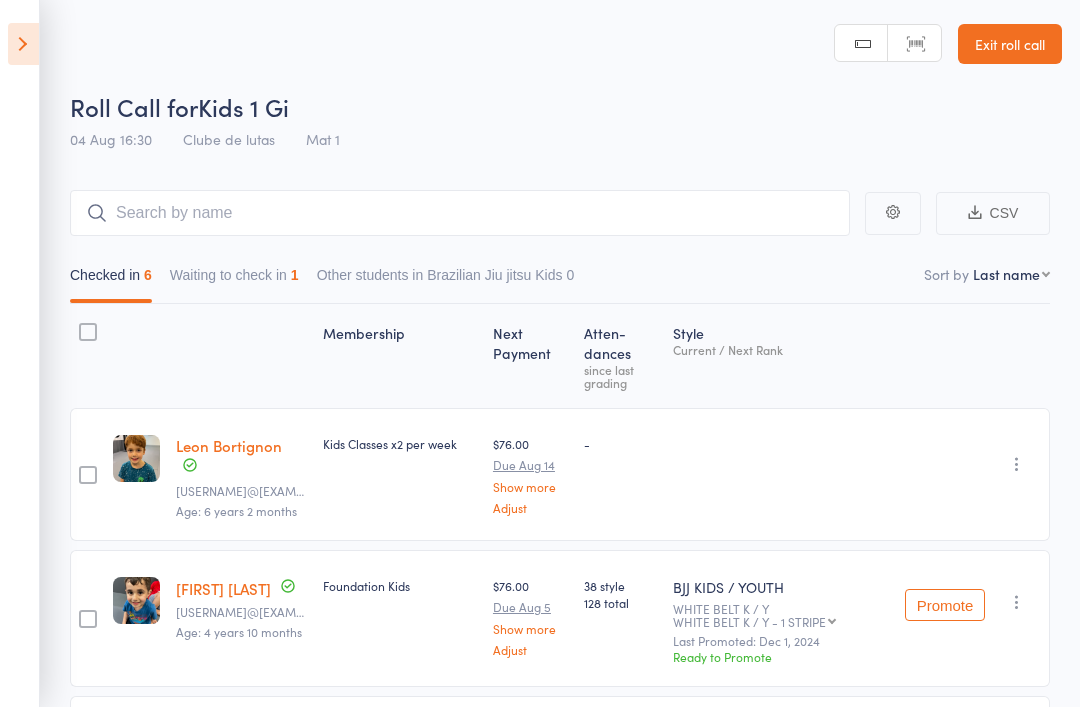 click at bounding box center (23, 44) 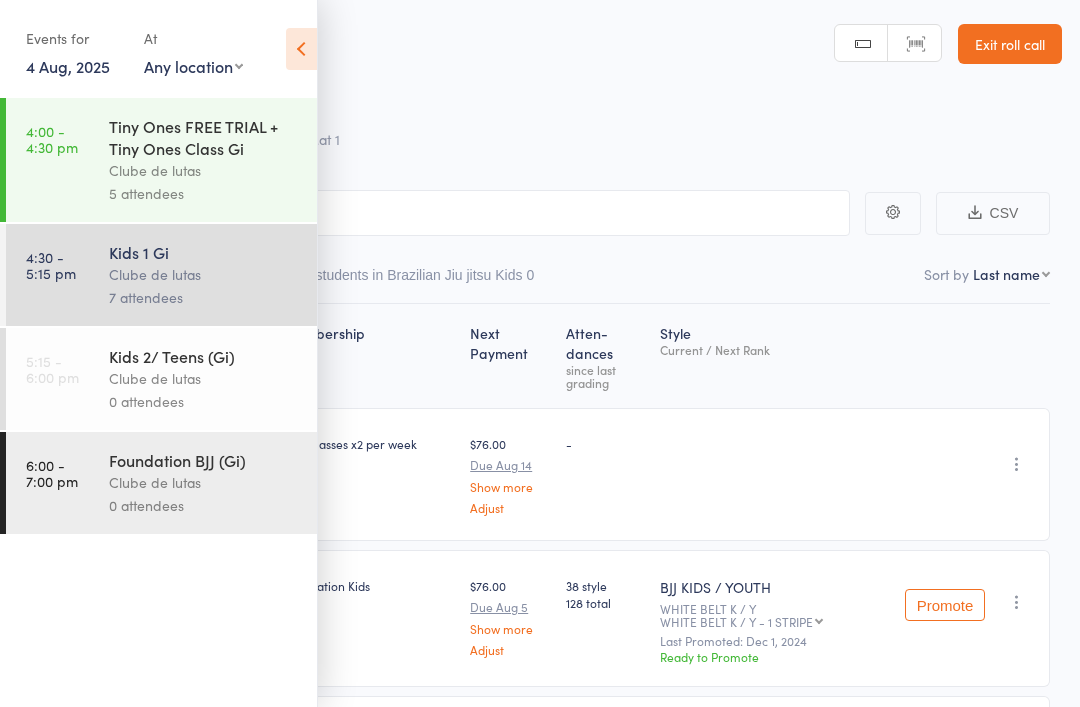 click on "Clube de lutas" at bounding box center (204, 274) 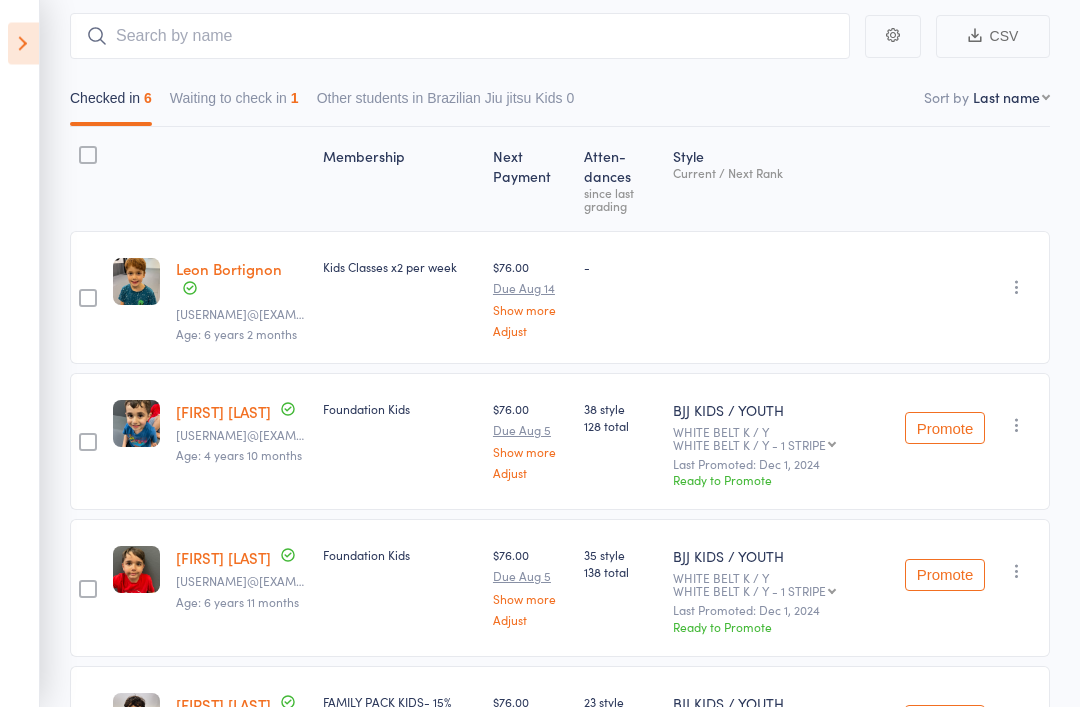 scroll, scrollTop: 0, scrollLeft: 0, axis: both 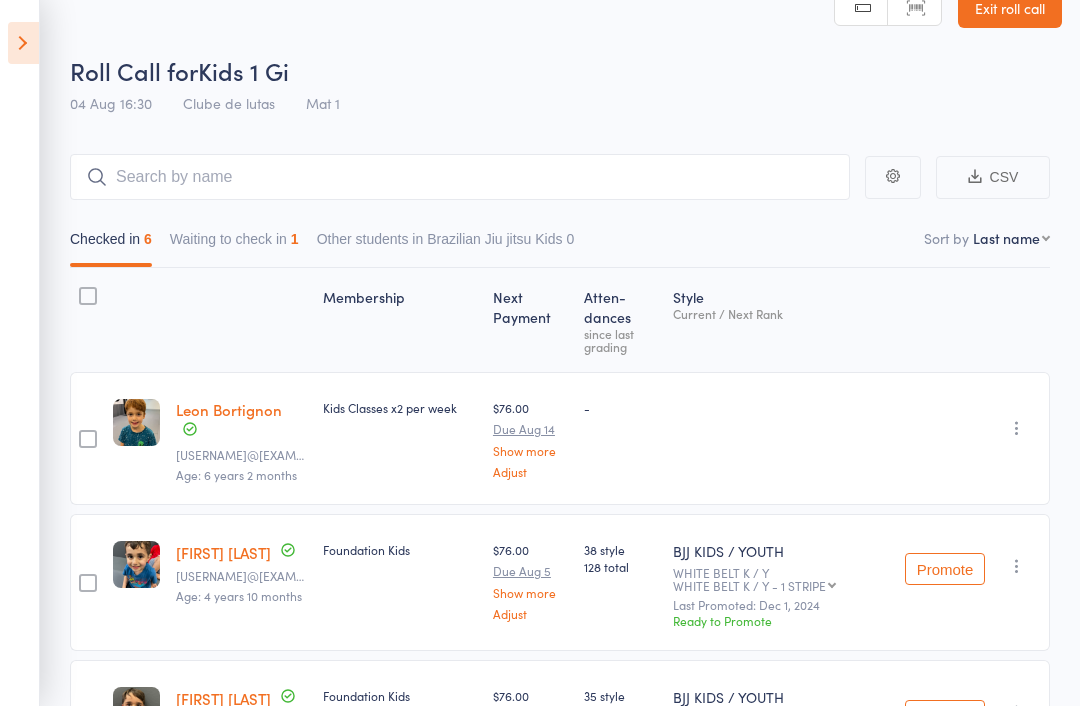 click on "Events for 4 Aug, 2025 4 Aug, 2025
August 2025
Sun Mon Tue Wed Thu Fri Sat
31
27
28
29
30
31
01
02
32
03
04
05
06
07
08
09
33
10
11
12
13
14
15
16
34
17
18
19
20
21
22
23
35
24
25
26
27
28
29
30" at bounding box center [20, 353] 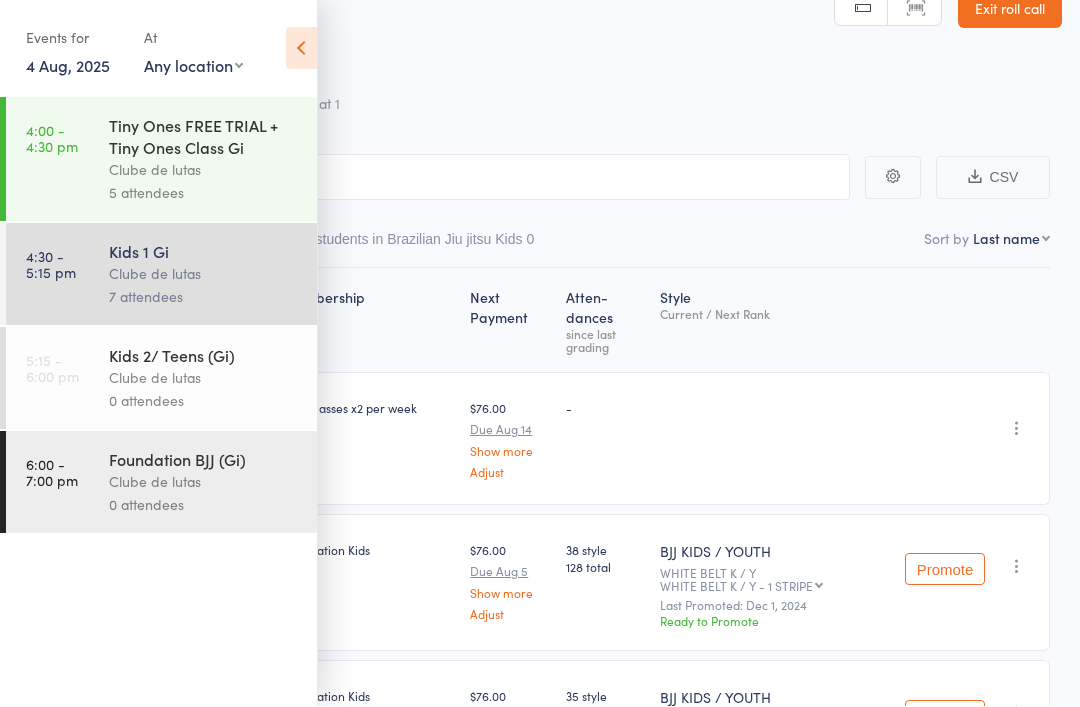 scroll, scrollTop: 36, scrollLeft: 0, axis: vertical 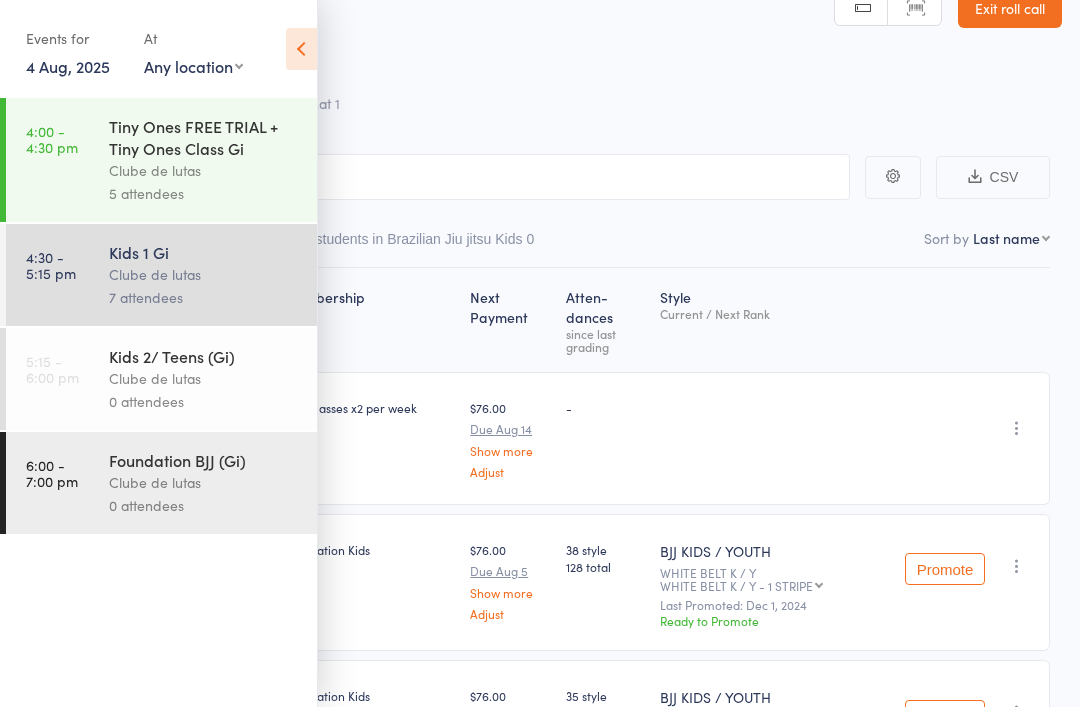 click on "4:30 - 5:15 pm Kids 1 Gi Clube de lutas 7 attendees" at bounding box center (161, 275) 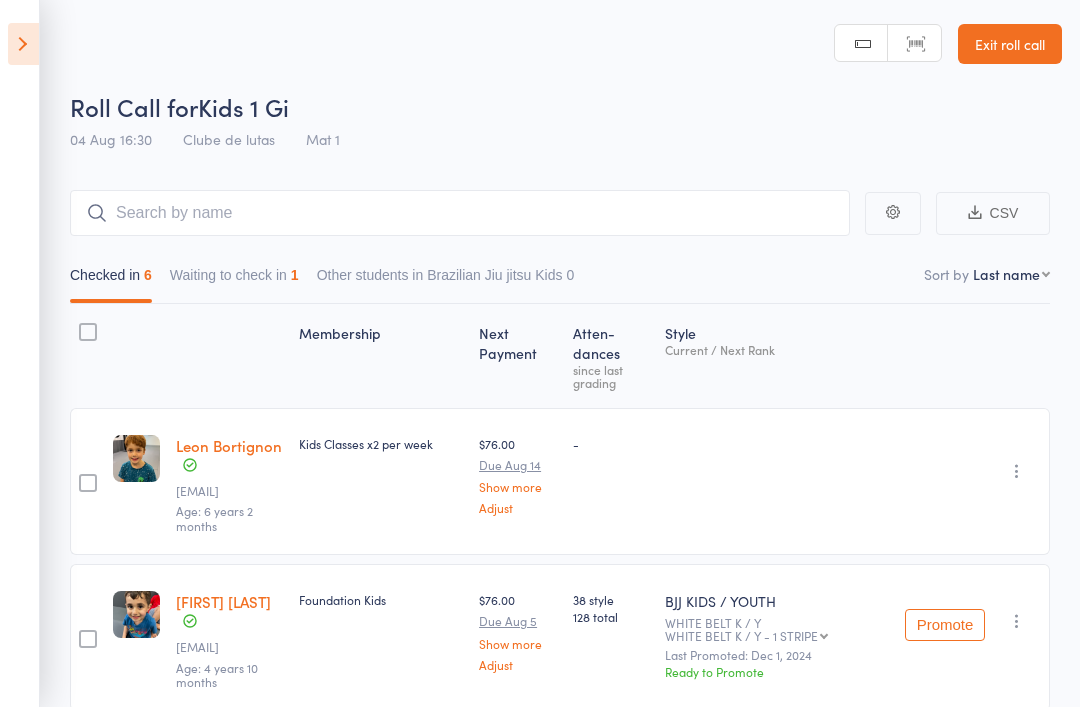 scroll, scrollTop: 23, scrollLeft: 0, axis: vertical 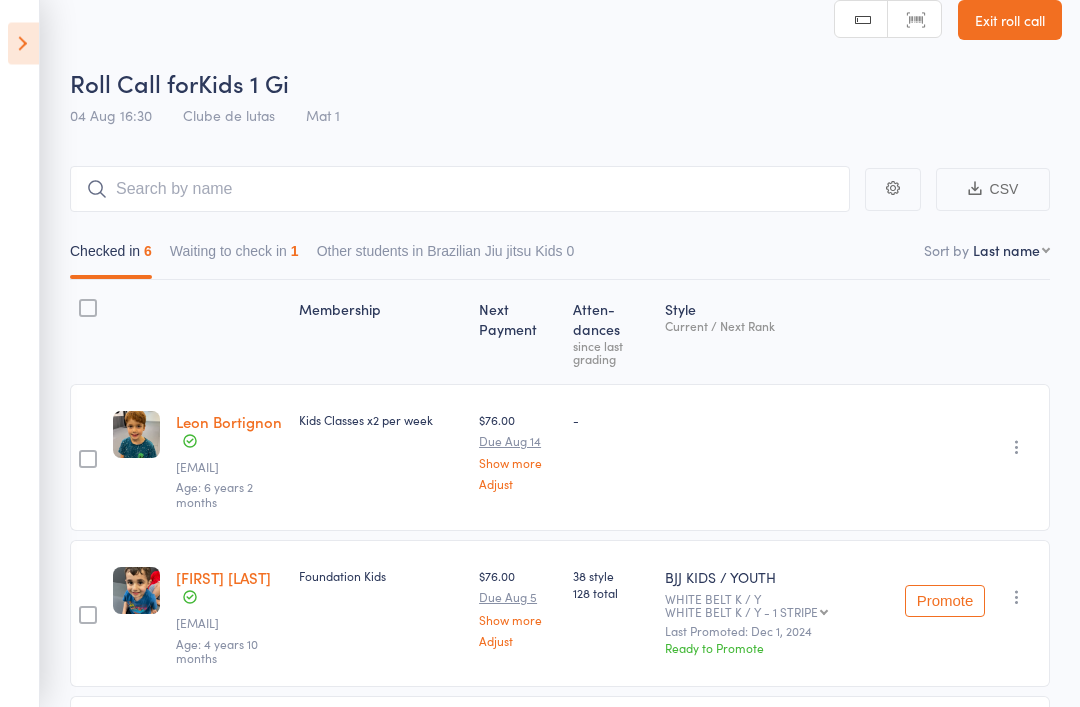 click at bounding box center (23, 44) 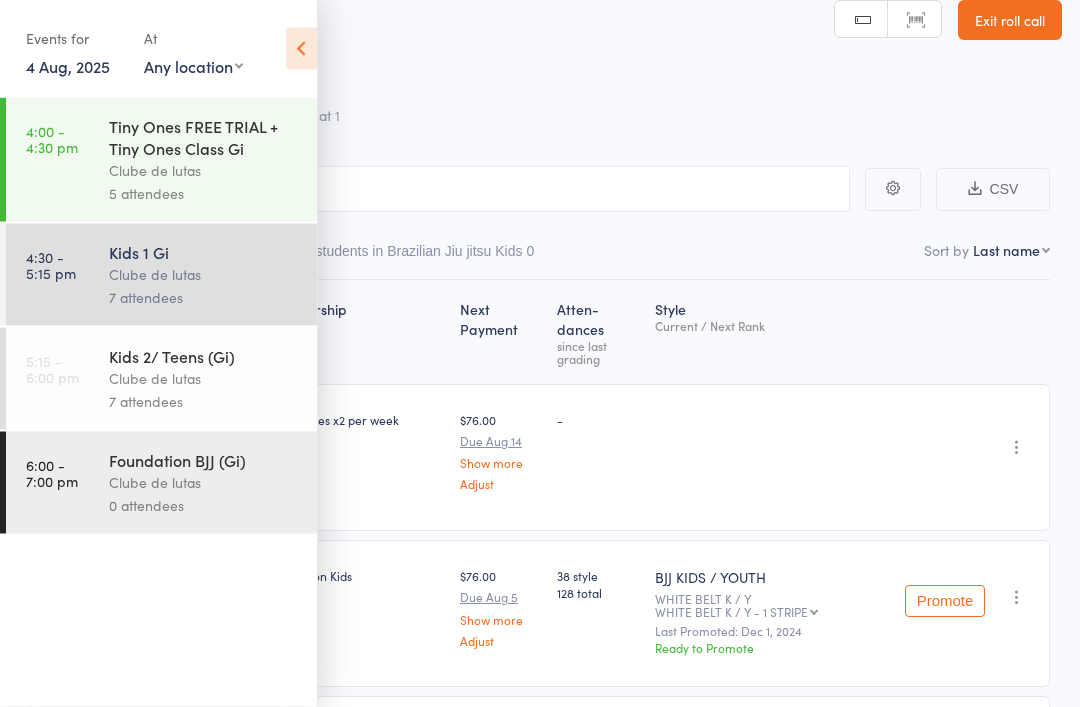 scroll, scrollTop: 23, scrollLeft: 0, axis: vertical 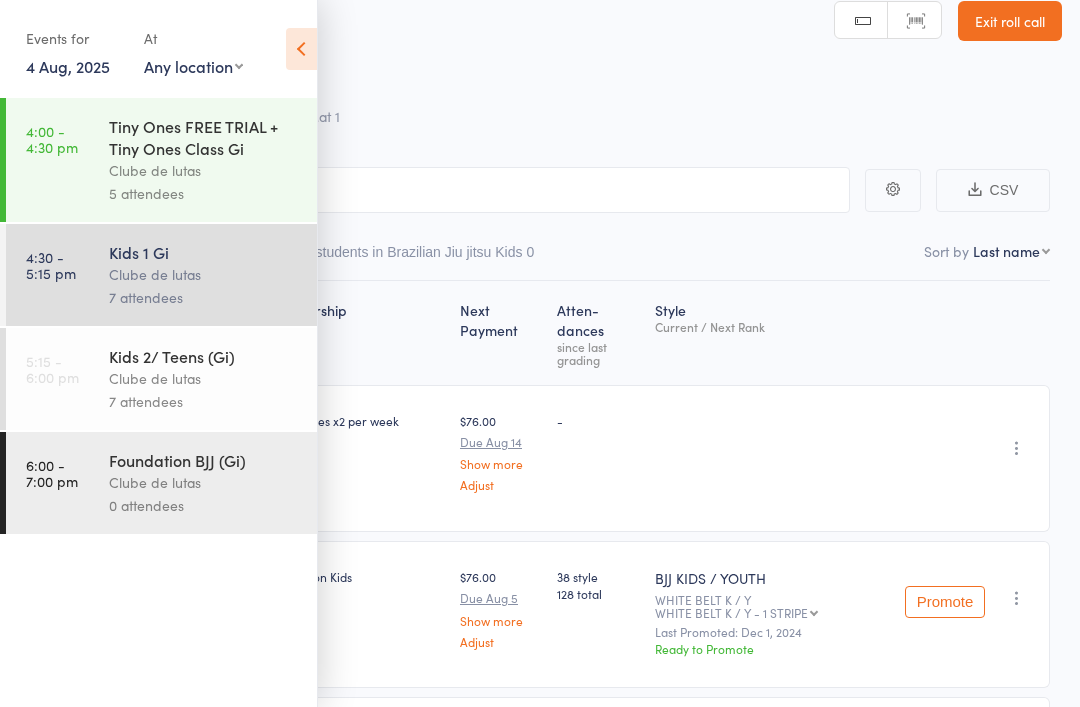 click on "Clube de lutas" at bounding box center [204, 274] 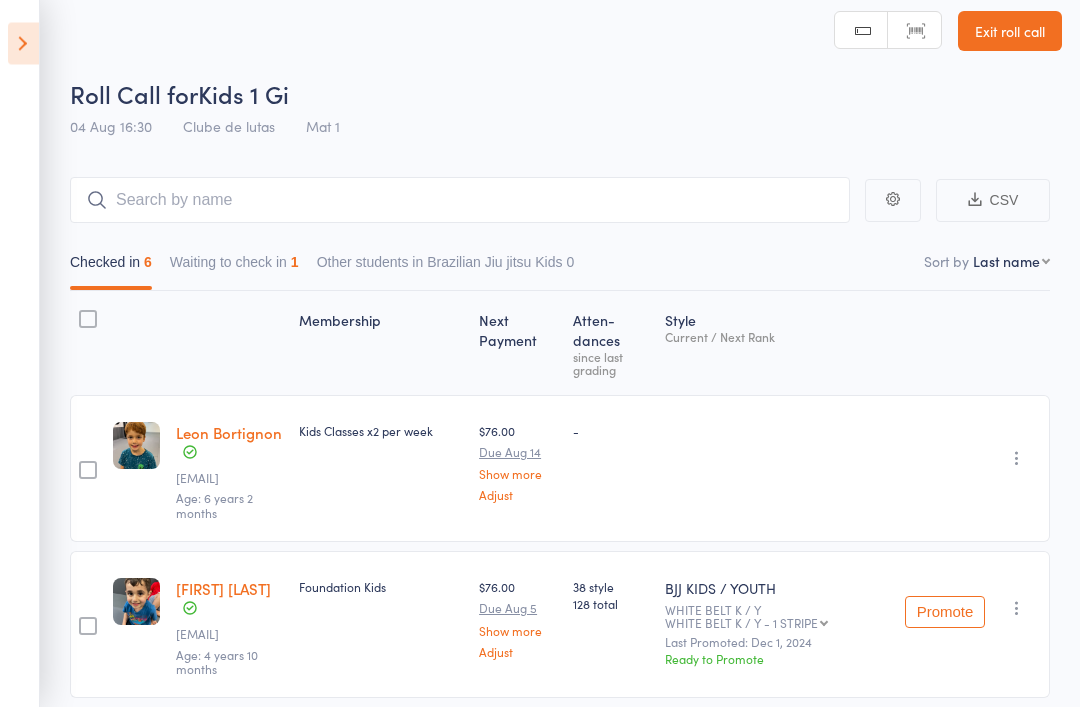 scroll, scrollTop: 13, scrollLeft: 0, axis: vertical 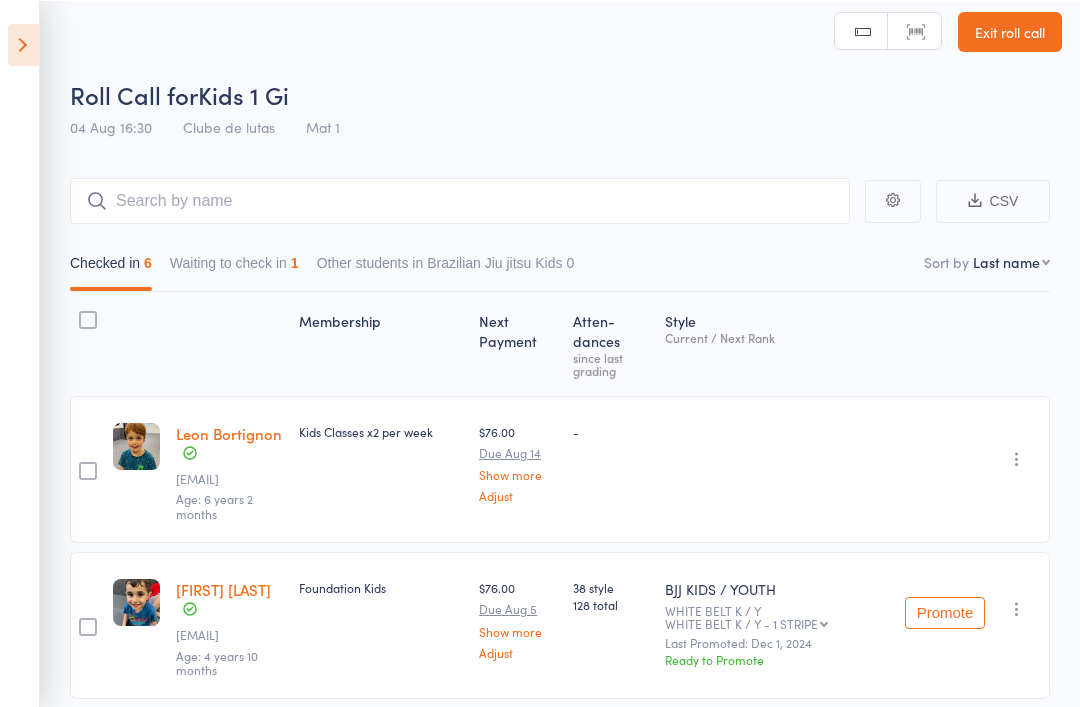 click on "Waiting to check in  1" at bounding box center [234, 267] 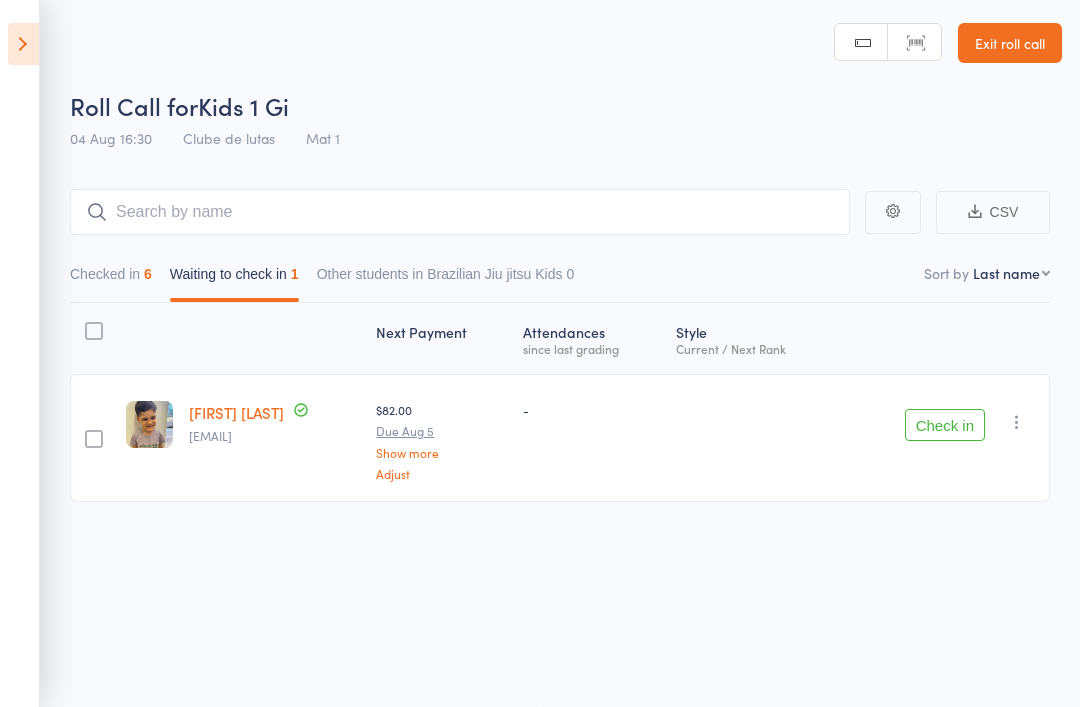 scroll, scrollTop: 14, scrollLeft: 0, axis: vertical 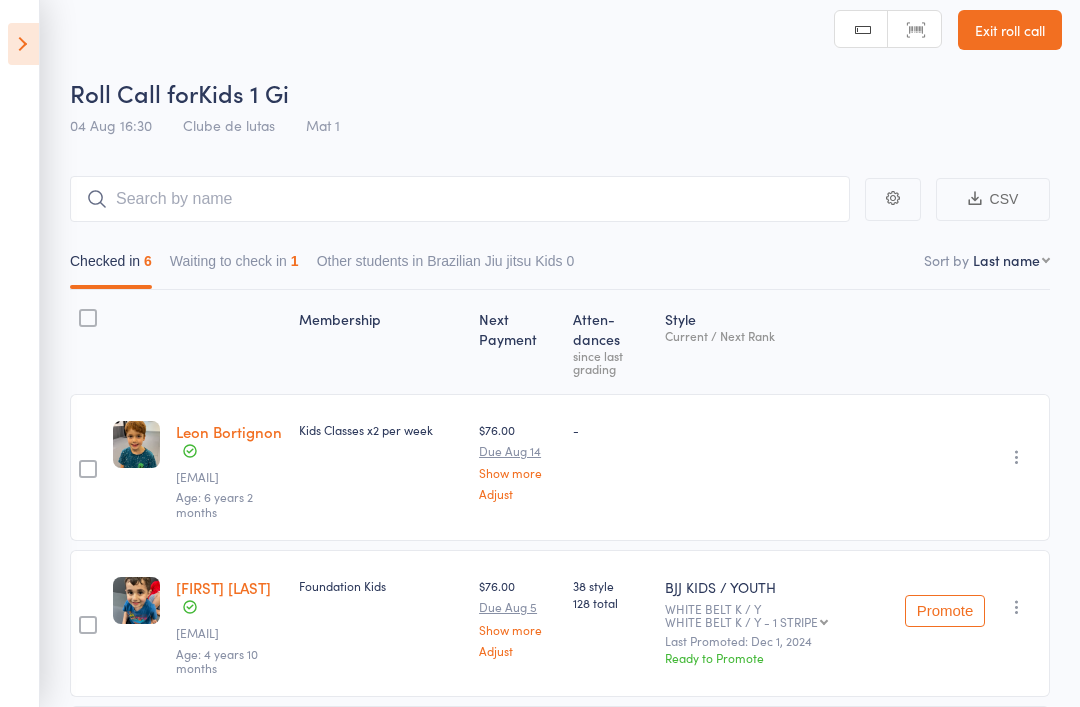 click on "Waiting to check in  1" at bounding box center (234, 266) 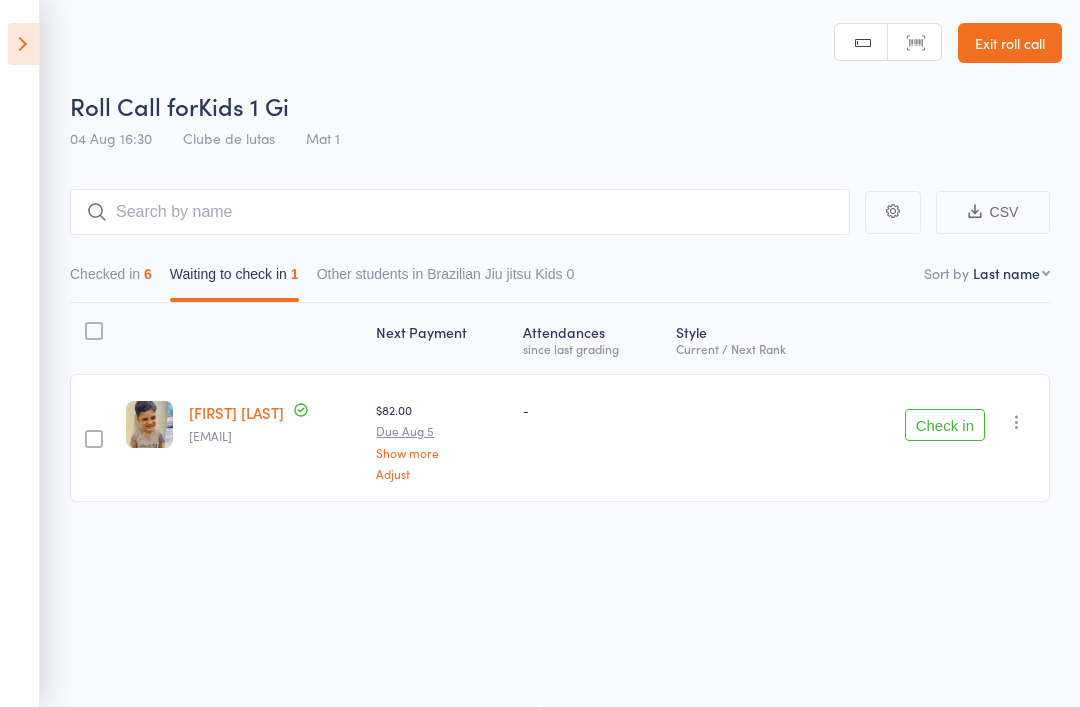 click on "Checked in  6" at bounding box center (111, 279) 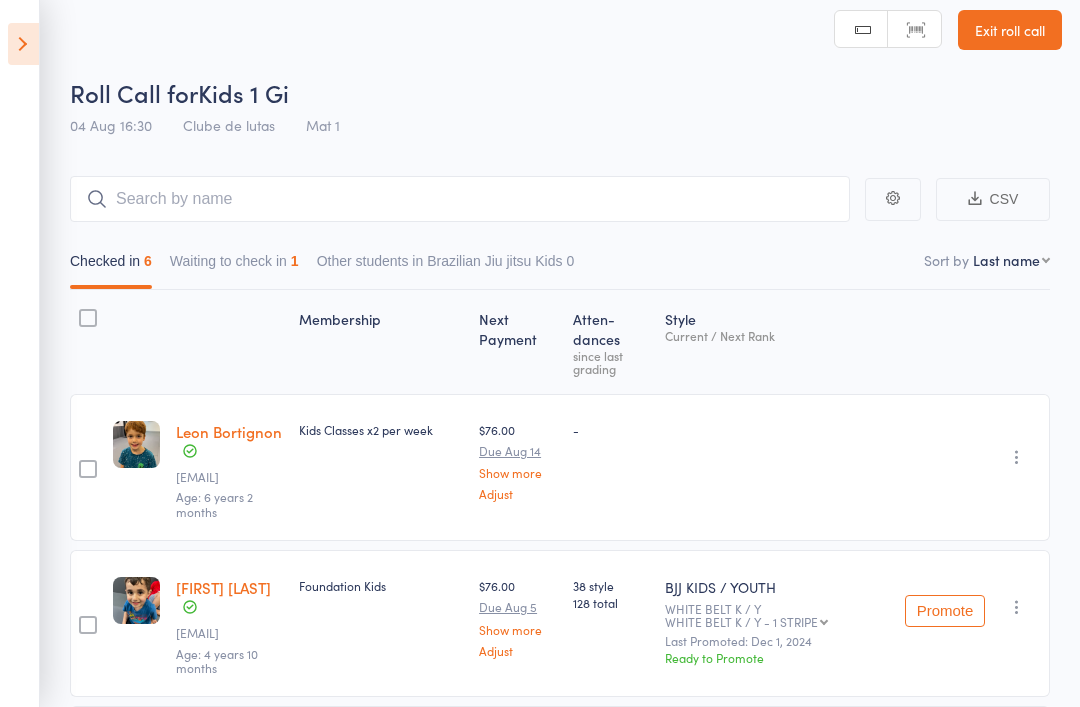 click at bounding box center (23, 44) 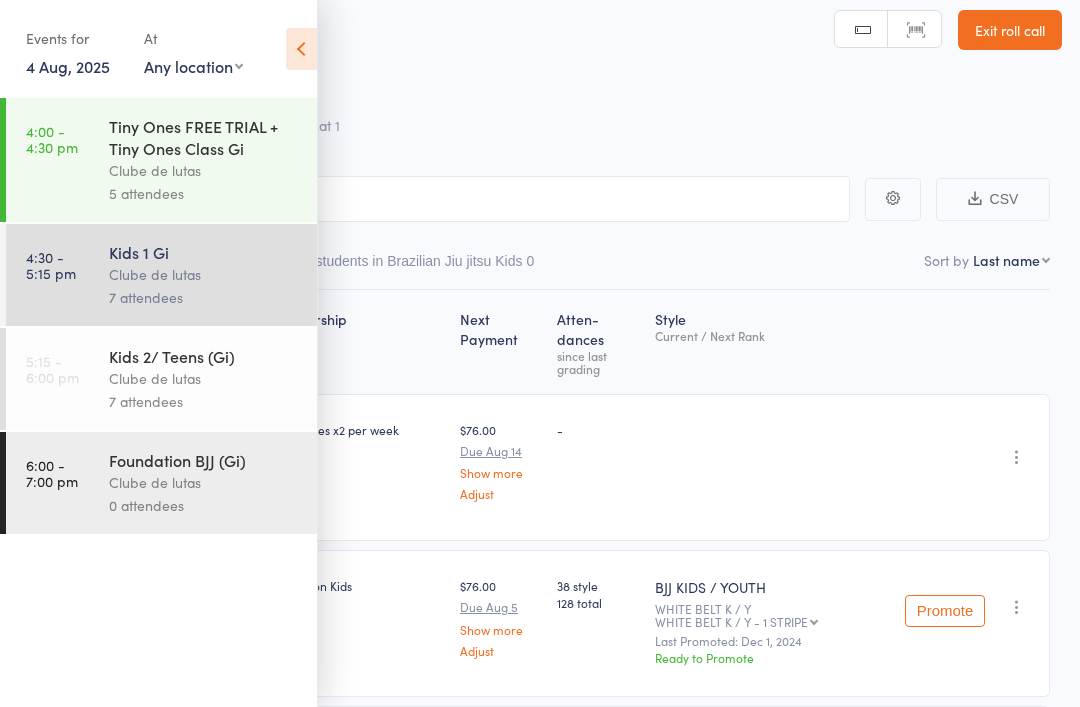 click on "[TIME] - [TIME] pm Kids 1 Gi Clube de lutas [NUMBER] attendees" at bounding box center (161, 275) 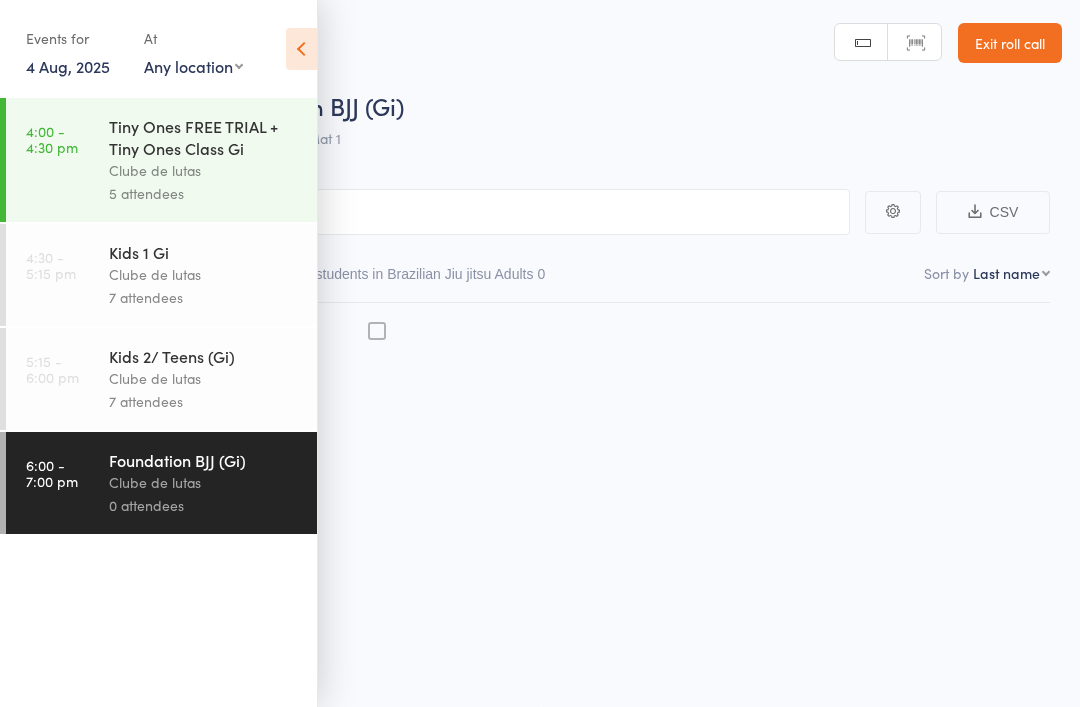 click on "5:15 - 6:00 pm Kids 2/ Teens (Gi) Clube de lutas 7 attendees" at bounding box center [161, 379] 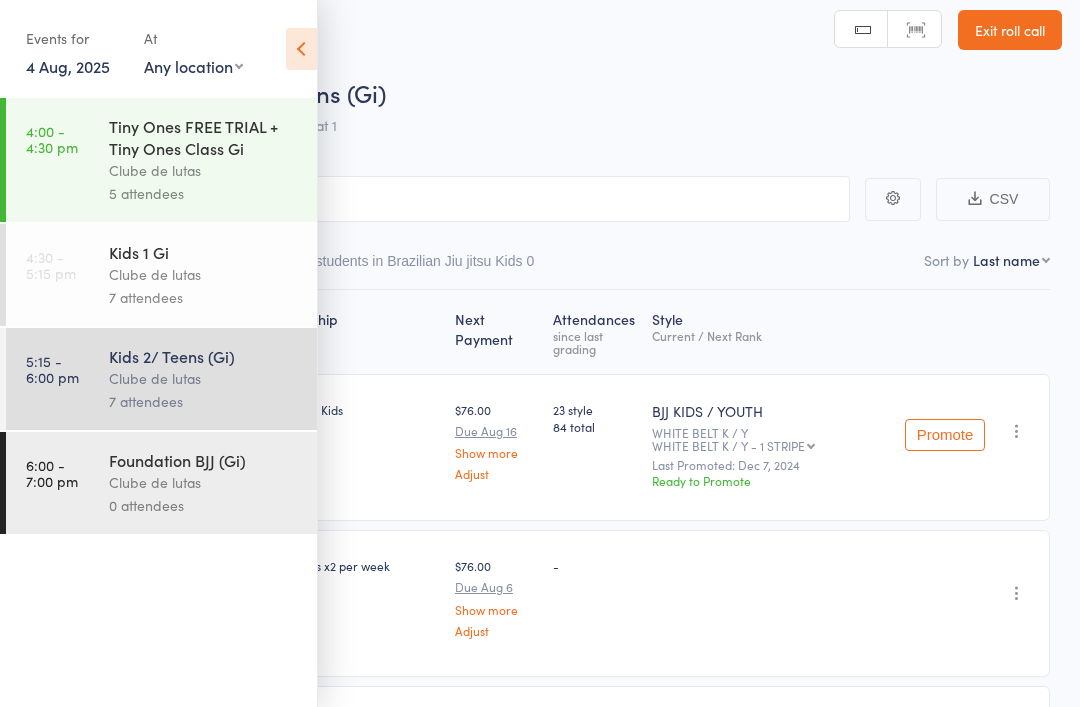 click at bounding box center [301, 49] 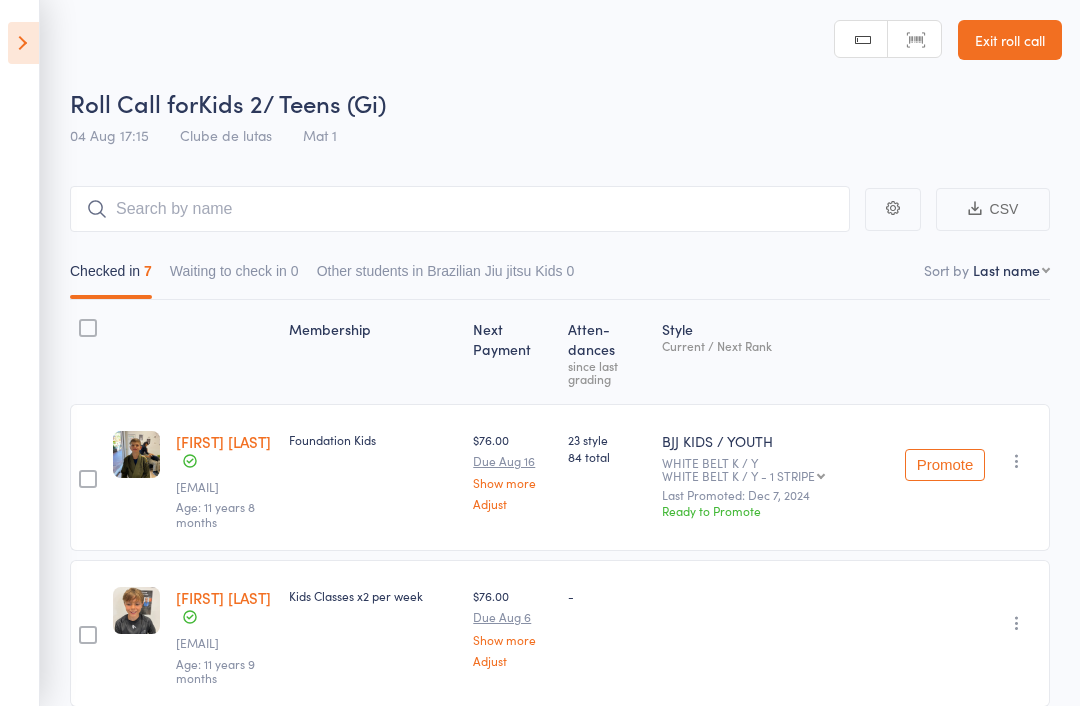 scroll, scrollTop: 0, scrollLeft: 0, axis: both 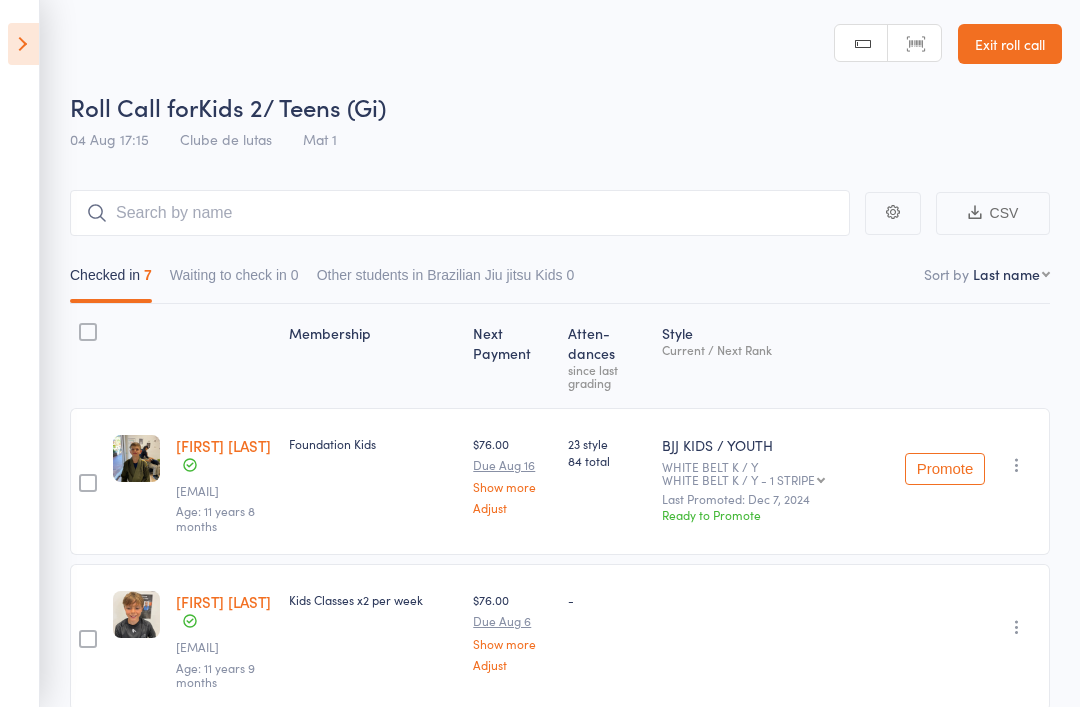 click on "Exit roll call" at bounding box center (1010, 44) 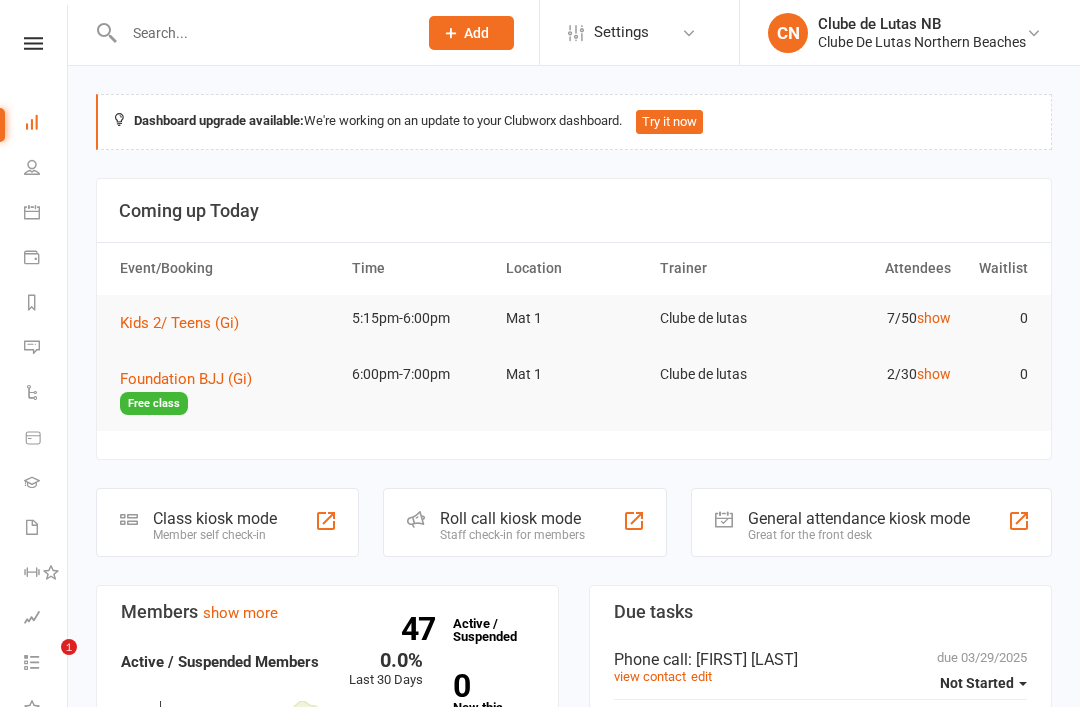 scroll, scrollTop: 0, scrollLeft: 0, axis: both 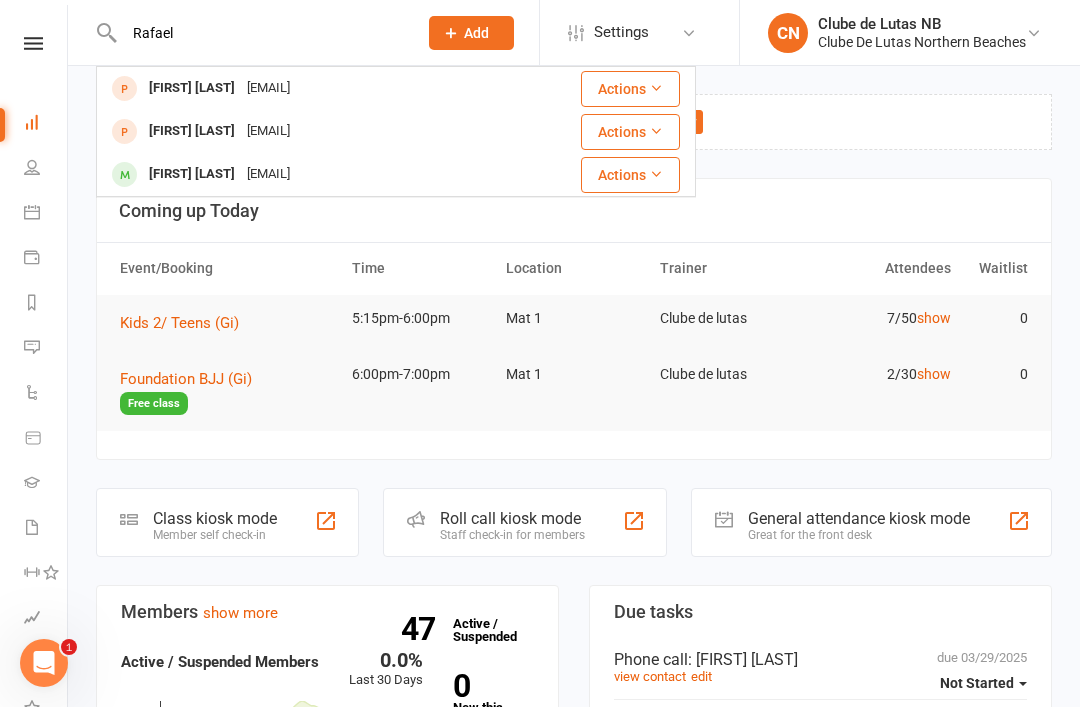 type on "Rafael" 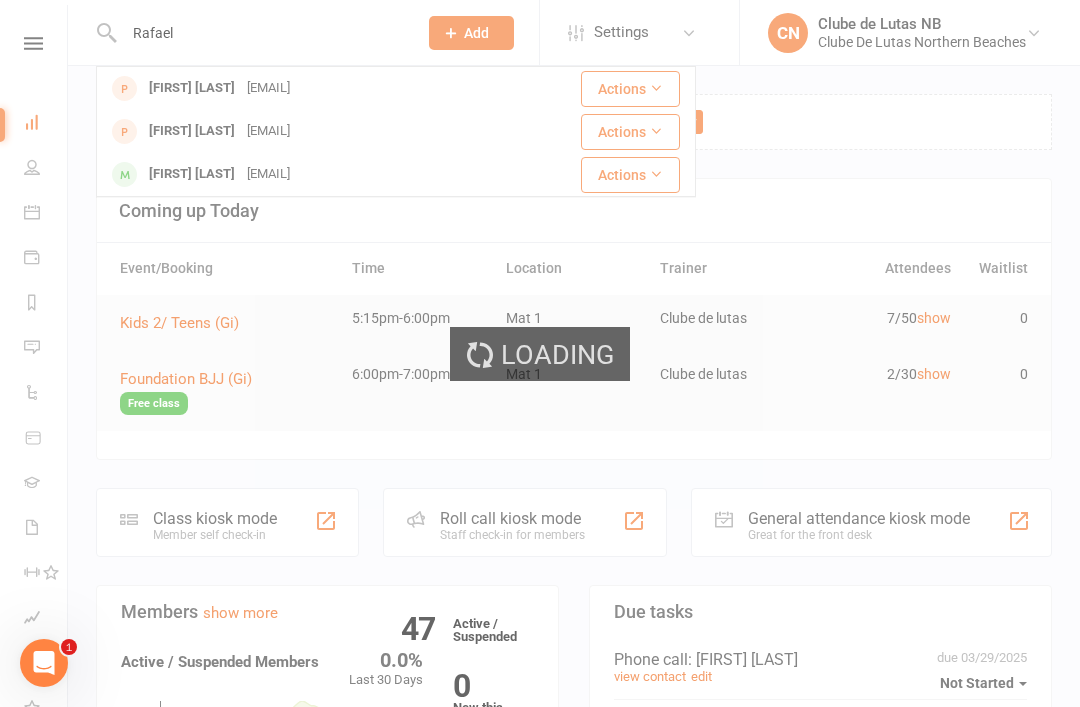 type 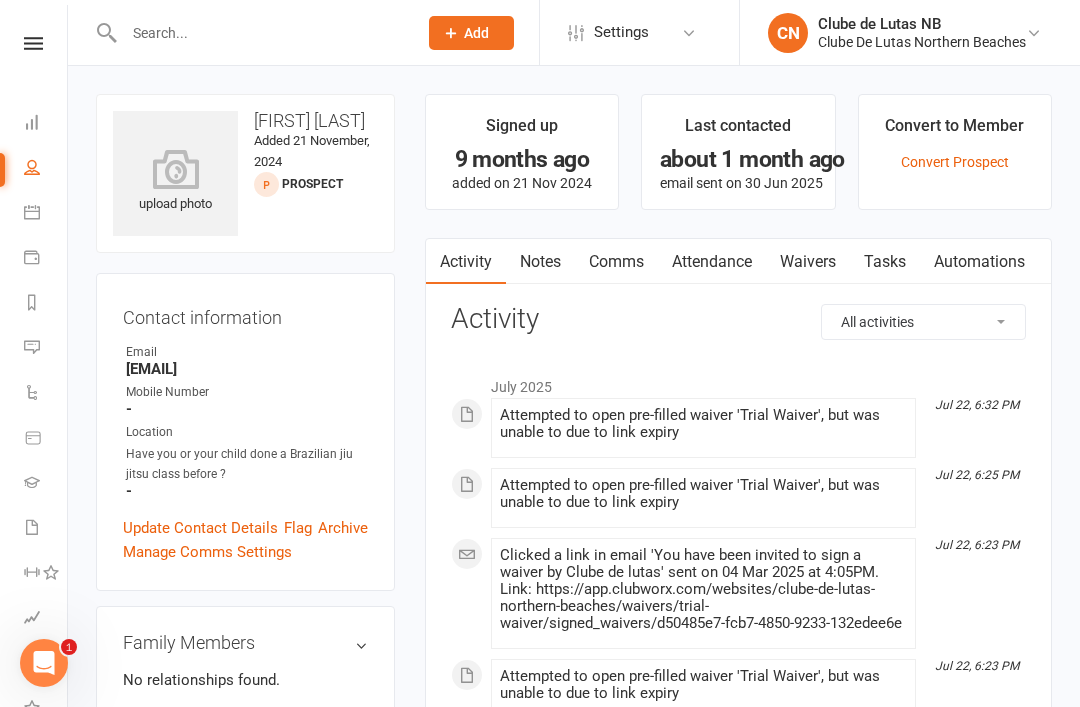 click on "Attendance" at bounding box center [712, 262] 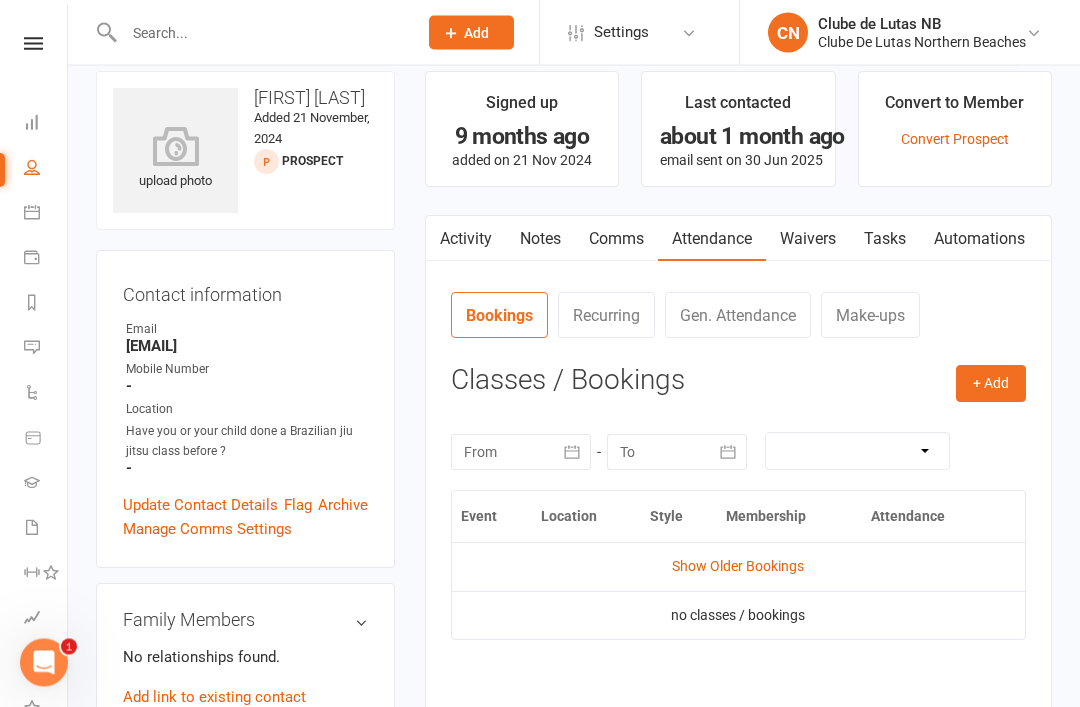 click on "+ Add" at bounding box center [991, 384] 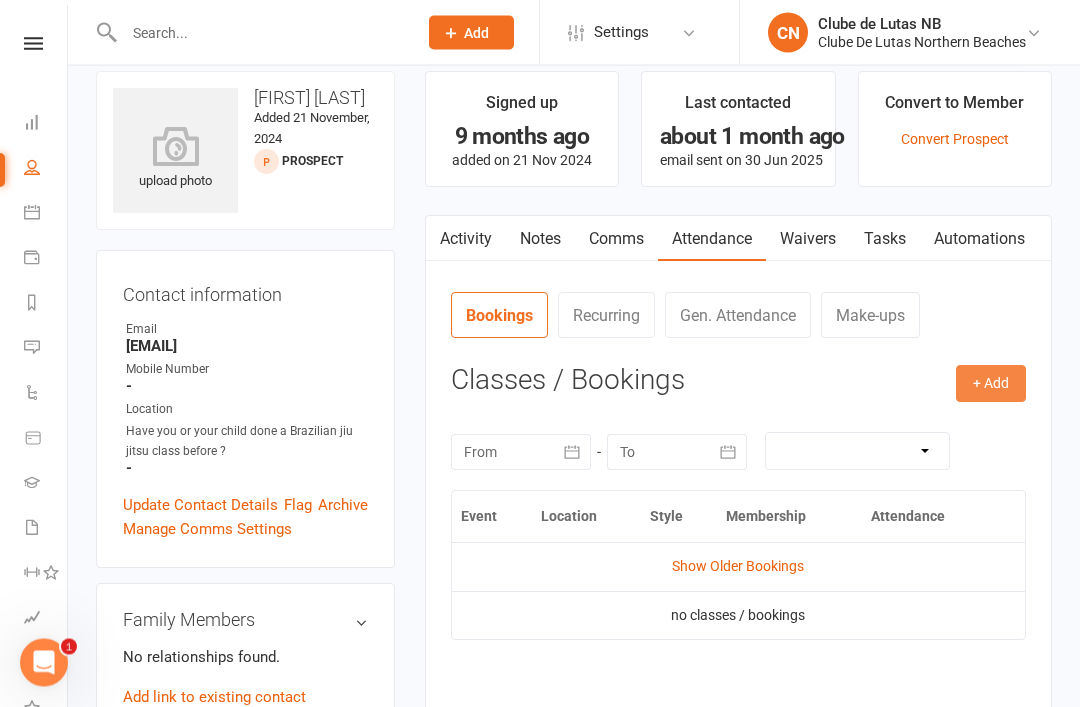 scroll, scrollTop: 23, scrollLeft: 0, axis: vertical 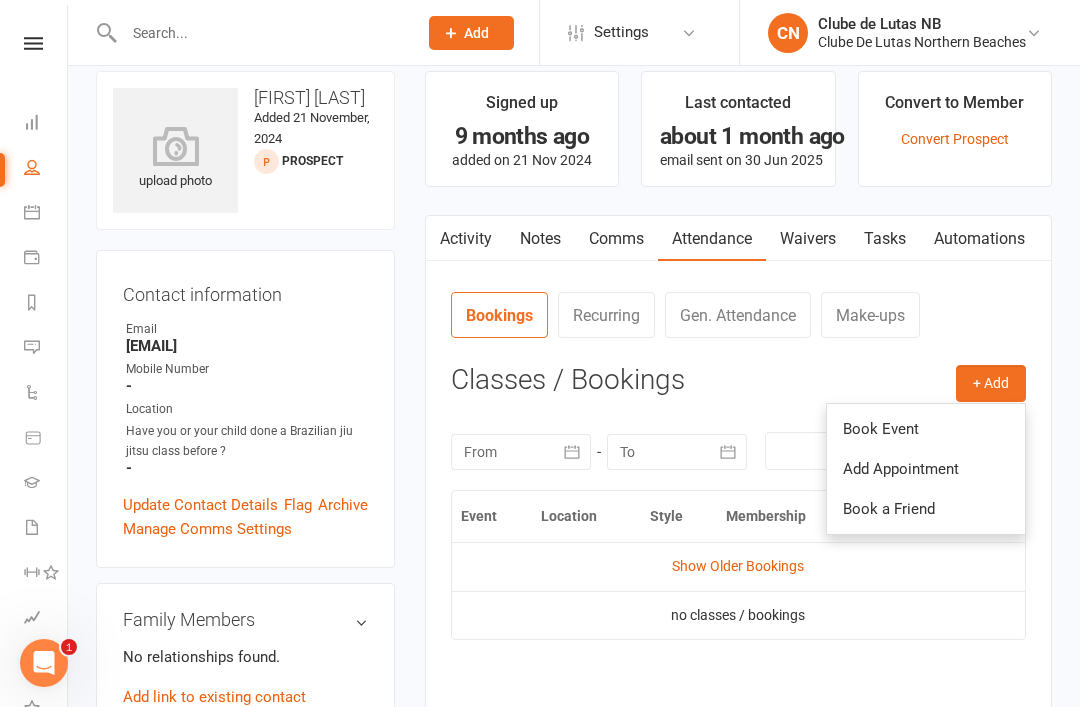 click on "Book Event" at bounding box center (926, 429) 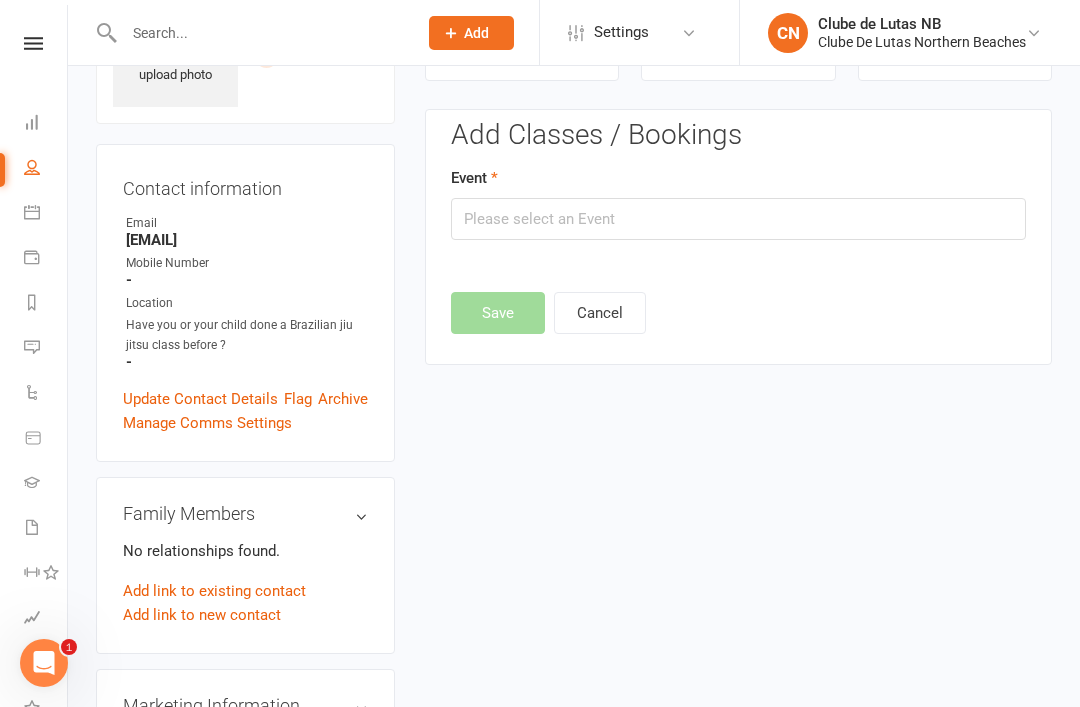 scroll, scrollTop: 137, scrollLeft: 0, axis: vertical 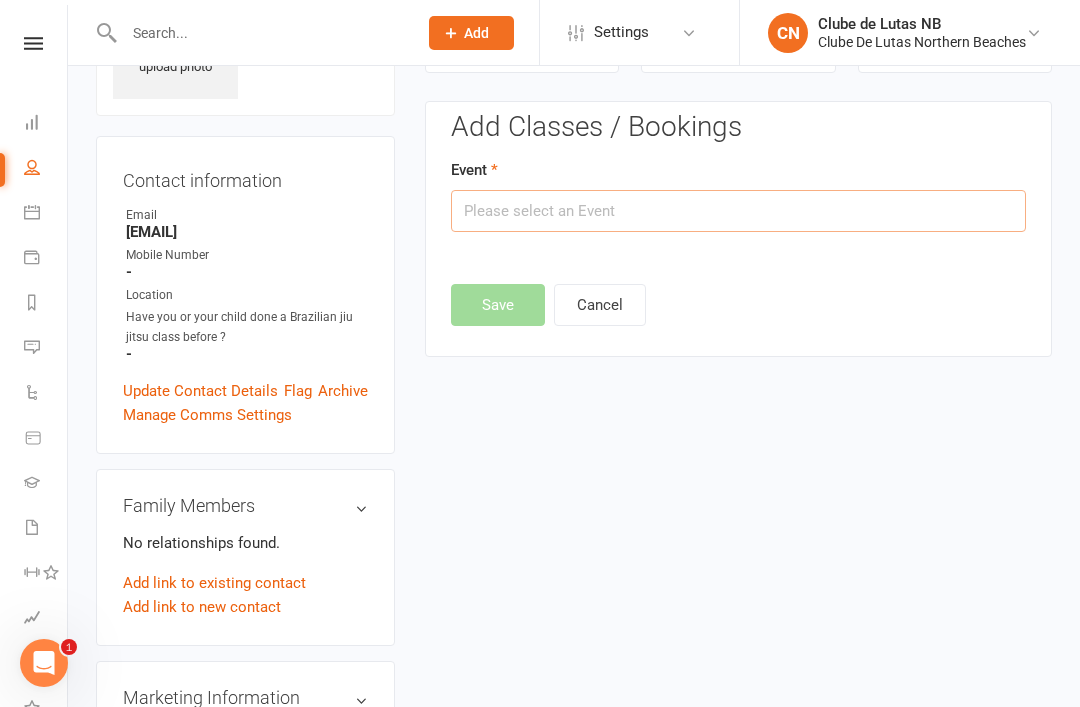 click at bounding box center (738, 211) 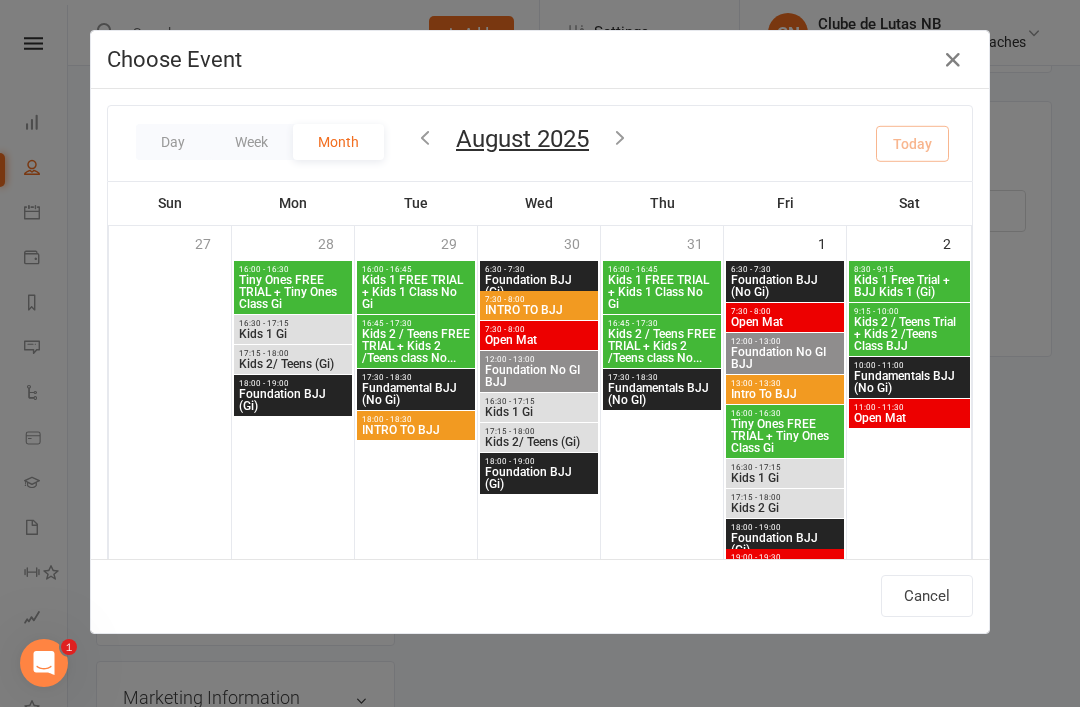 click on "Kids 1 FREE TRIAL + Kids 1 Class No Gi" at bounding box center (662, 292) 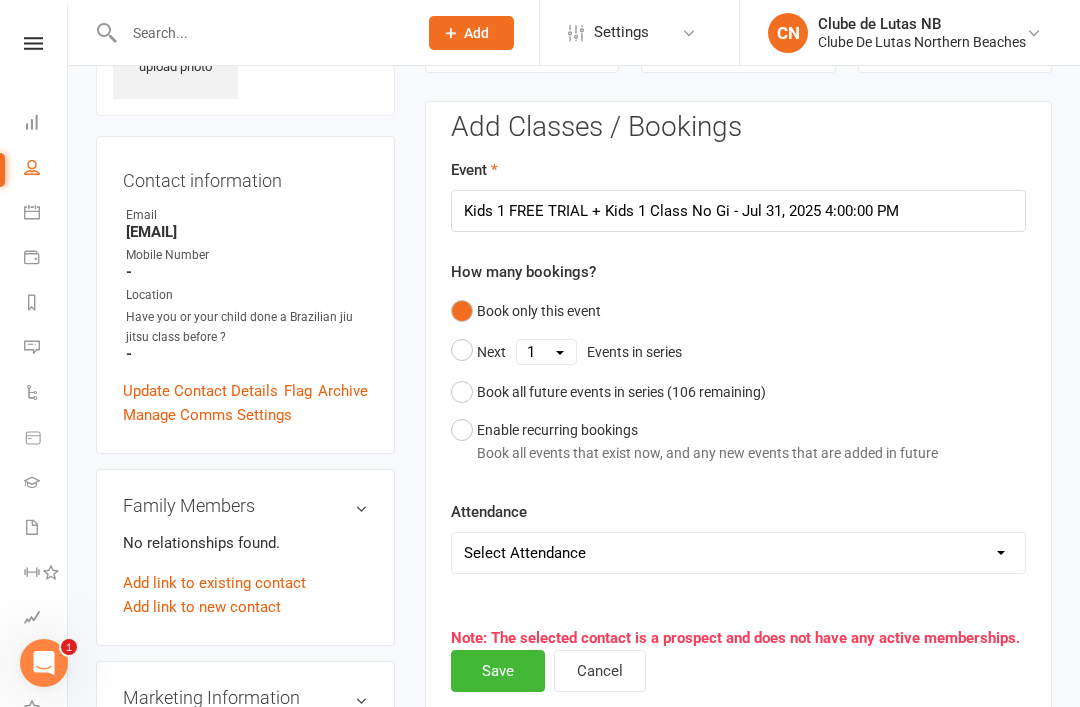 click on "Book all future events in series ( 106   remaining)" at bounding box center [608, 392] 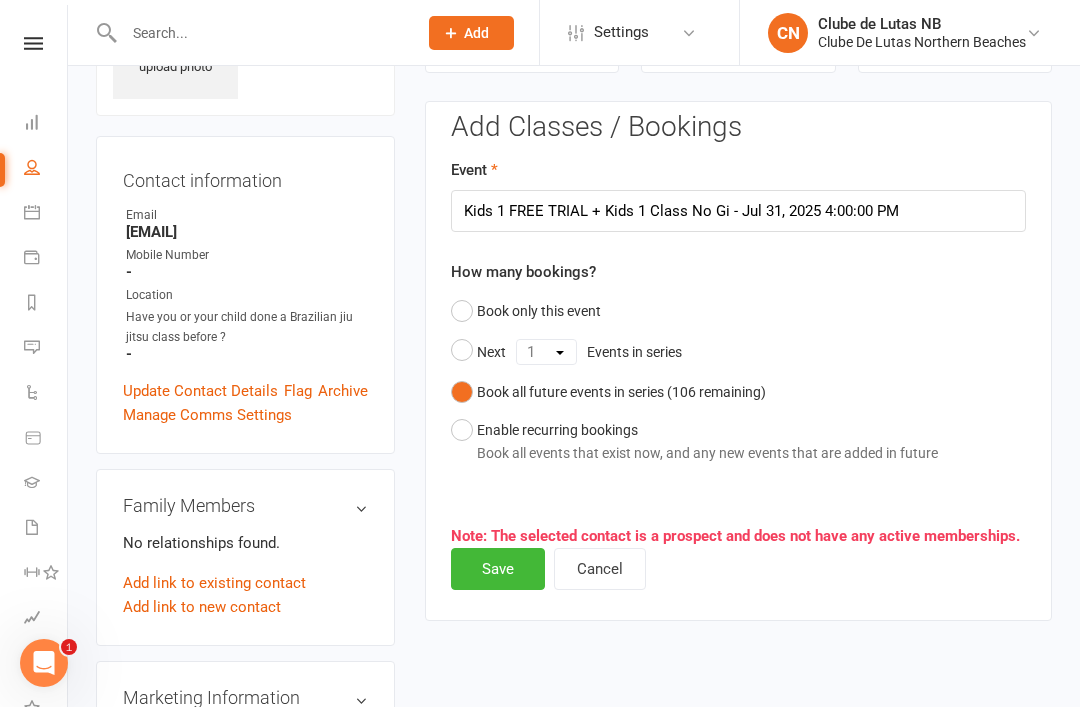 click on "Save" at bounding box center [498, 569] 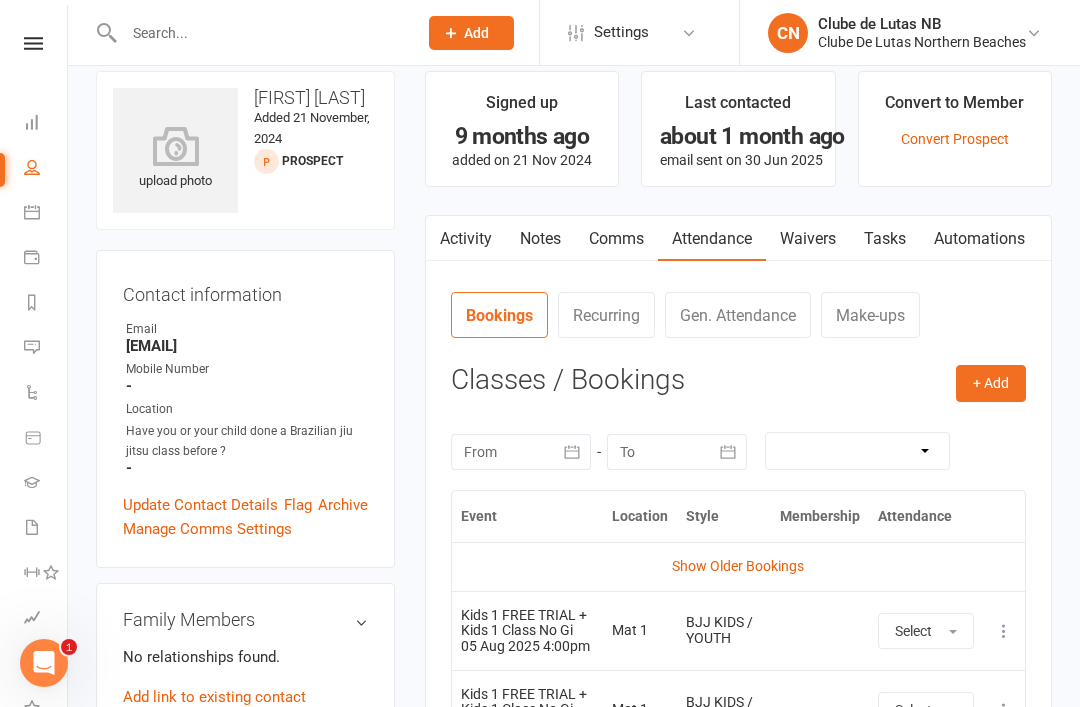 scroll, scrollTop: 26, scrollLeft: 0, axis: vertical 